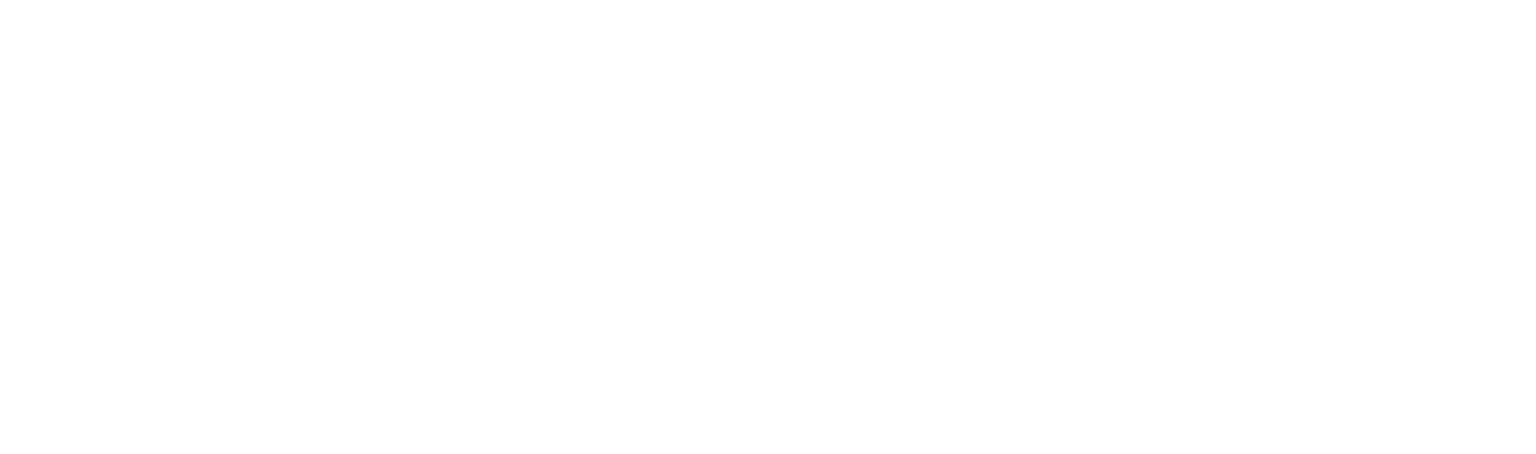 scroll, scrollTop: 0, scrollLeft: 0, axis: both 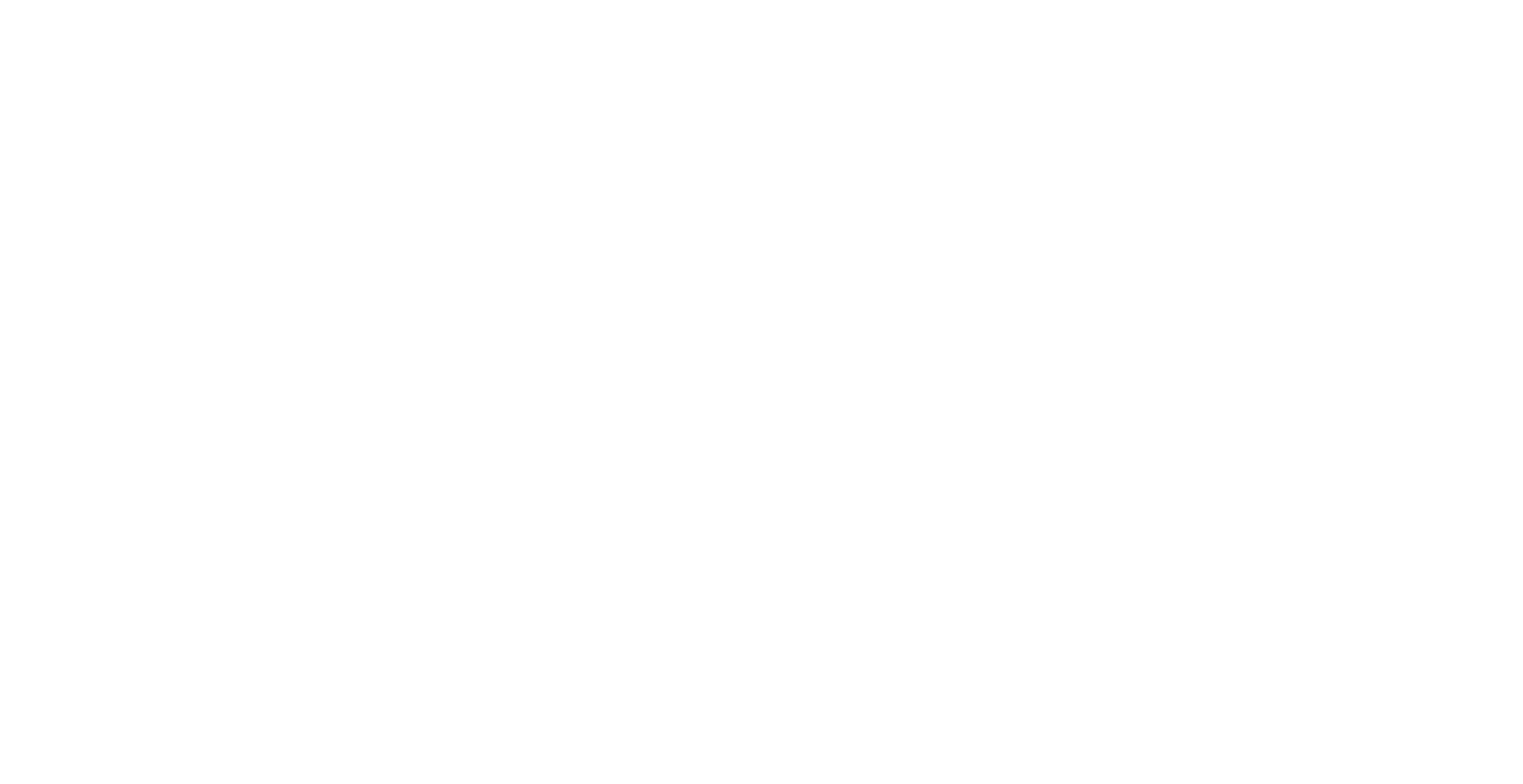 select on "*" 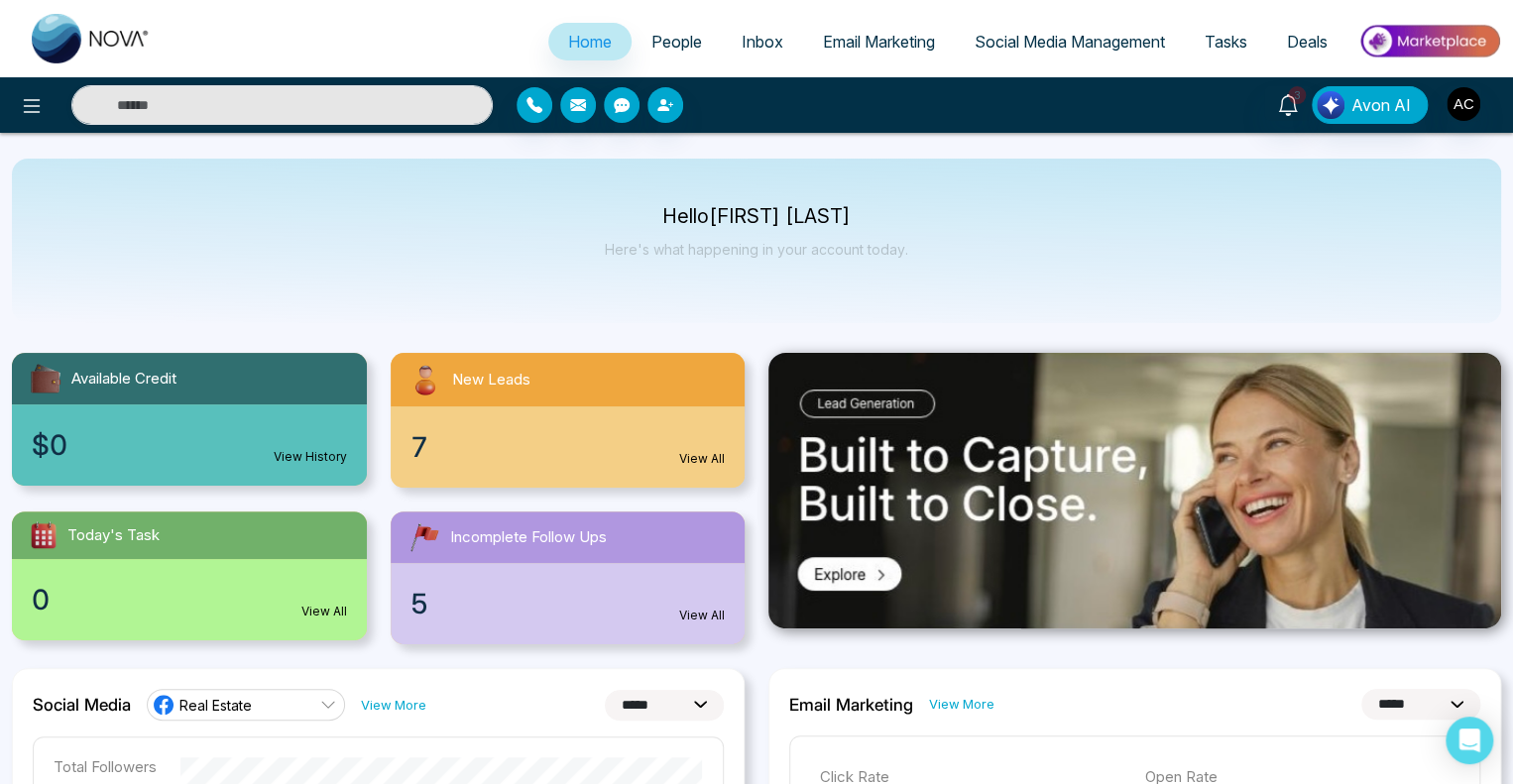 click on "People" at bounding box center [676, 42] 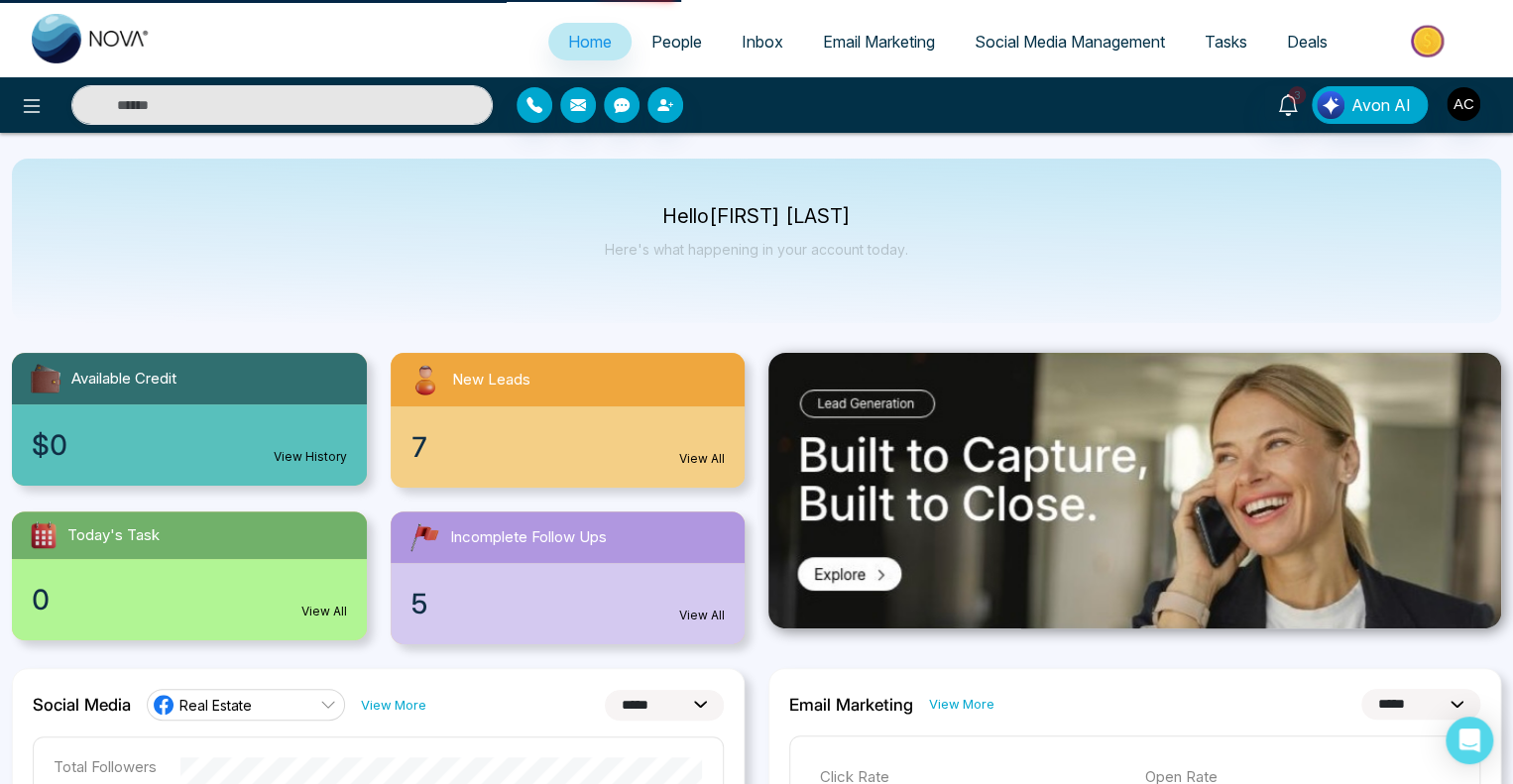click on "People" at bounding box center [676, 42] 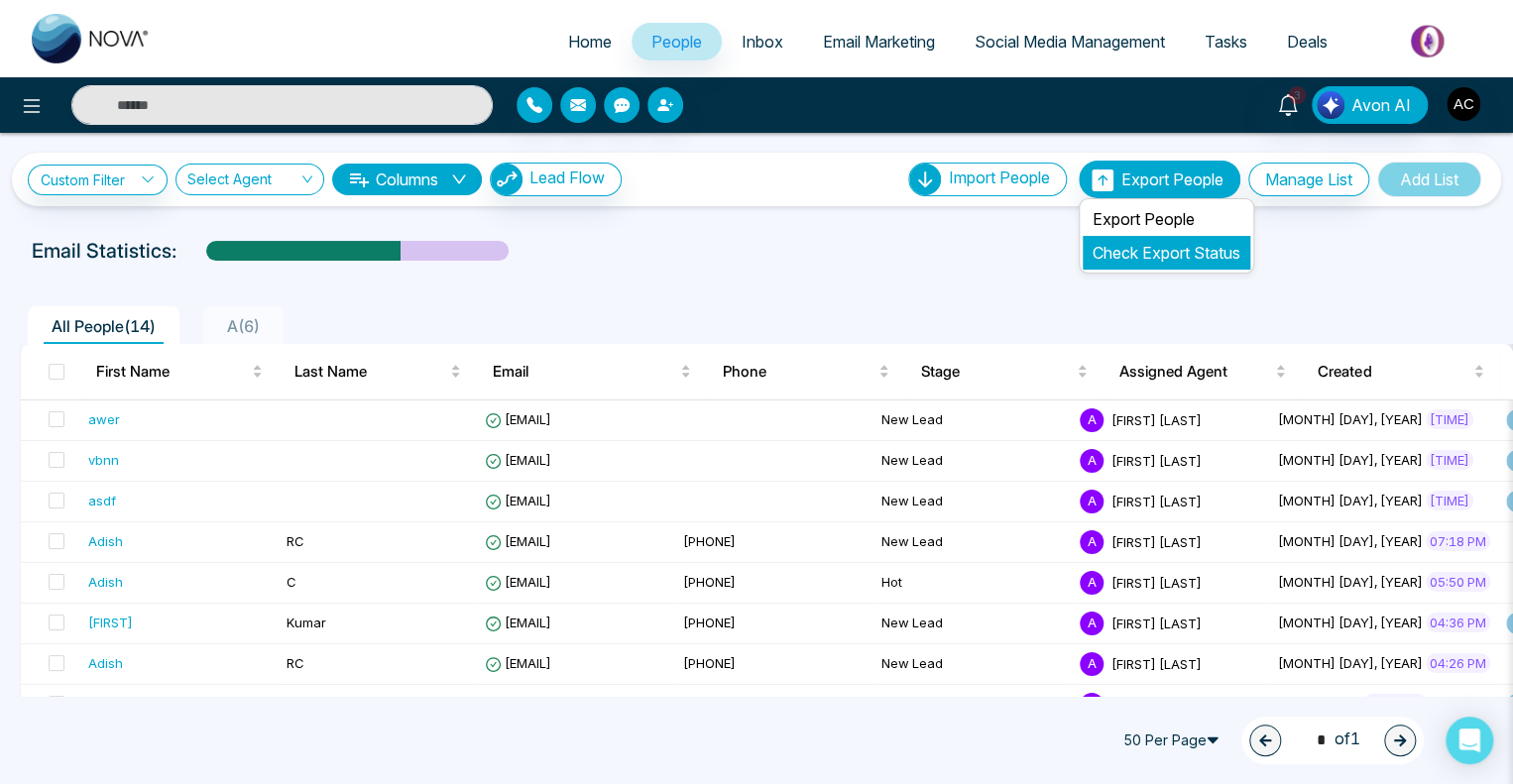 click on "Check Export Status" at bounding box center (1166, 253) 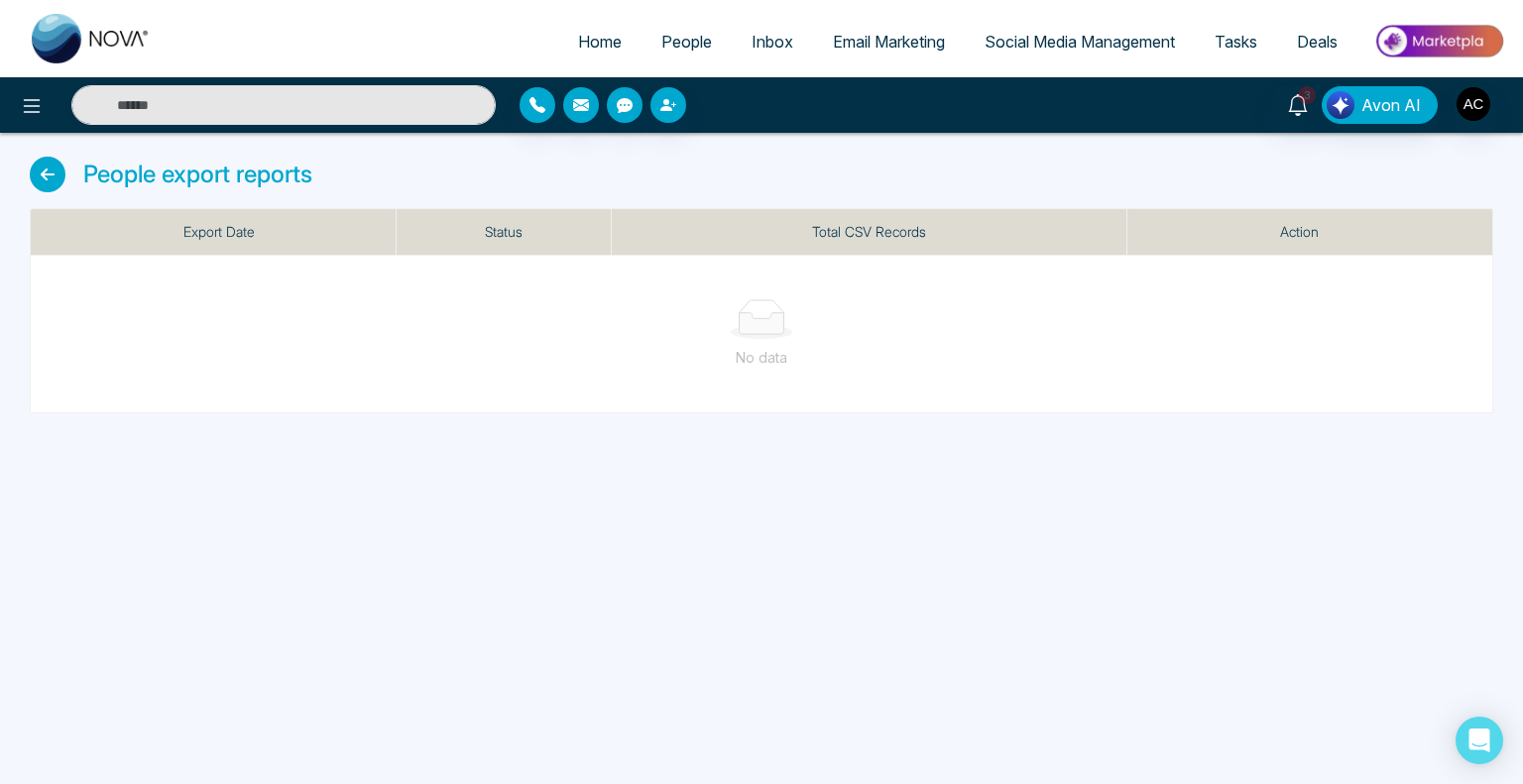 click at bounding box center [48, 174] 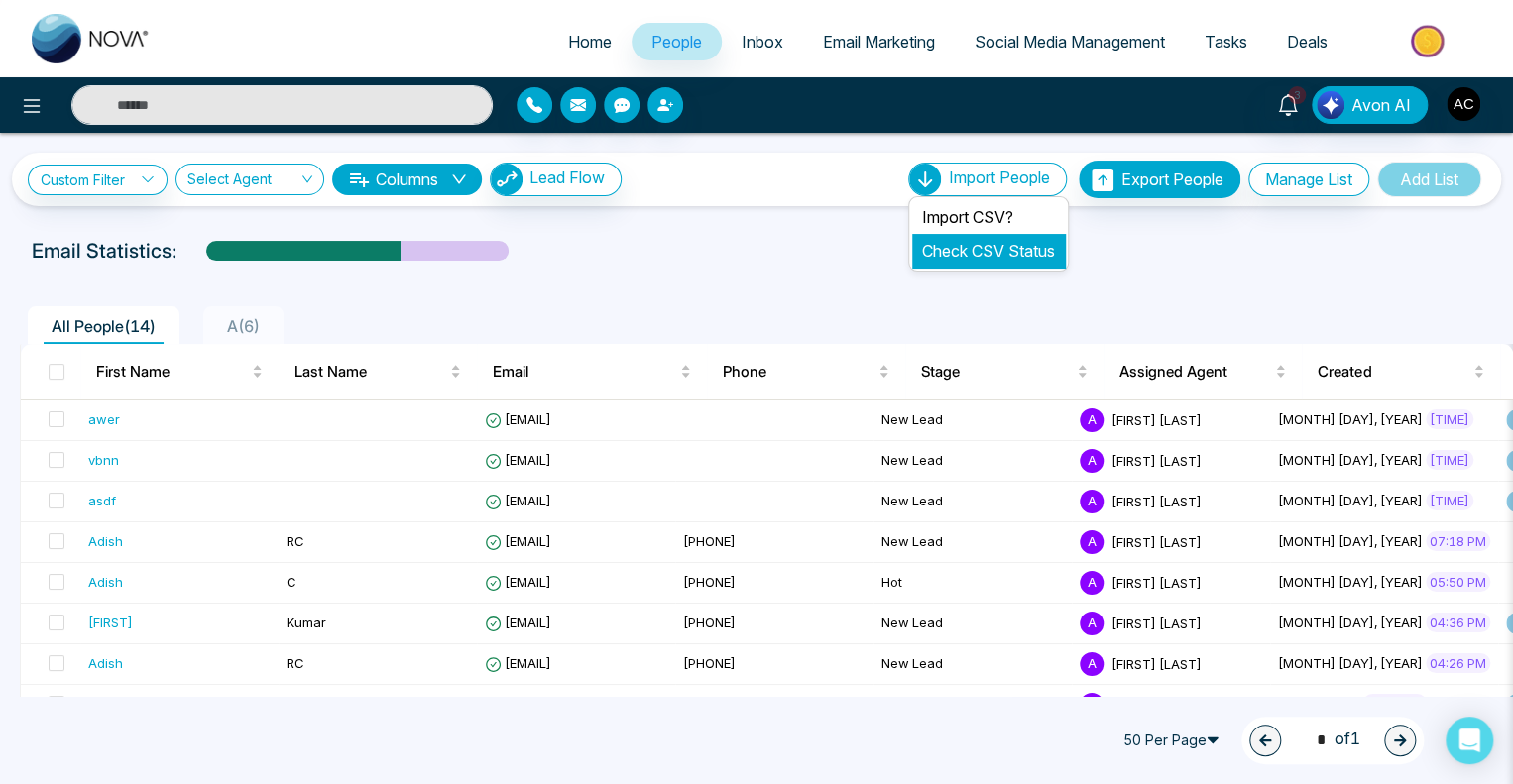 click on "Check CSV Status" at bounding box center [989, 251] 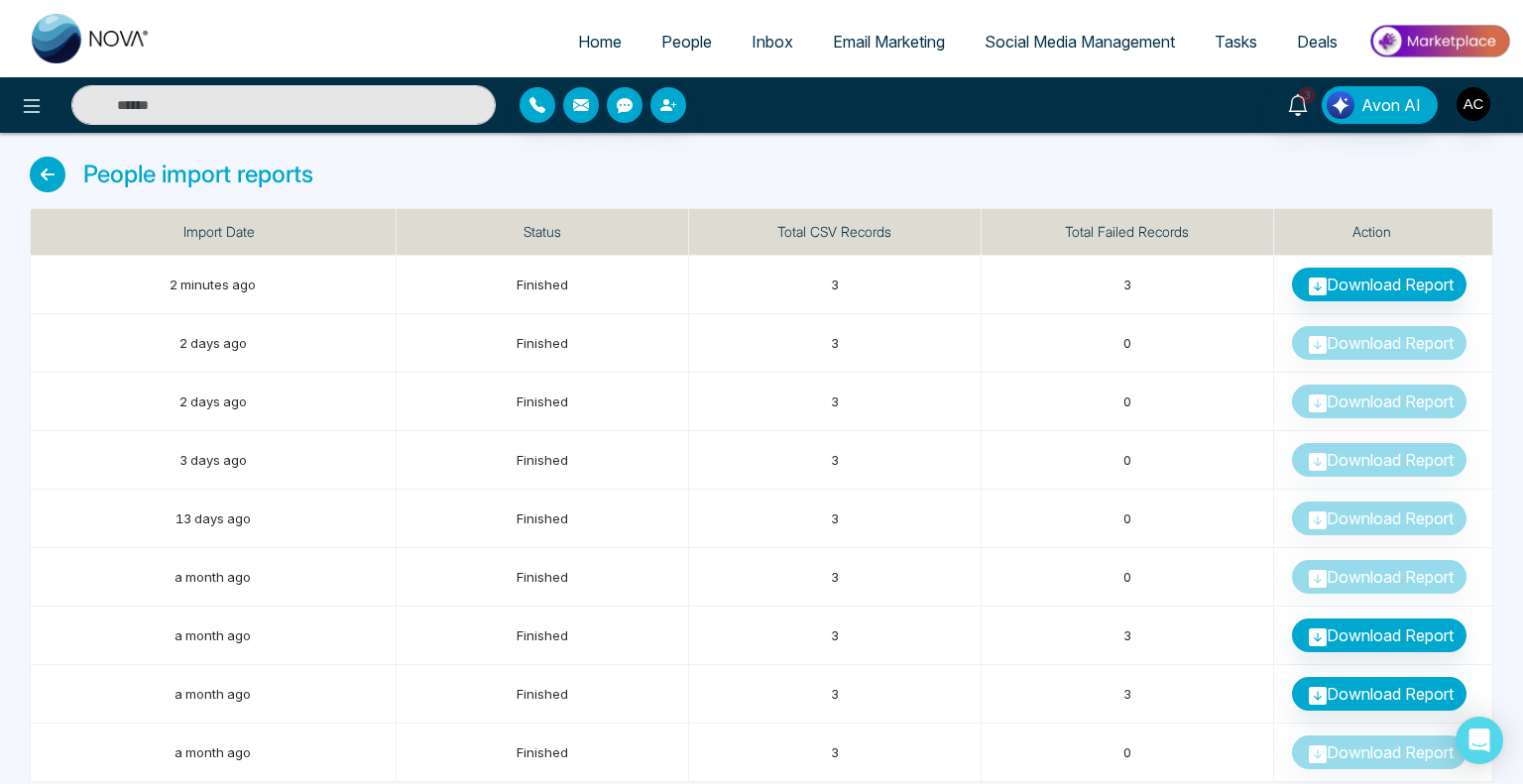 click at bounding box center [48, 174] 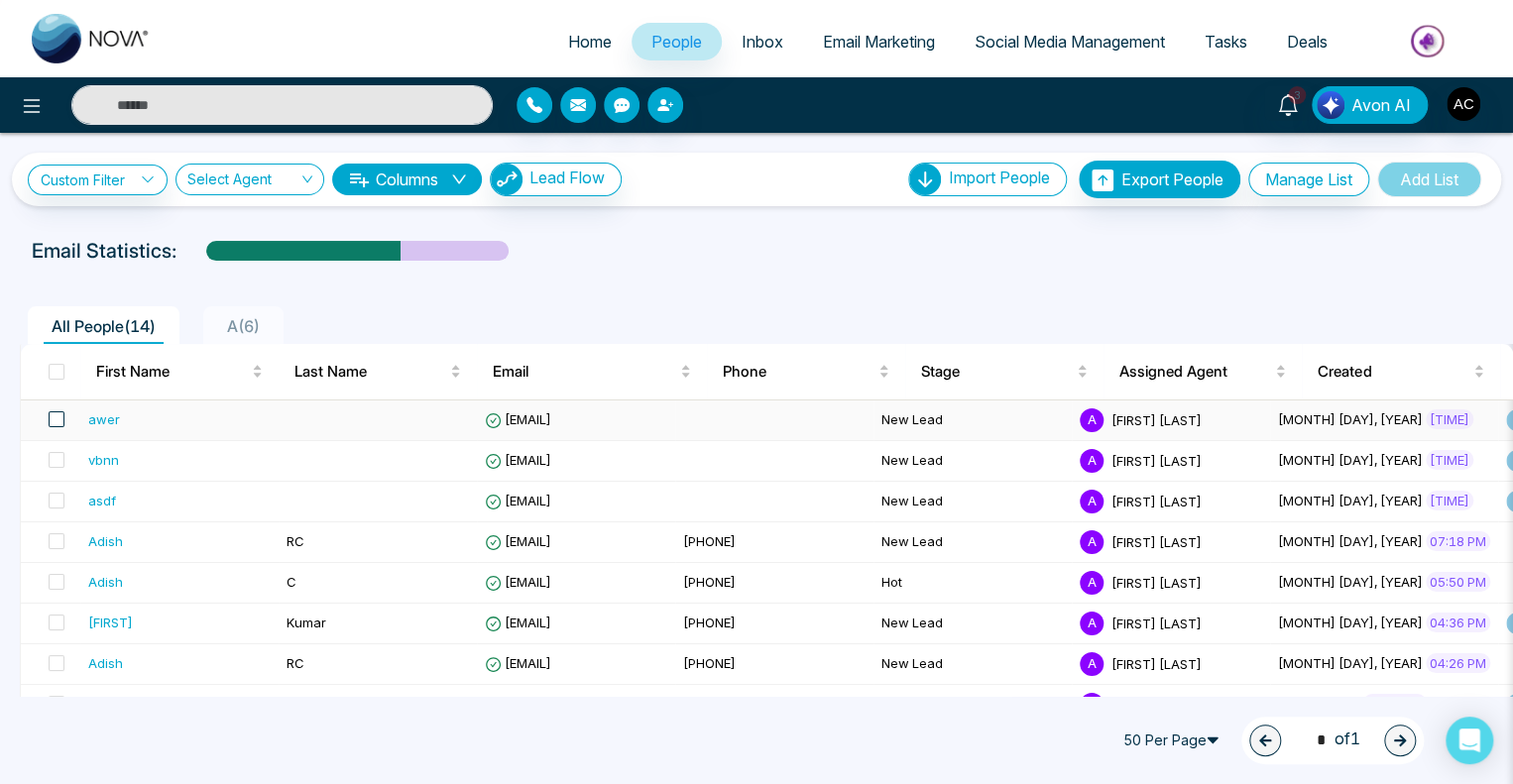 click at bounding box center [57, 419] 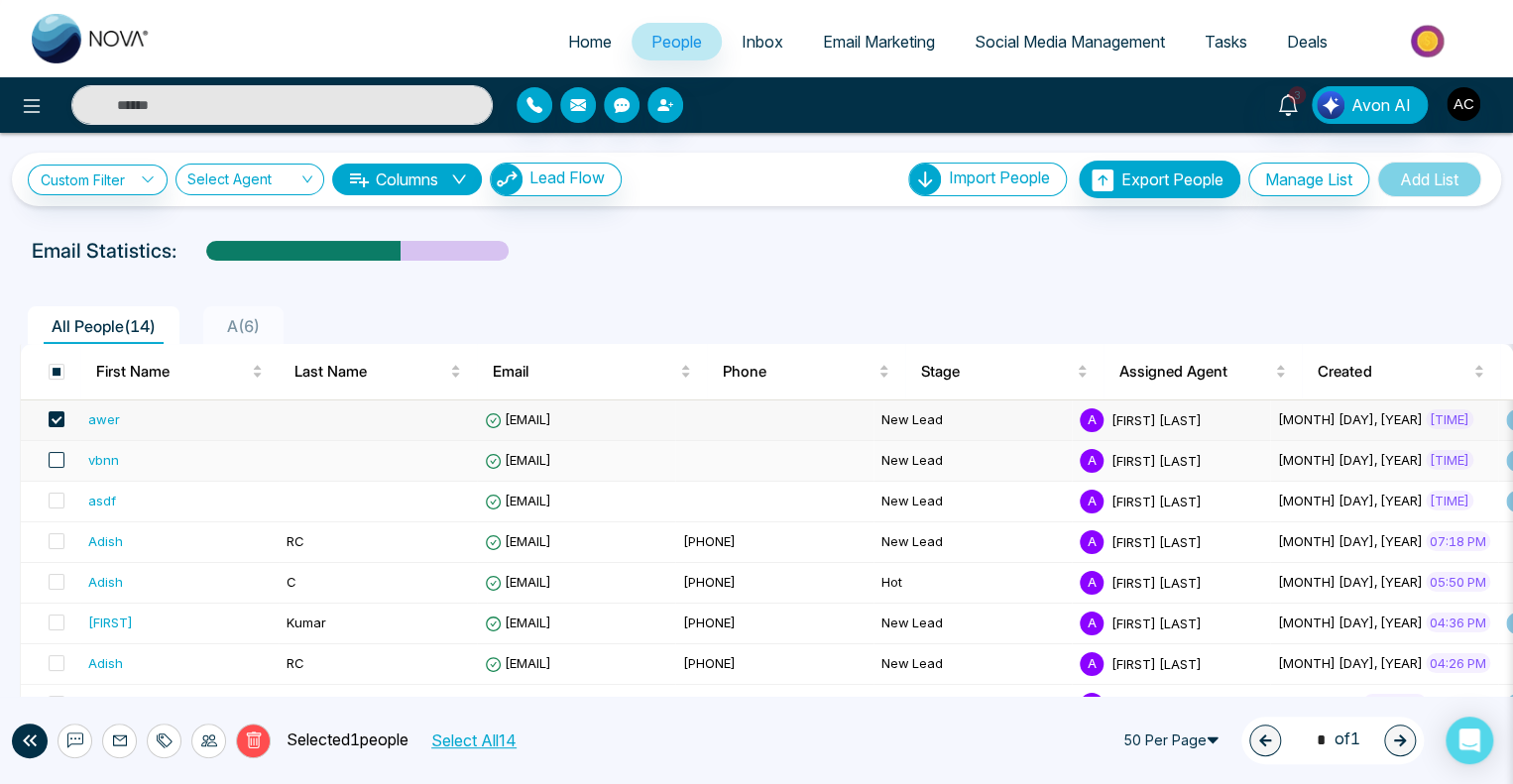 click at bounding box center [57, 460] 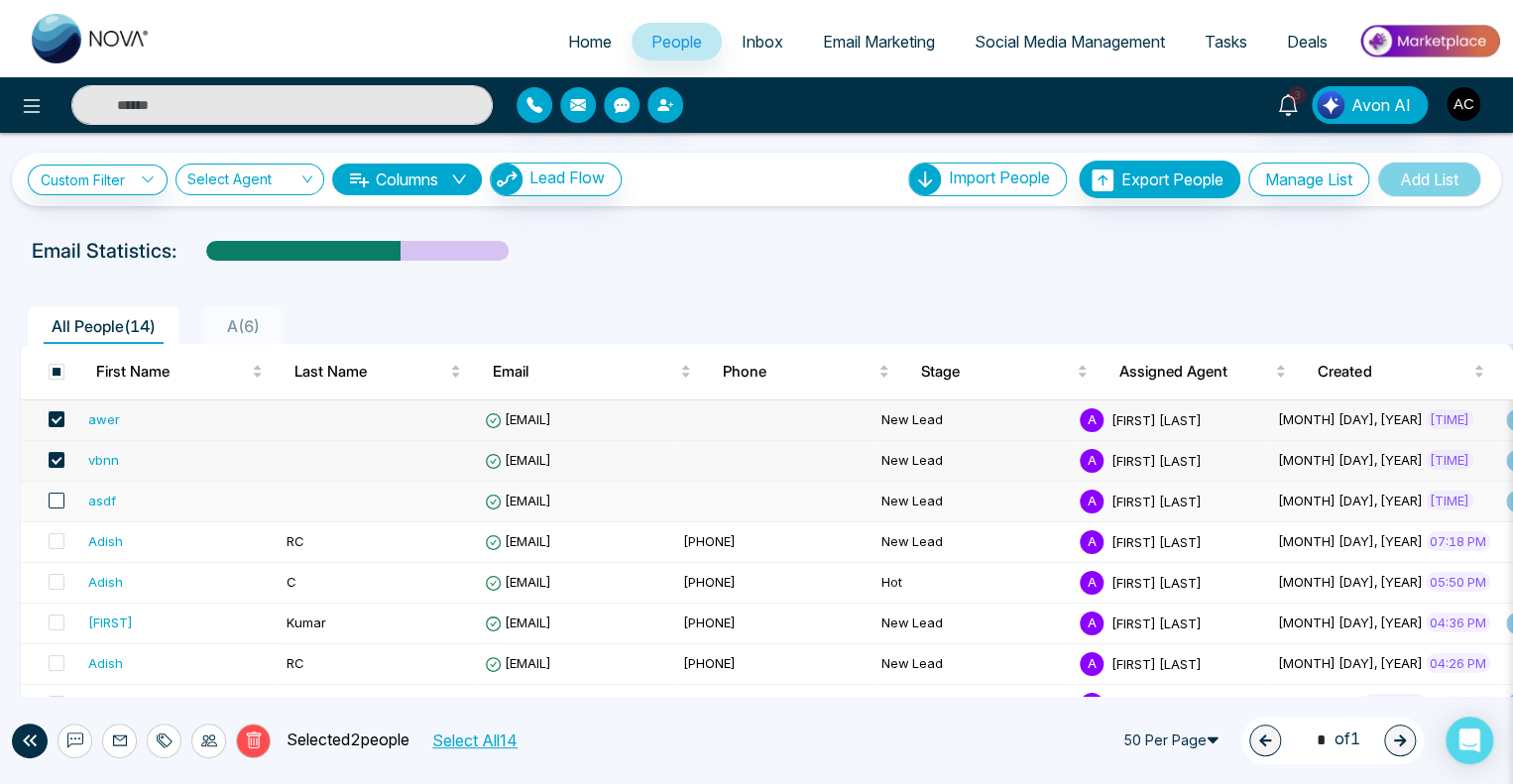 click at bounding box center (57, 501) 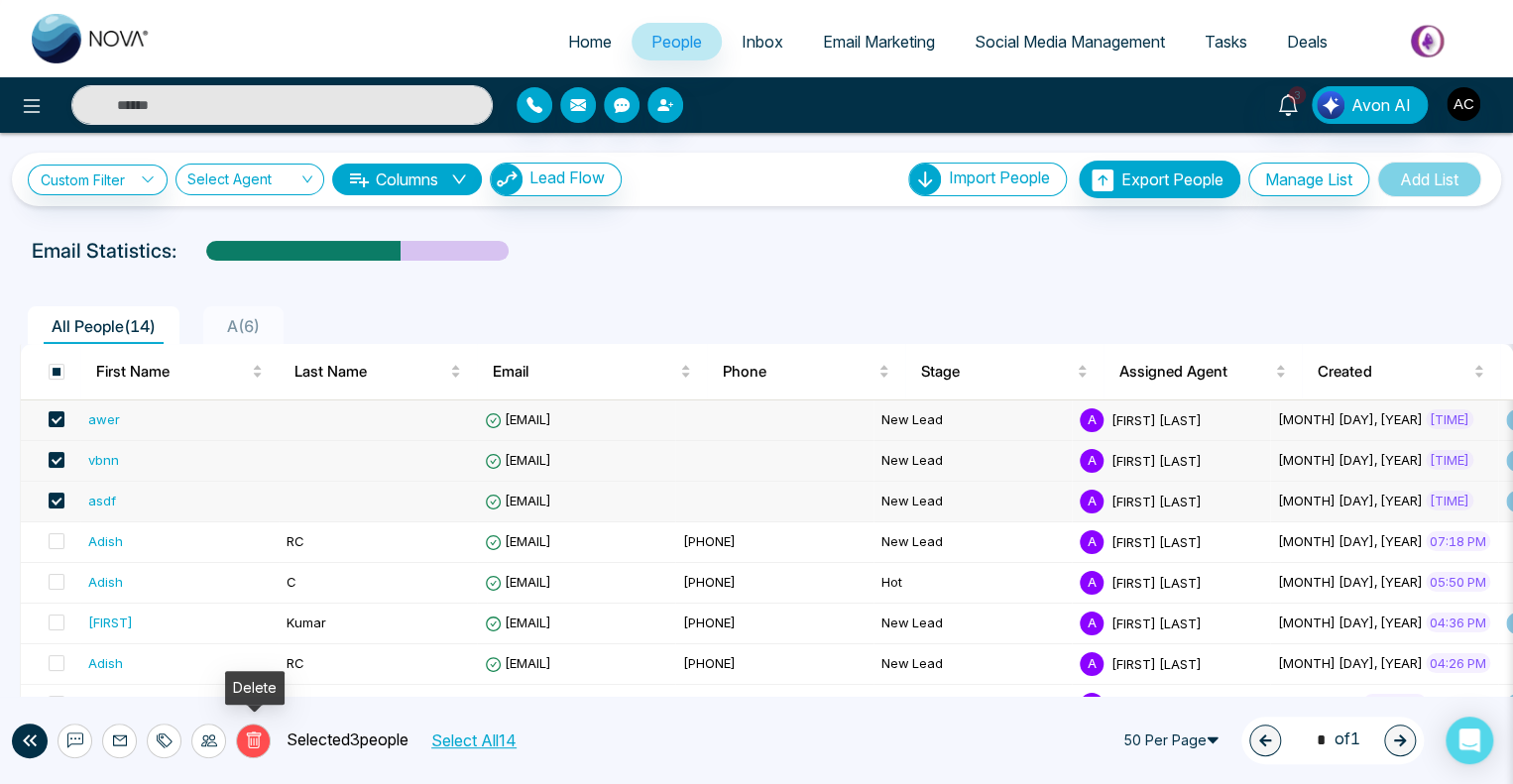 click 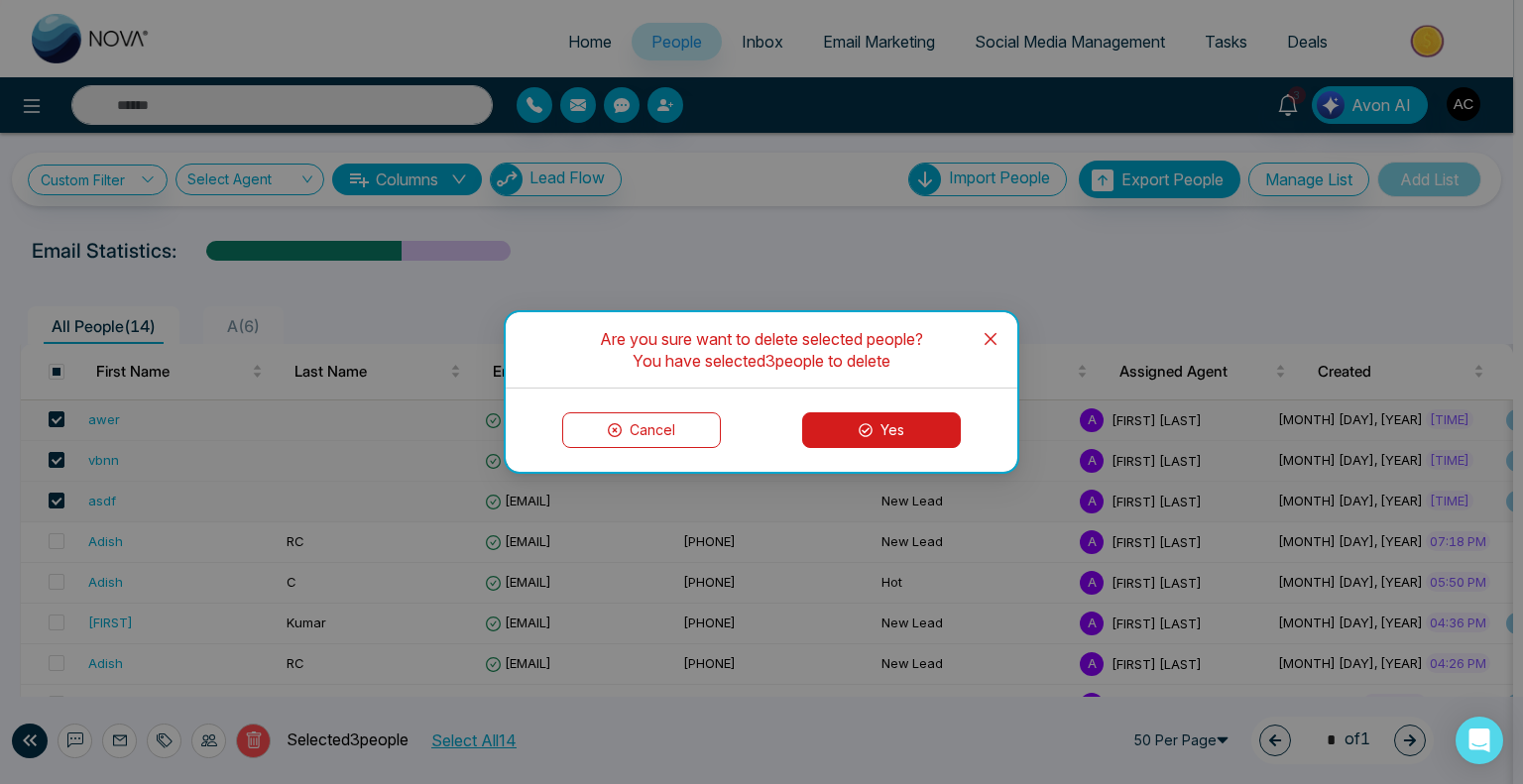 click on "Yes" at bounding box center [881, 430] 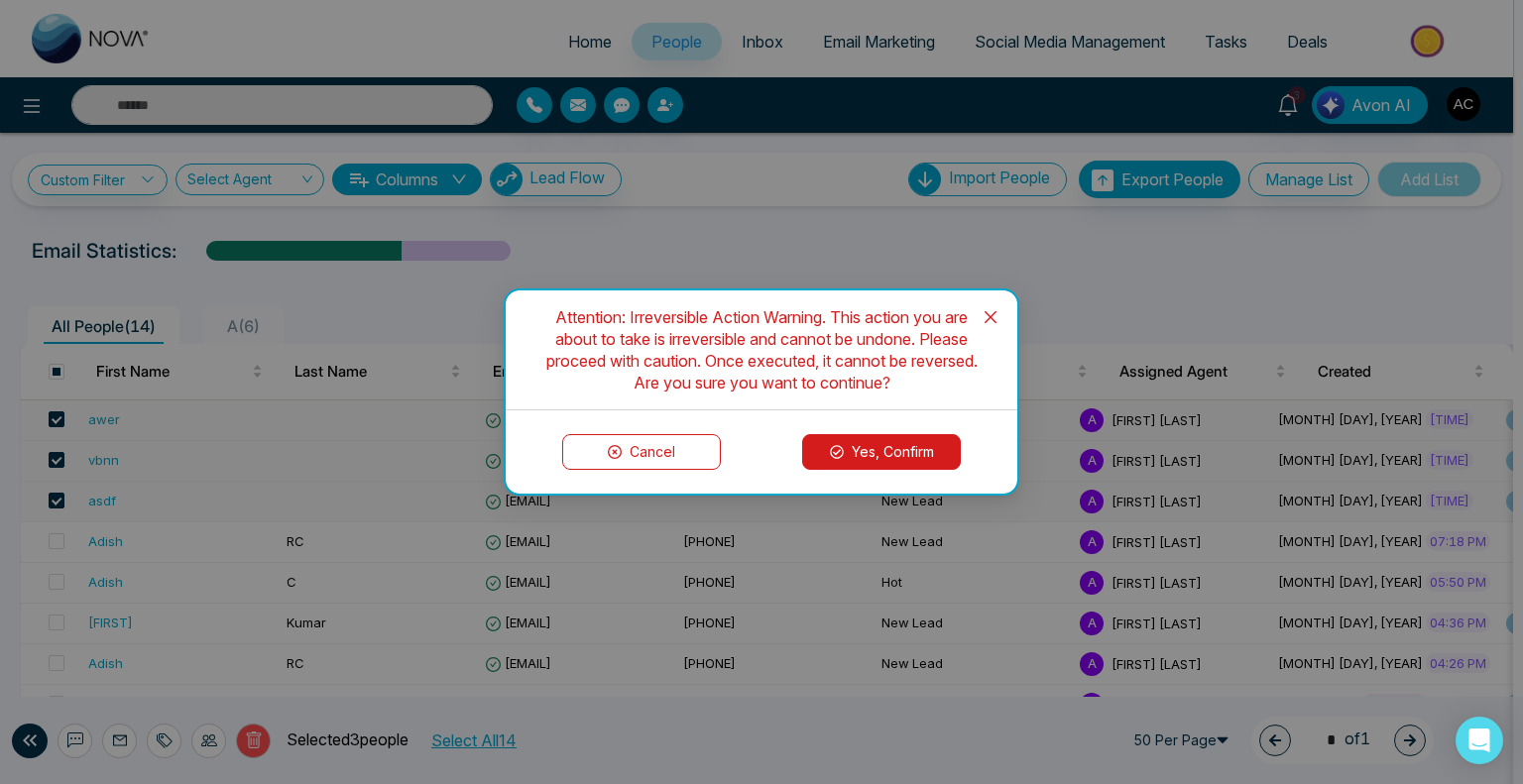 click on "Yes, Confirm" at bounding box center [881, 452] 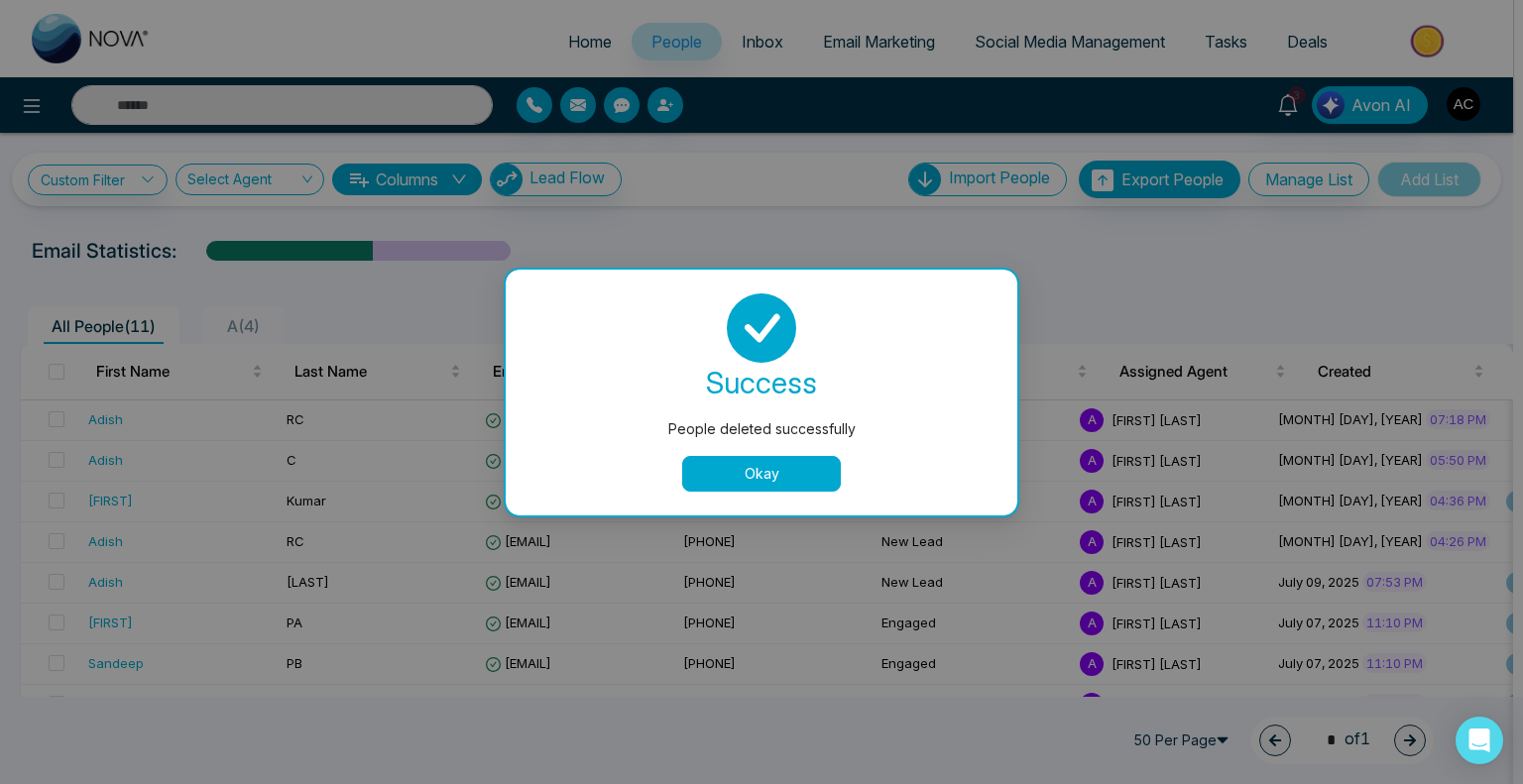 click on "Okay" at bounding box center (762, 474) 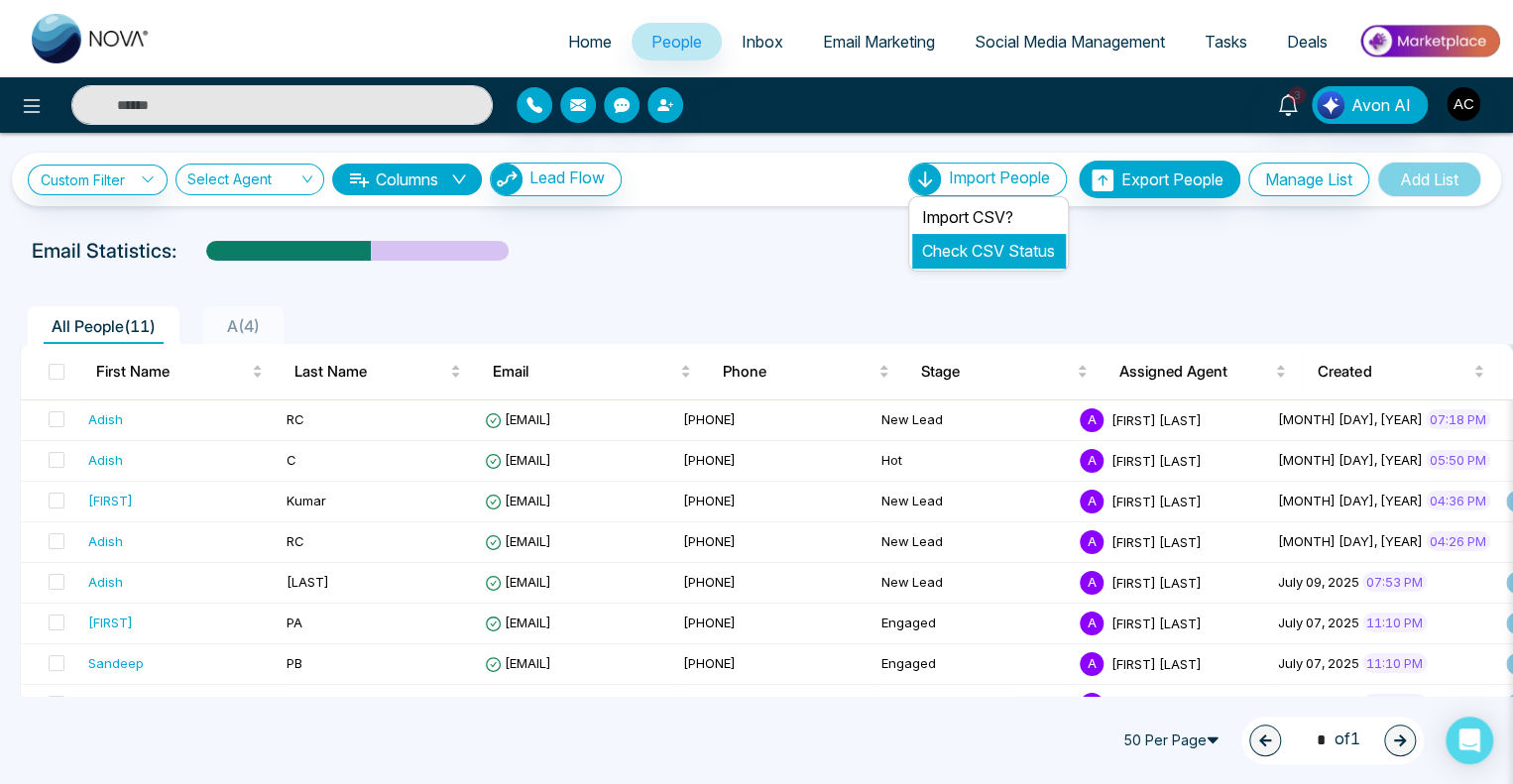 click on "Check CSV Status" at bounding box center [989, 251] 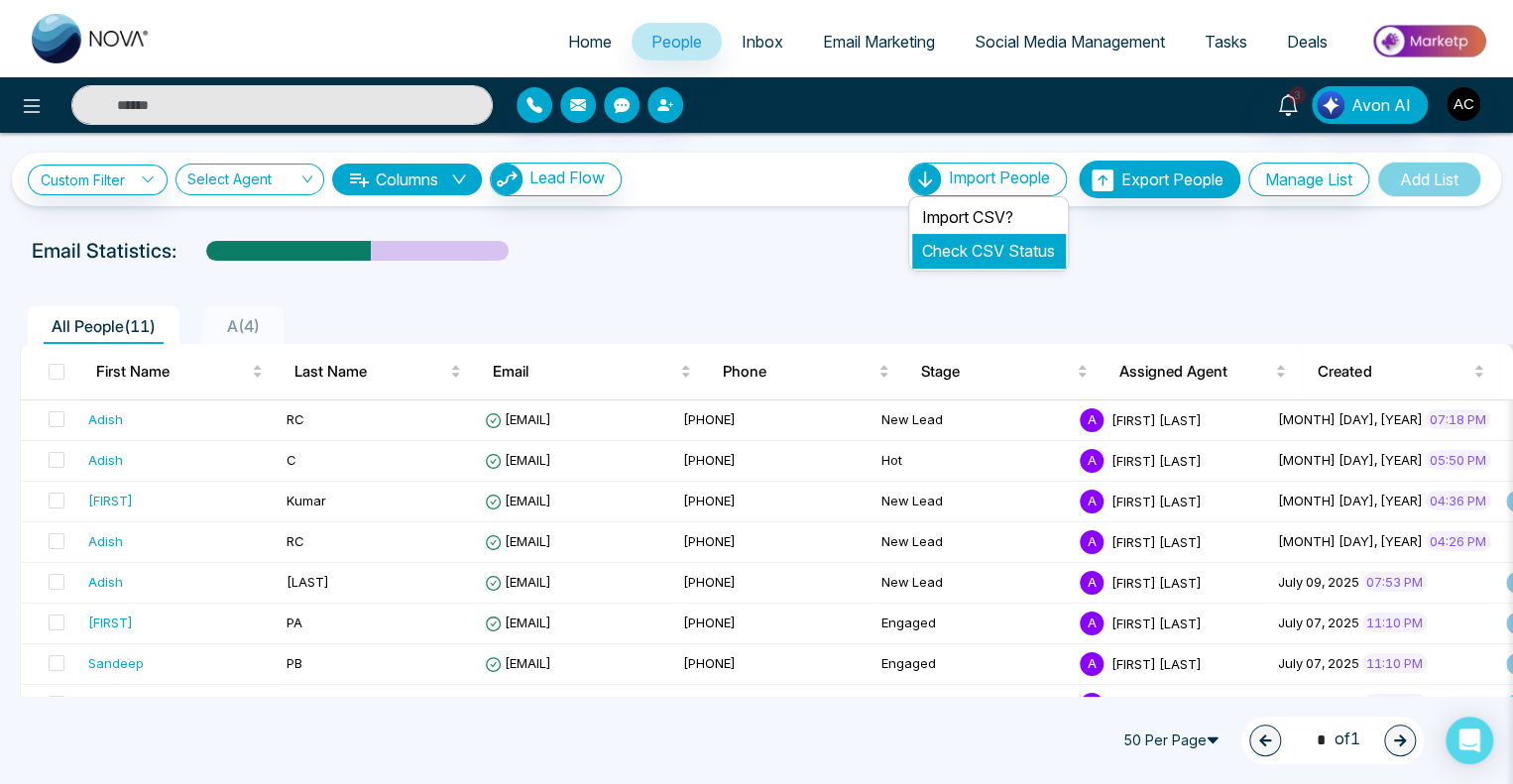 click on "Check CSV Status" at bounding box center (989, 251) 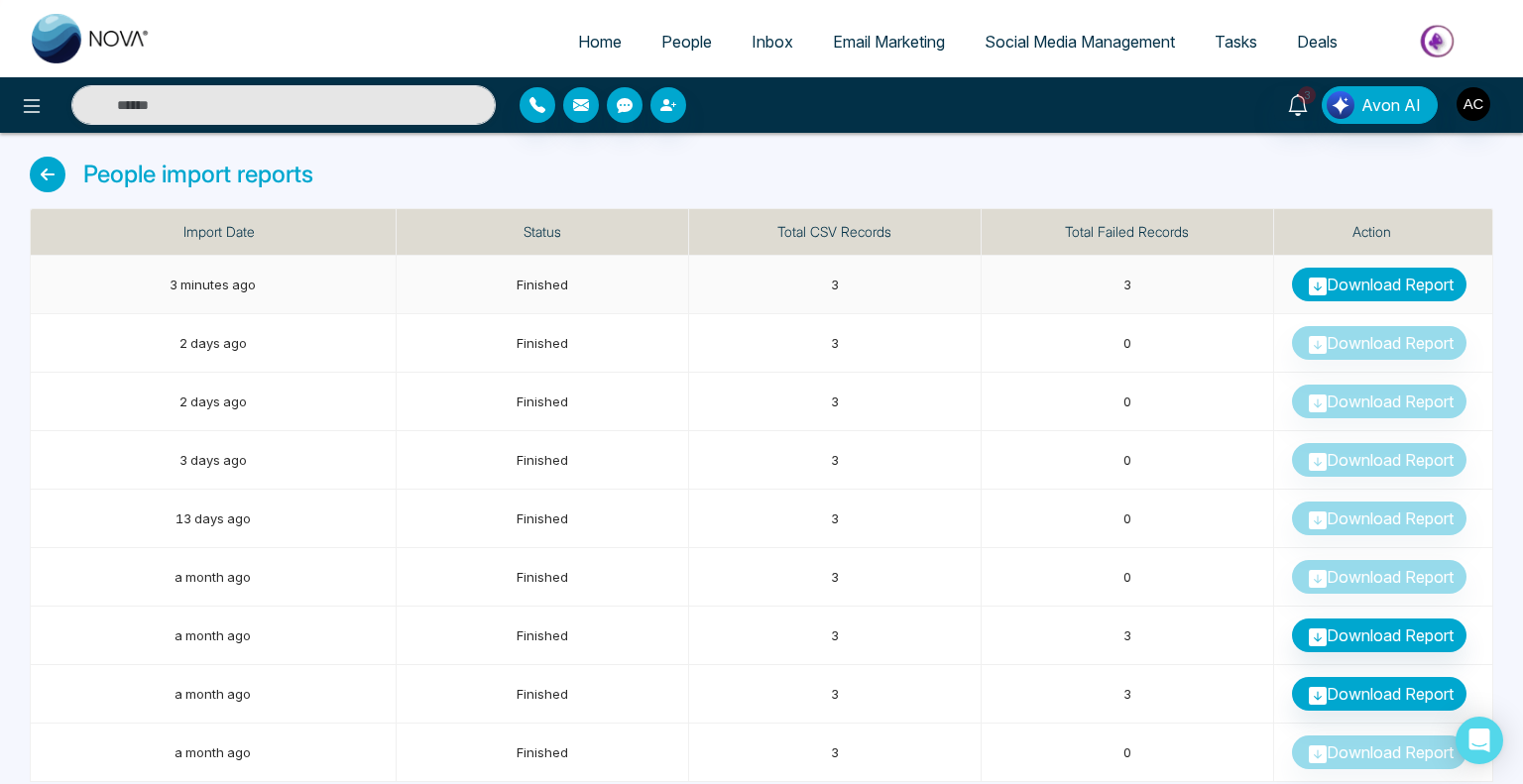 click on "Download Report" at bounding box center (1379, 284) 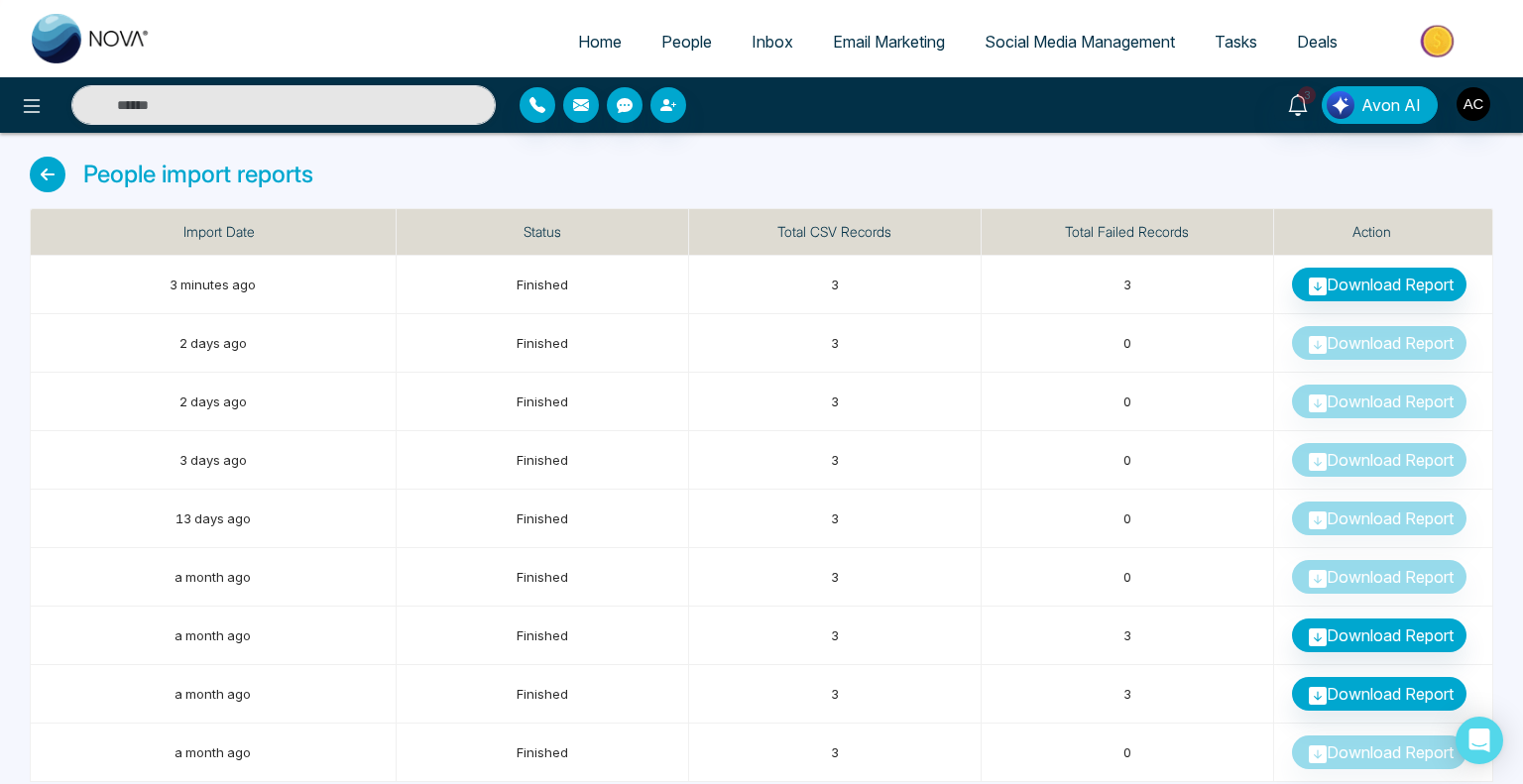 click at bounding box center [48, 174] 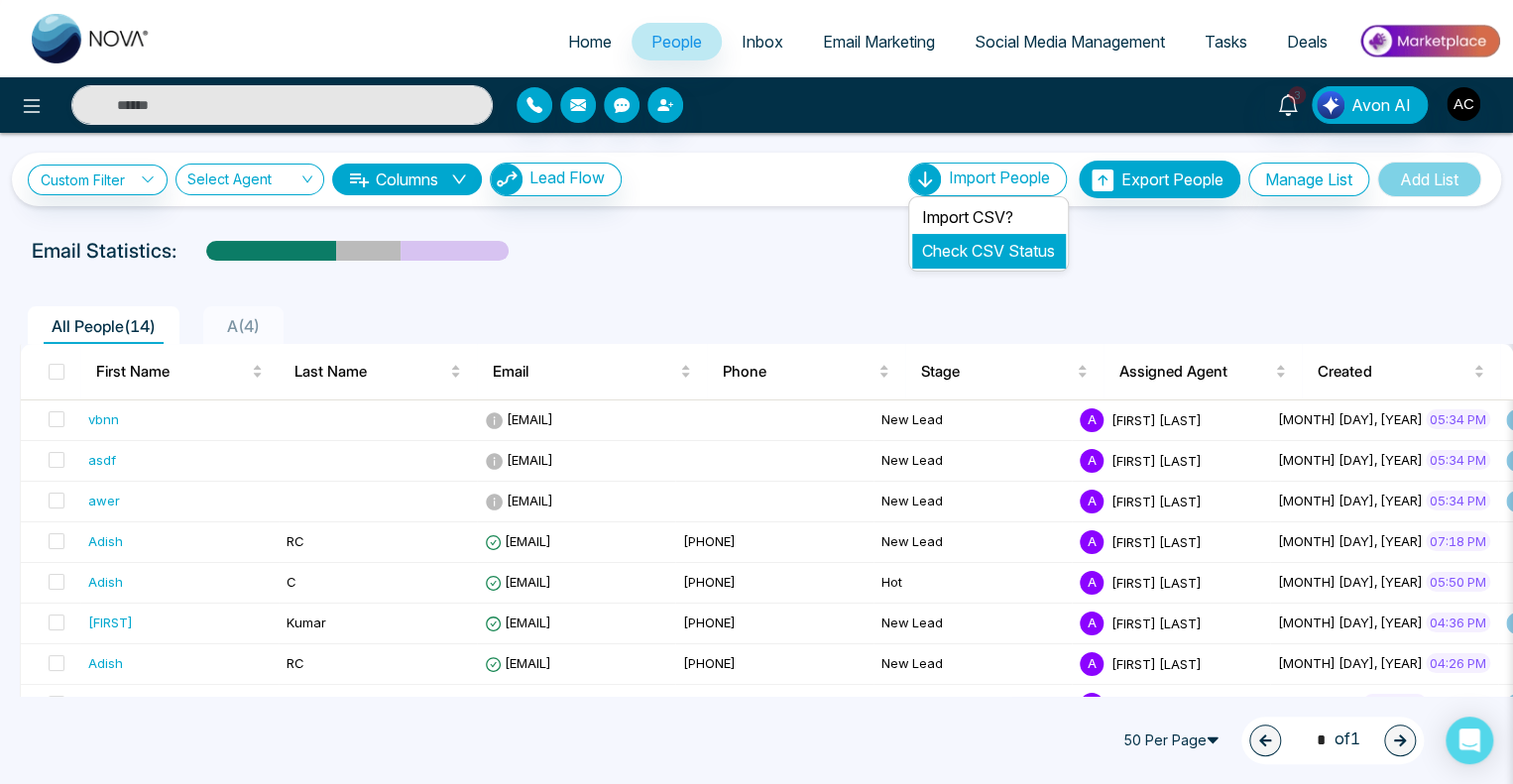 click on "Check CSV Status" at bounding box center (989, 251) 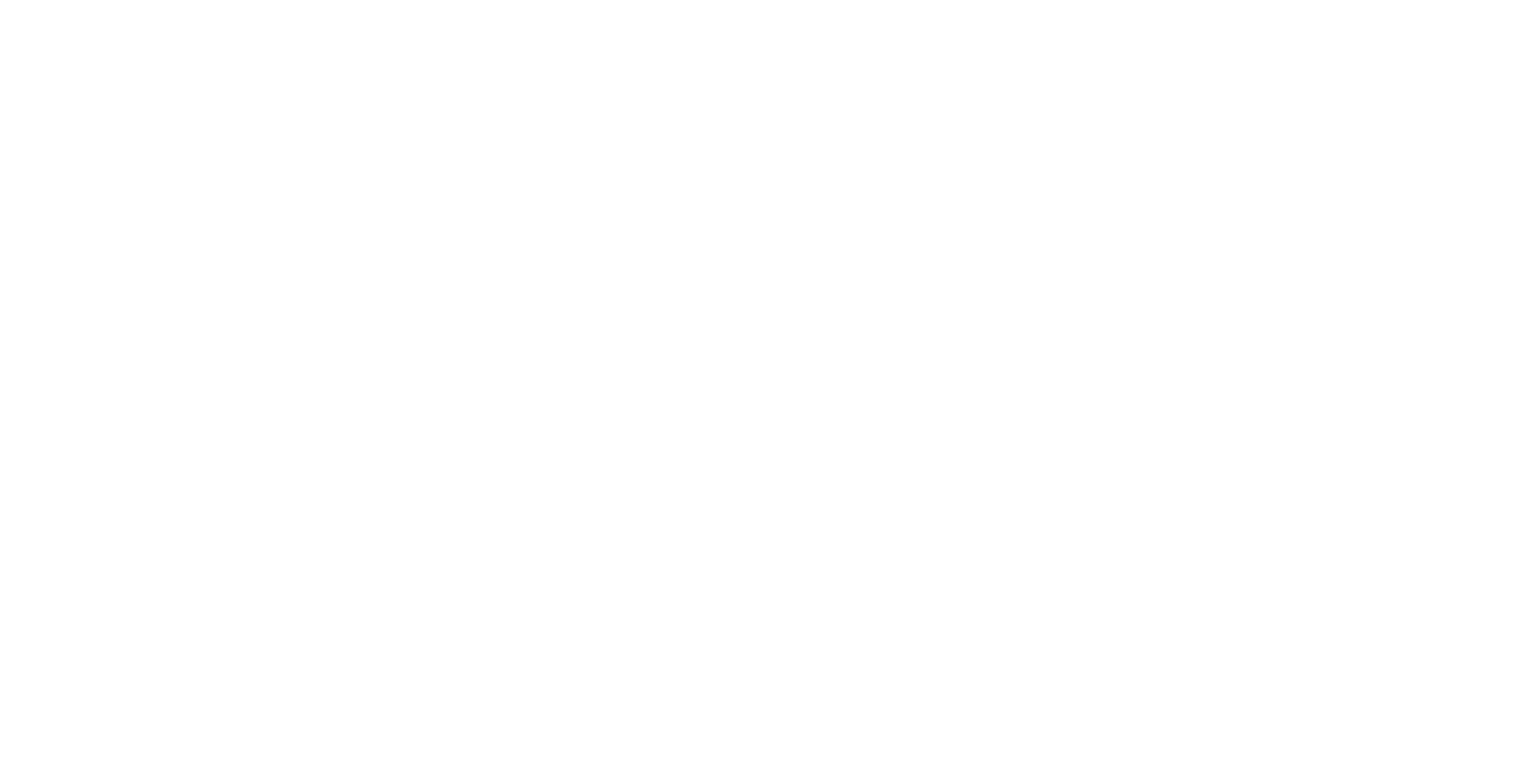 scroll, scrollTop: 0, scrollLeft: 0, axis: both 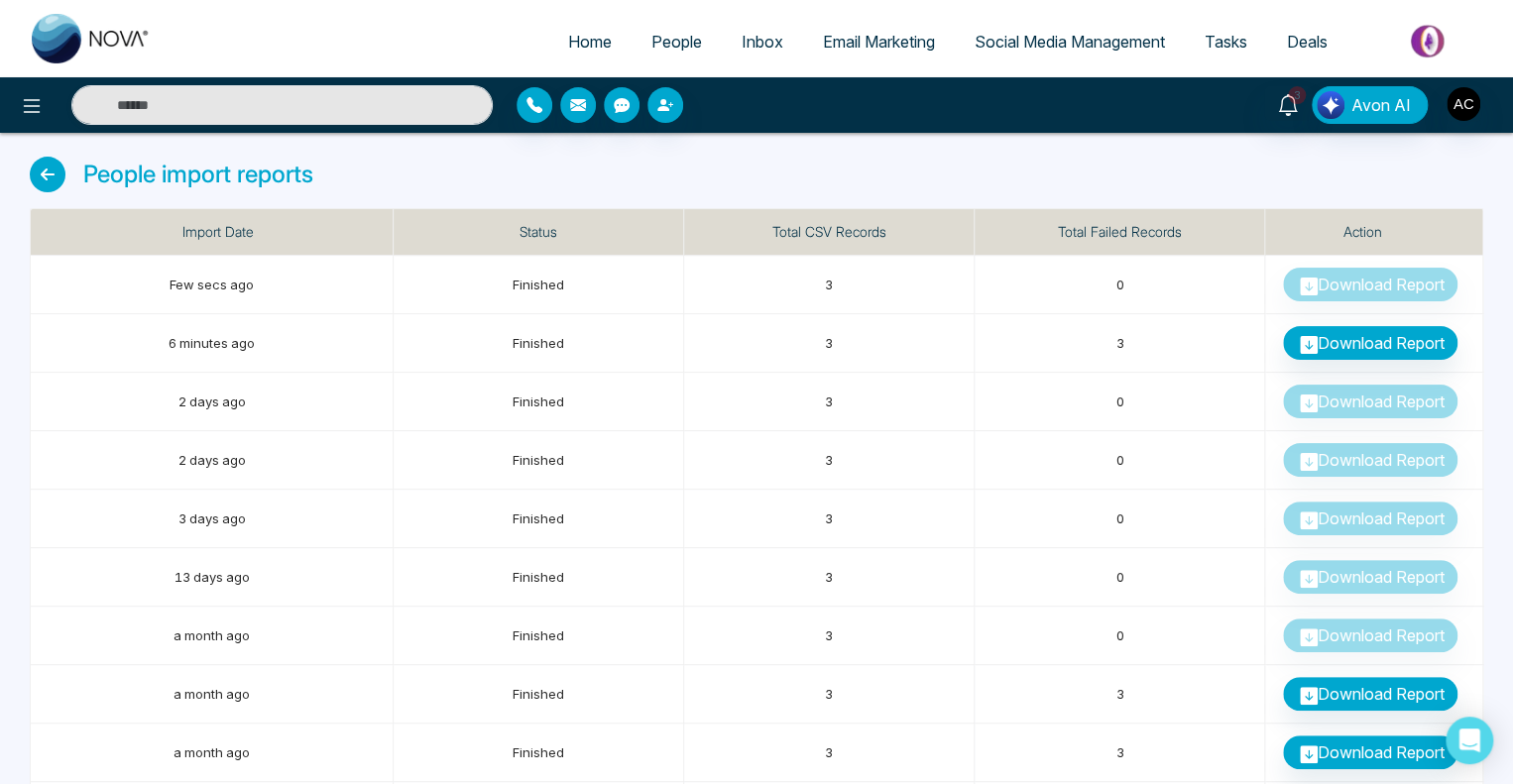 click on "Home" at bounding box center [590, 42] 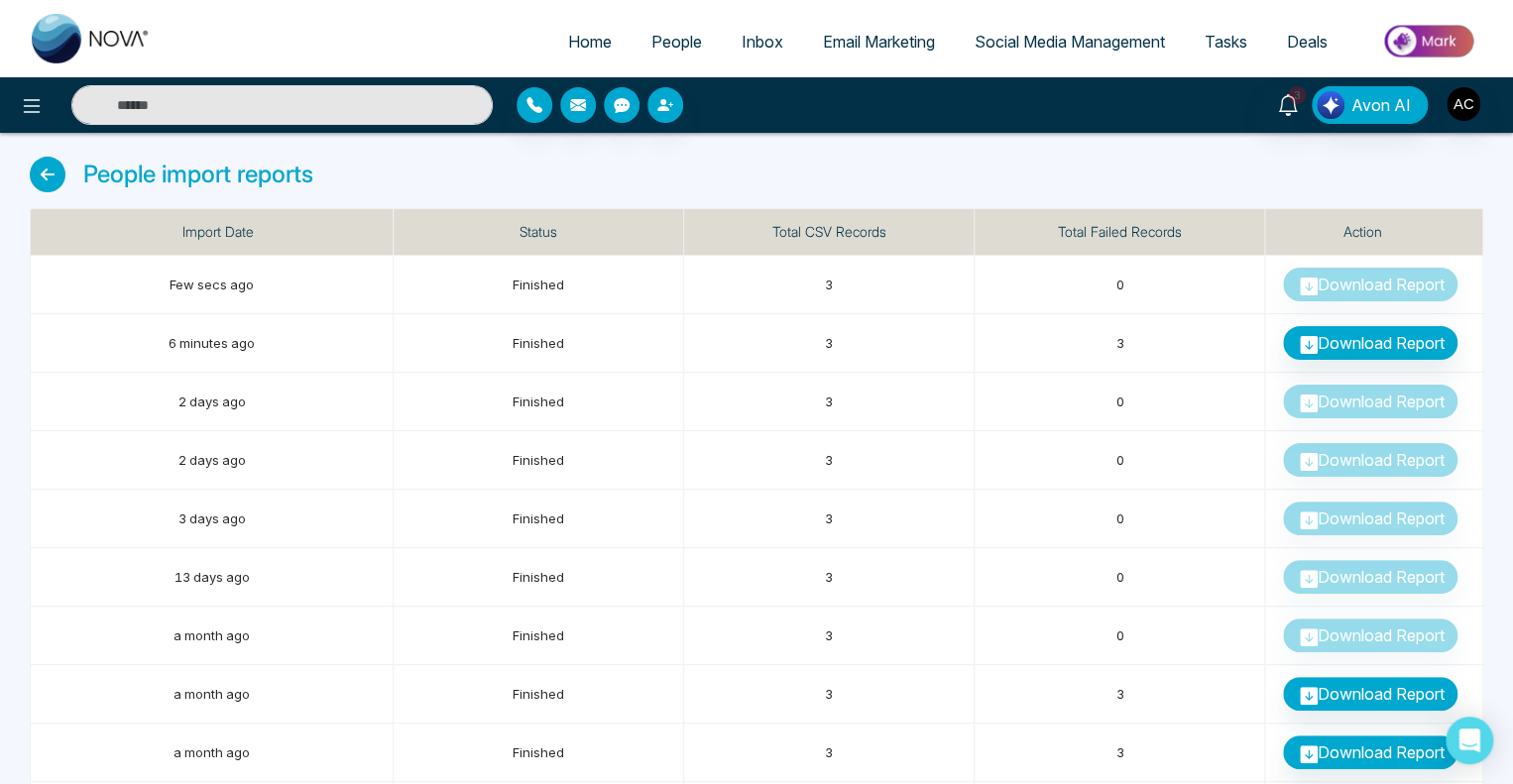 select on "*" 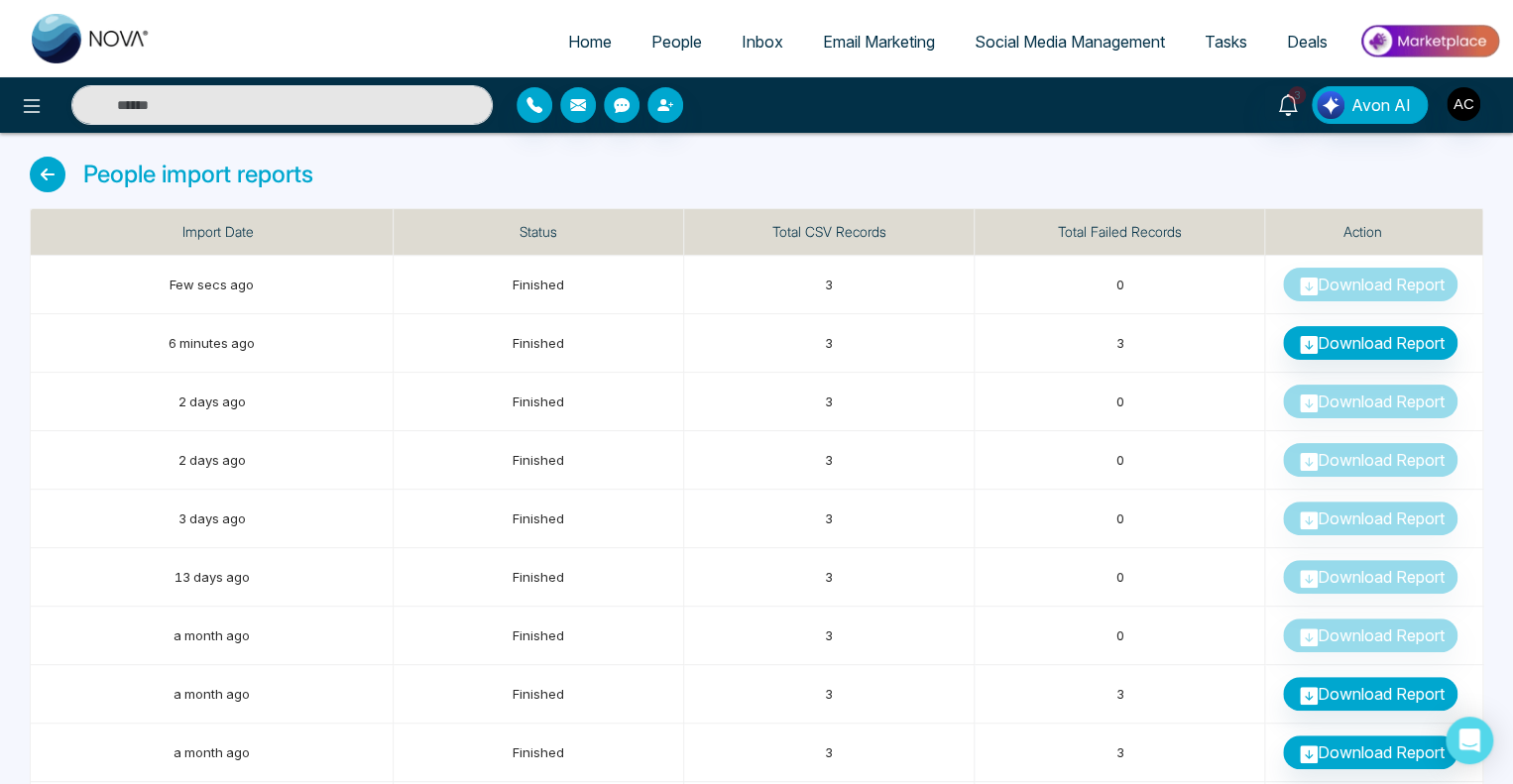 select on "*" 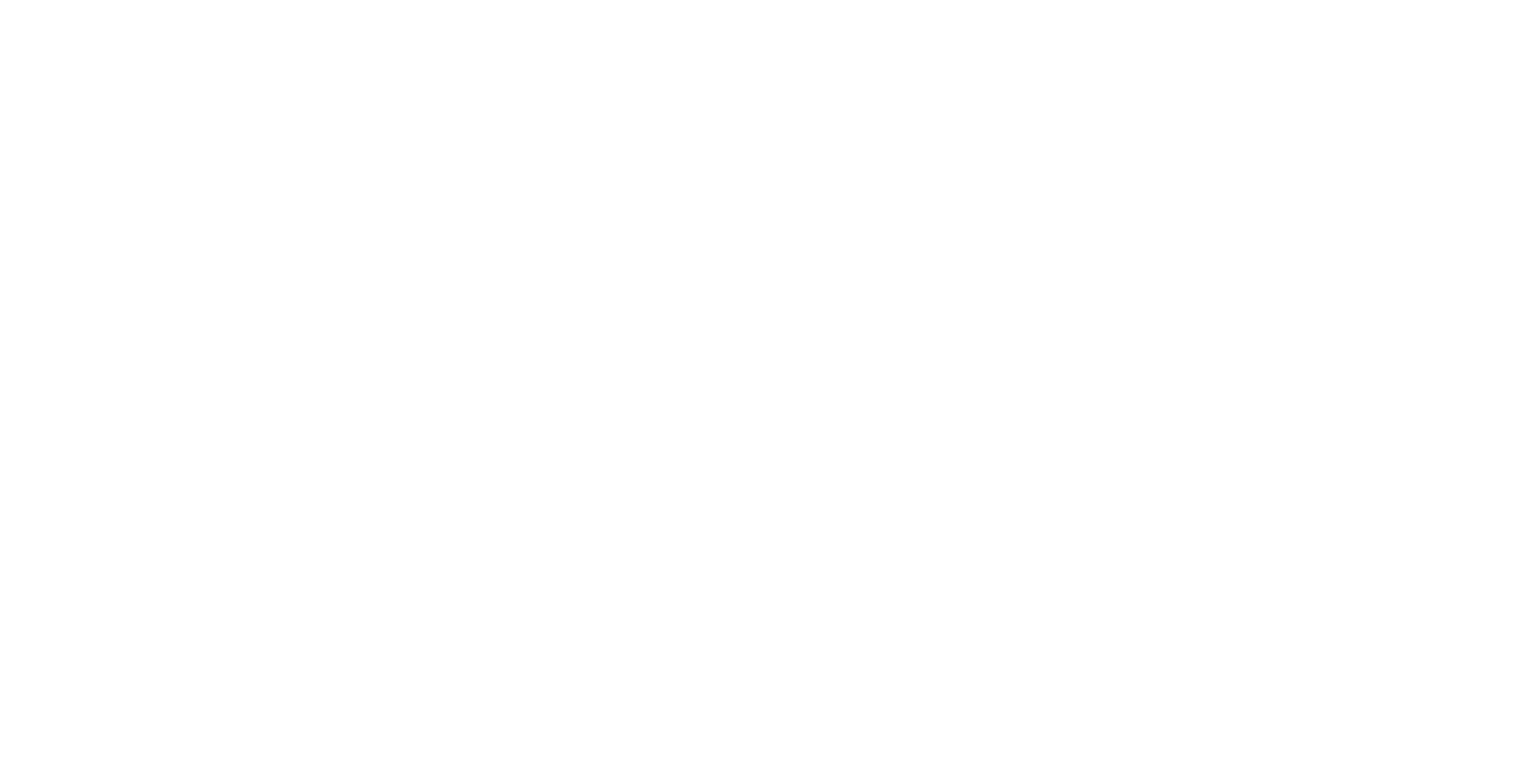 scroll, scrollTop: 0, scrollLeft: 0, axis: both 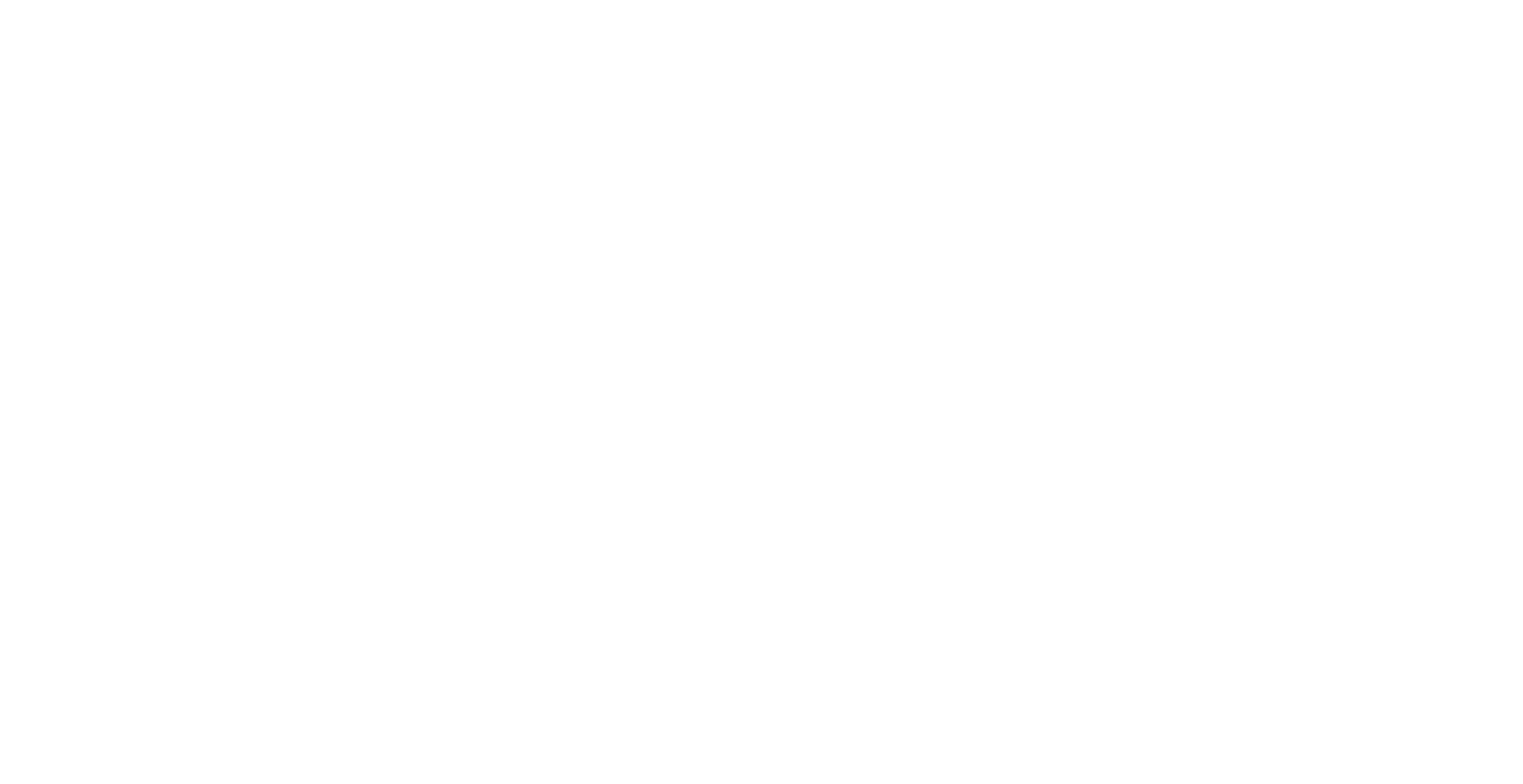 select on "*" 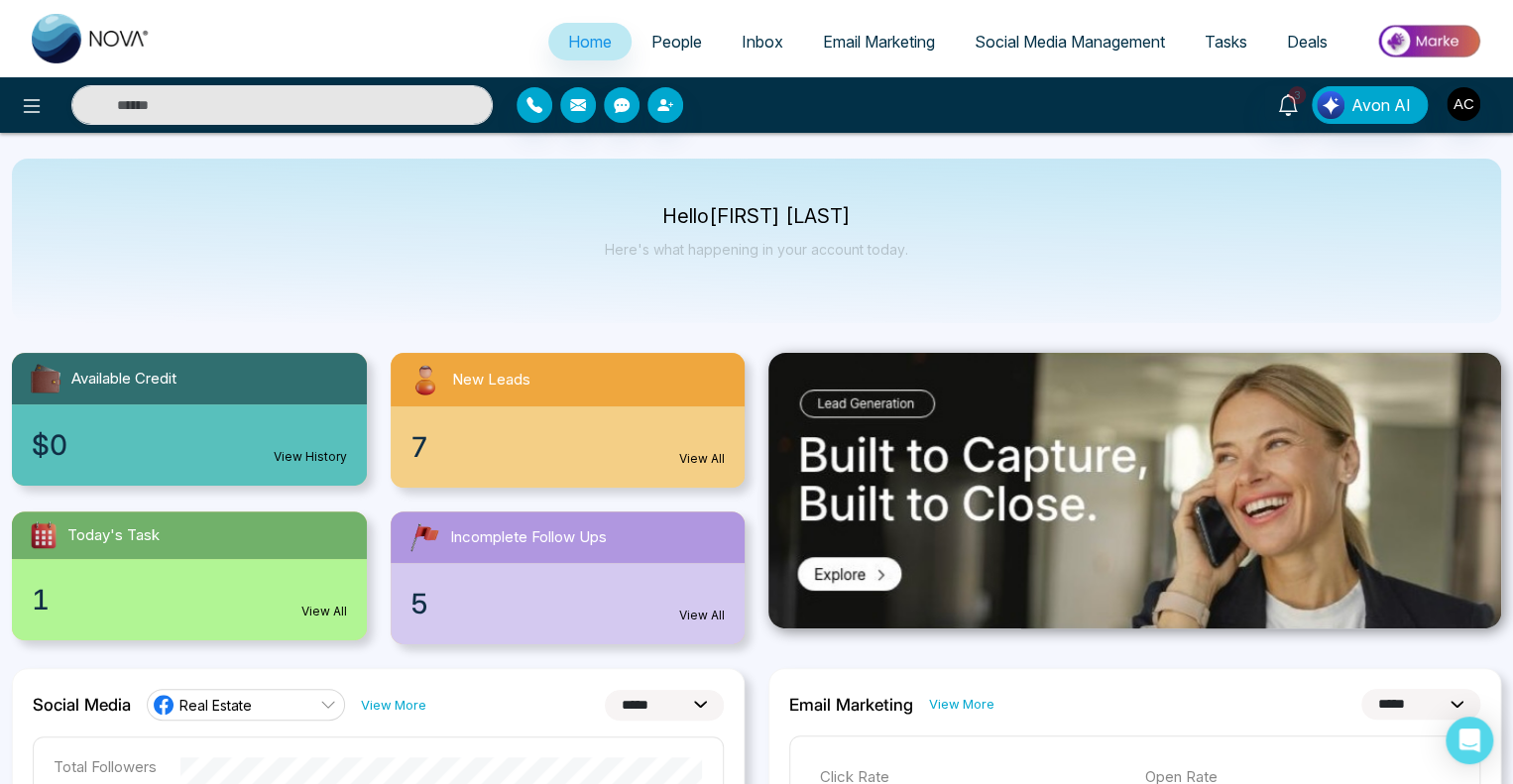 click on "People" at bounding box center [676, 42] 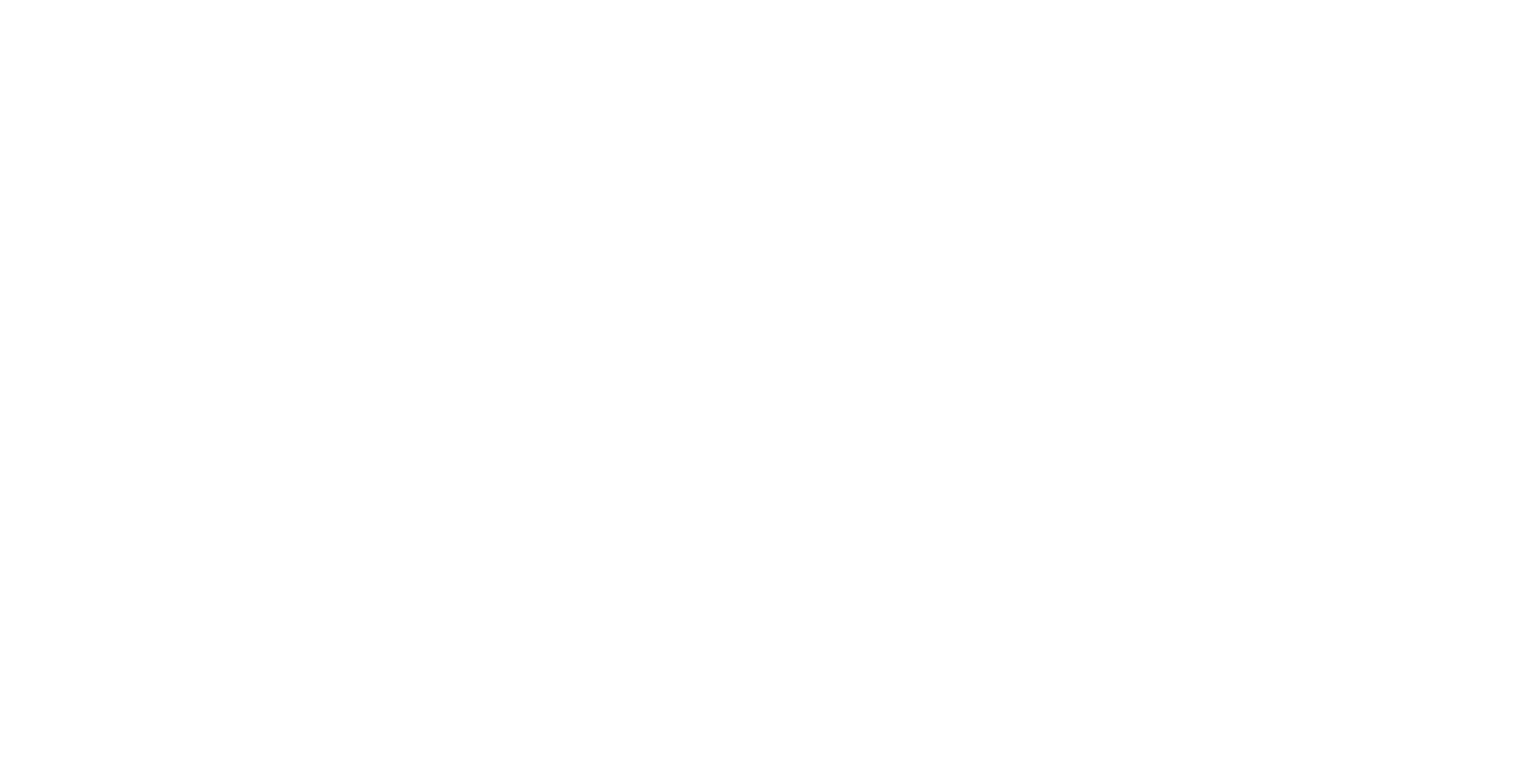 scroll, scrollTop: 0, scrollLeft: 0, axis: both 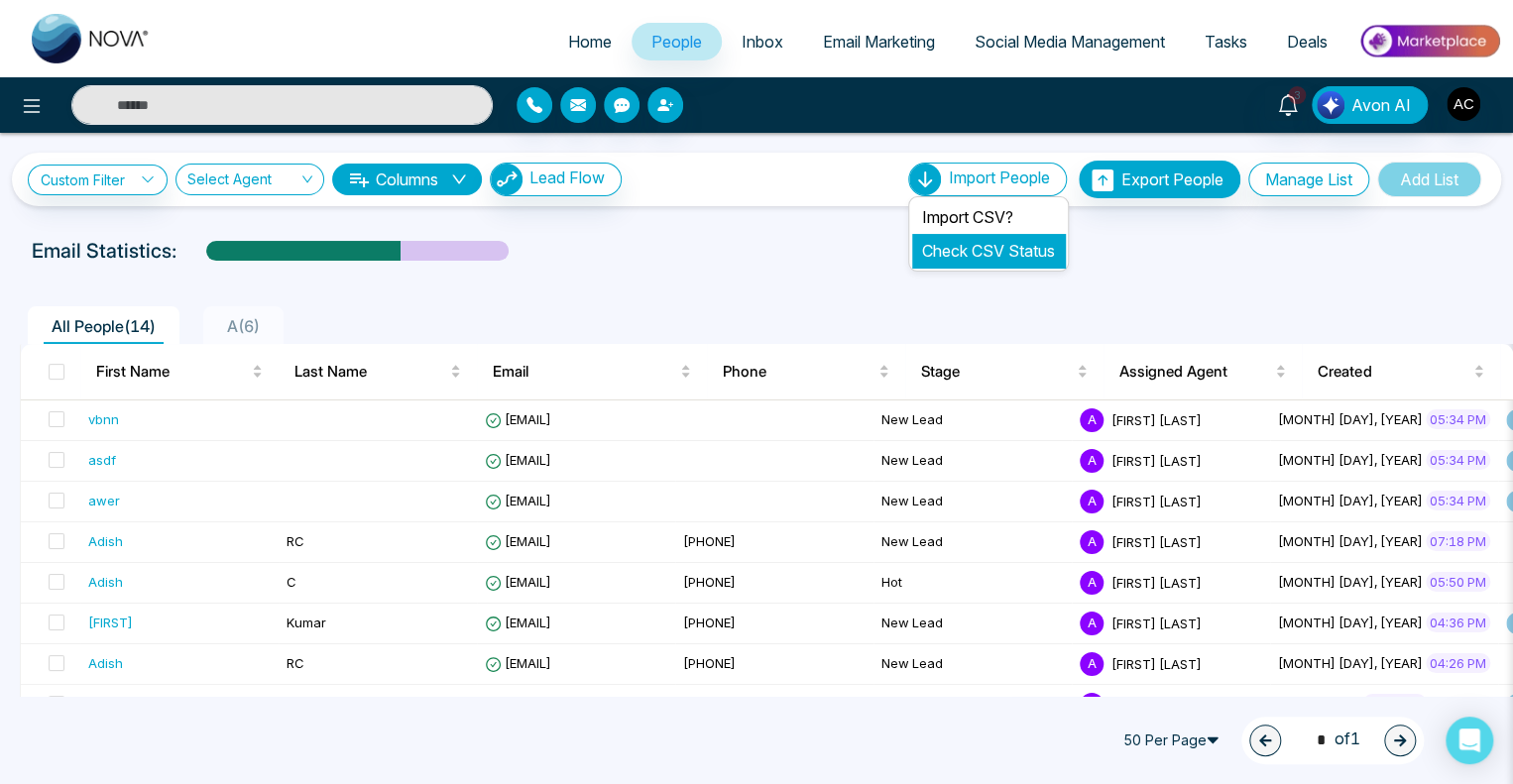click on "Check CSV Status" at bounding box center [989, 251] 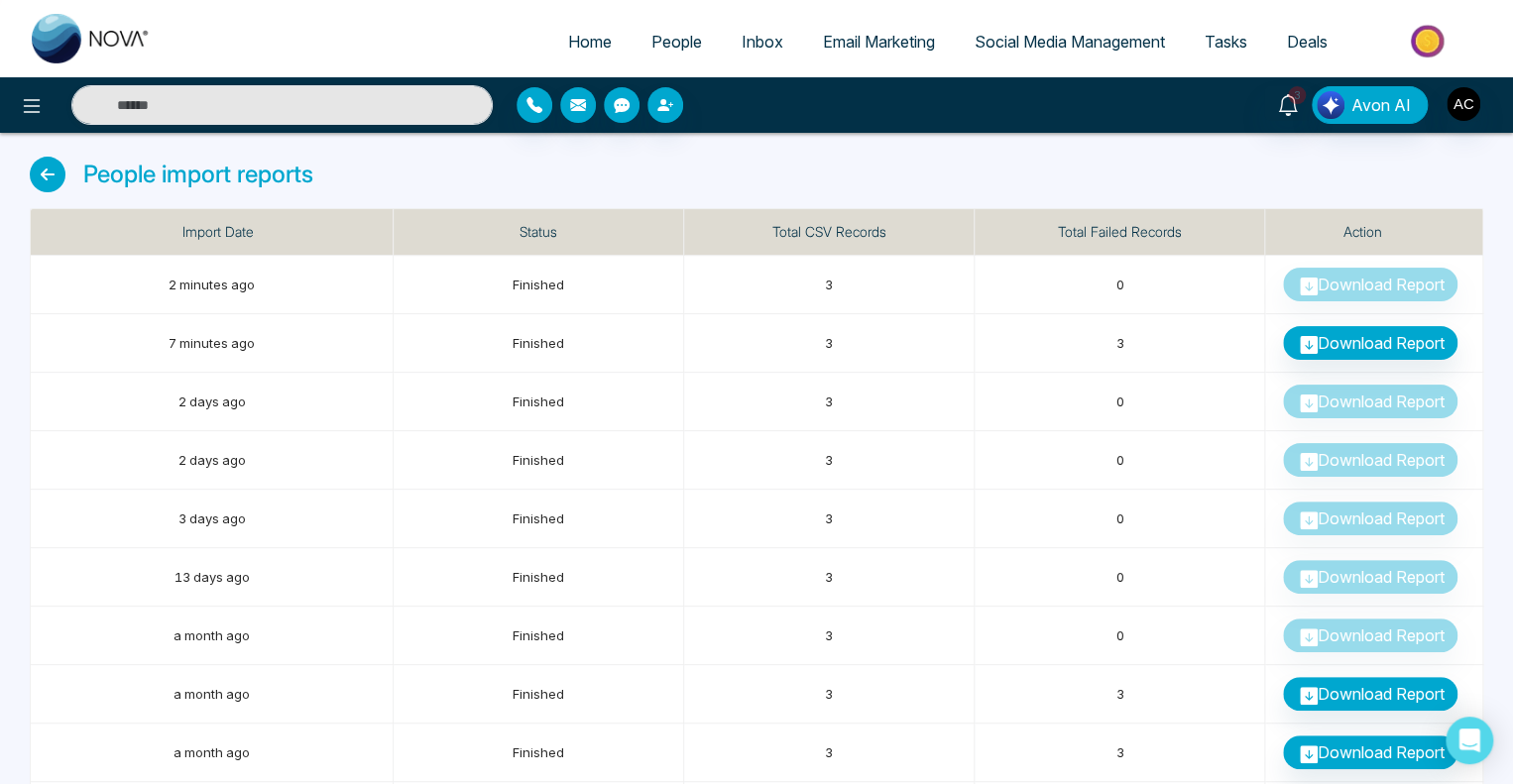 click at bounding box center [48, 174] 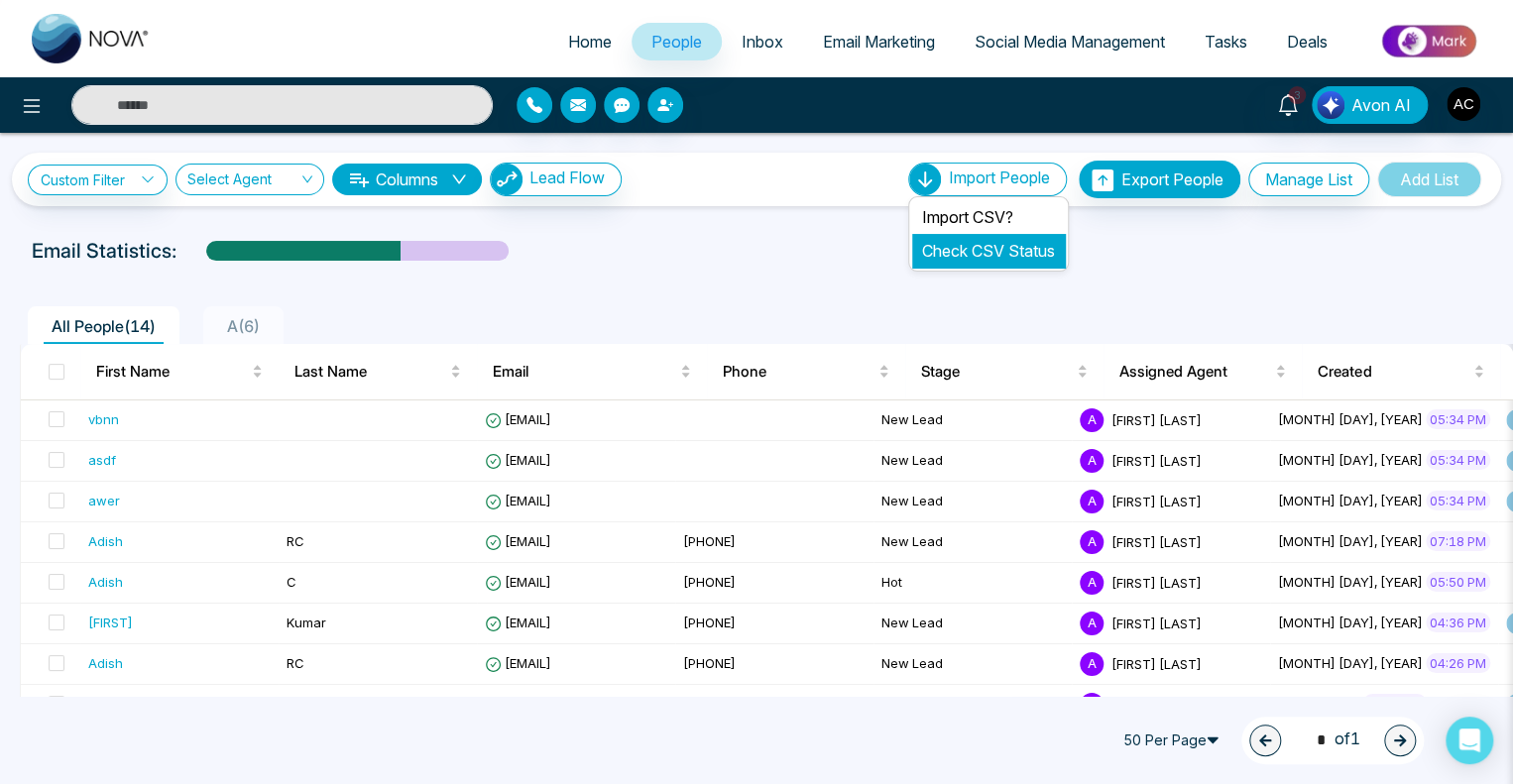 click on "Check CSV Status" at bounding box center (989, 251) 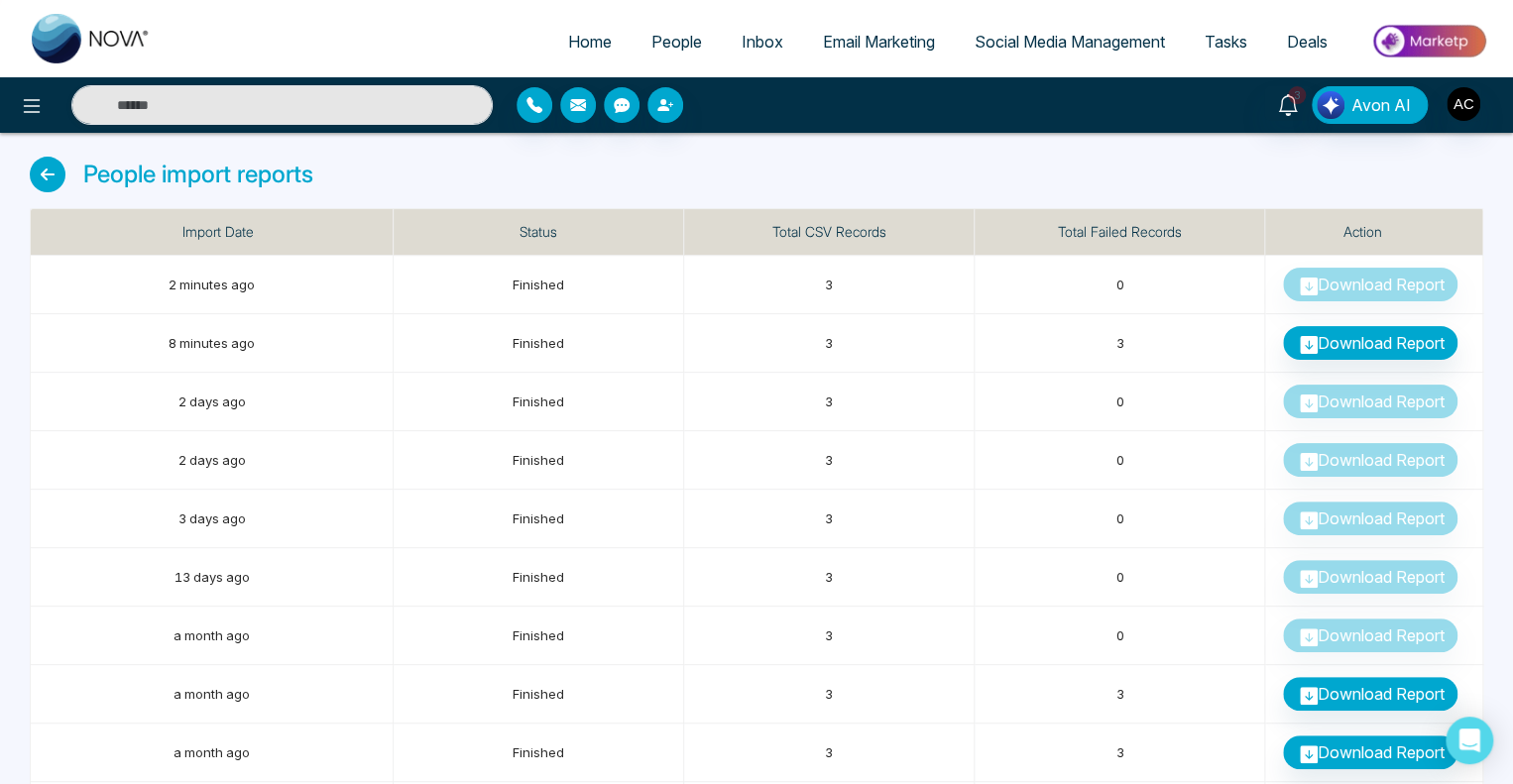 click on "People" at bounding box center (676, 42) 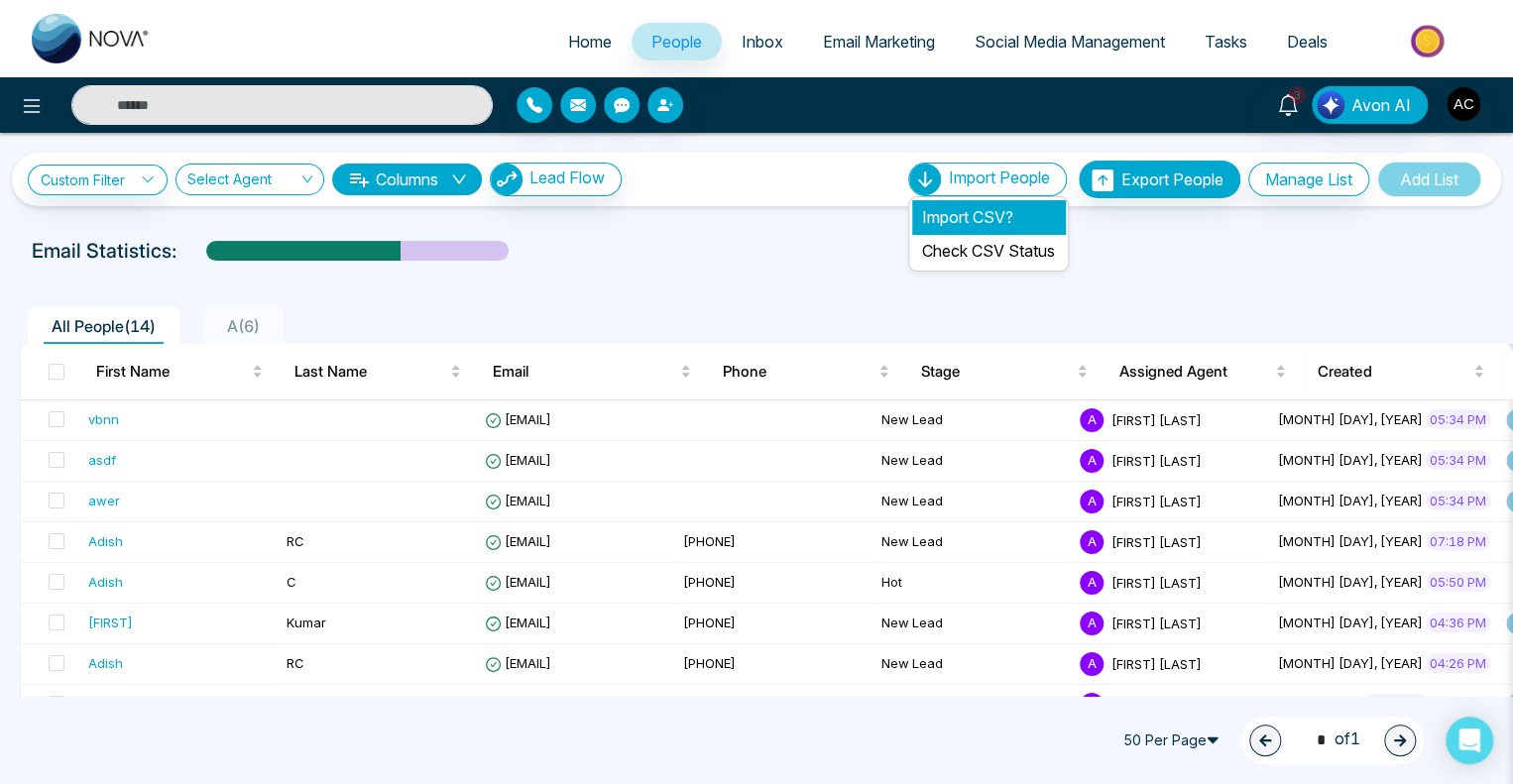 click on "Import CSV?" at bounding box center [989, 217] 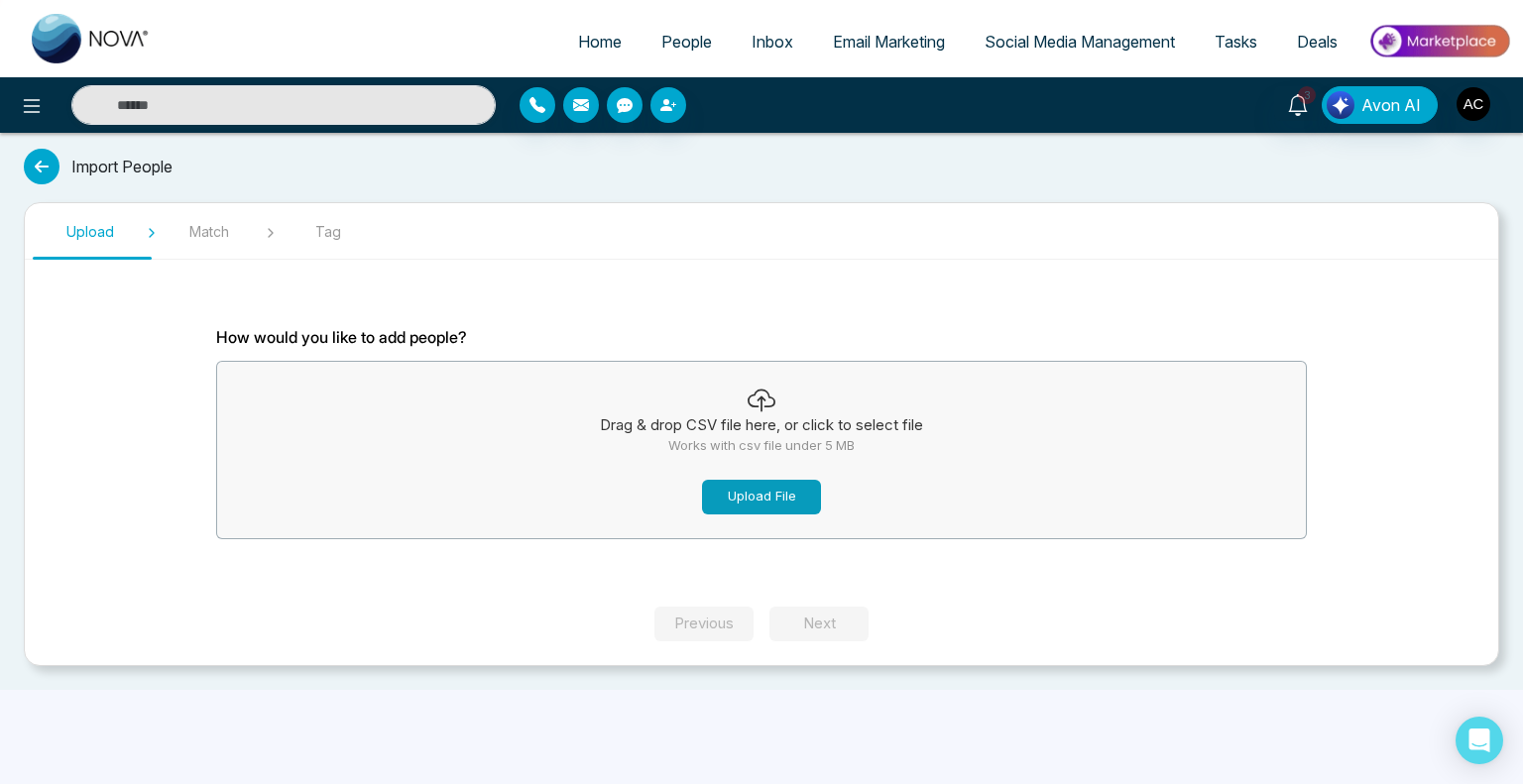 click on "Upload File" at bounding box center (762, 497) 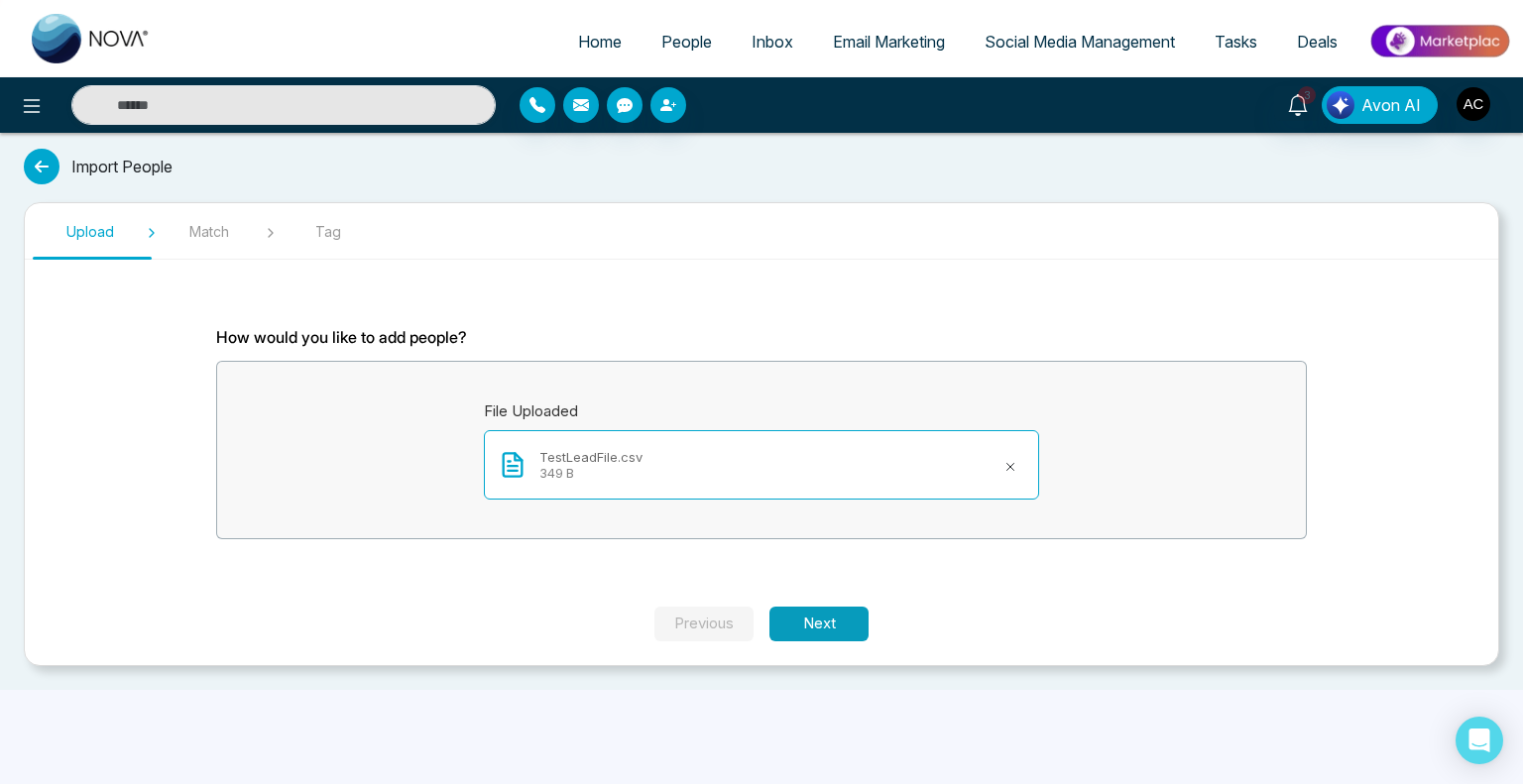 click on "Next" at bounding box center (819, 623) 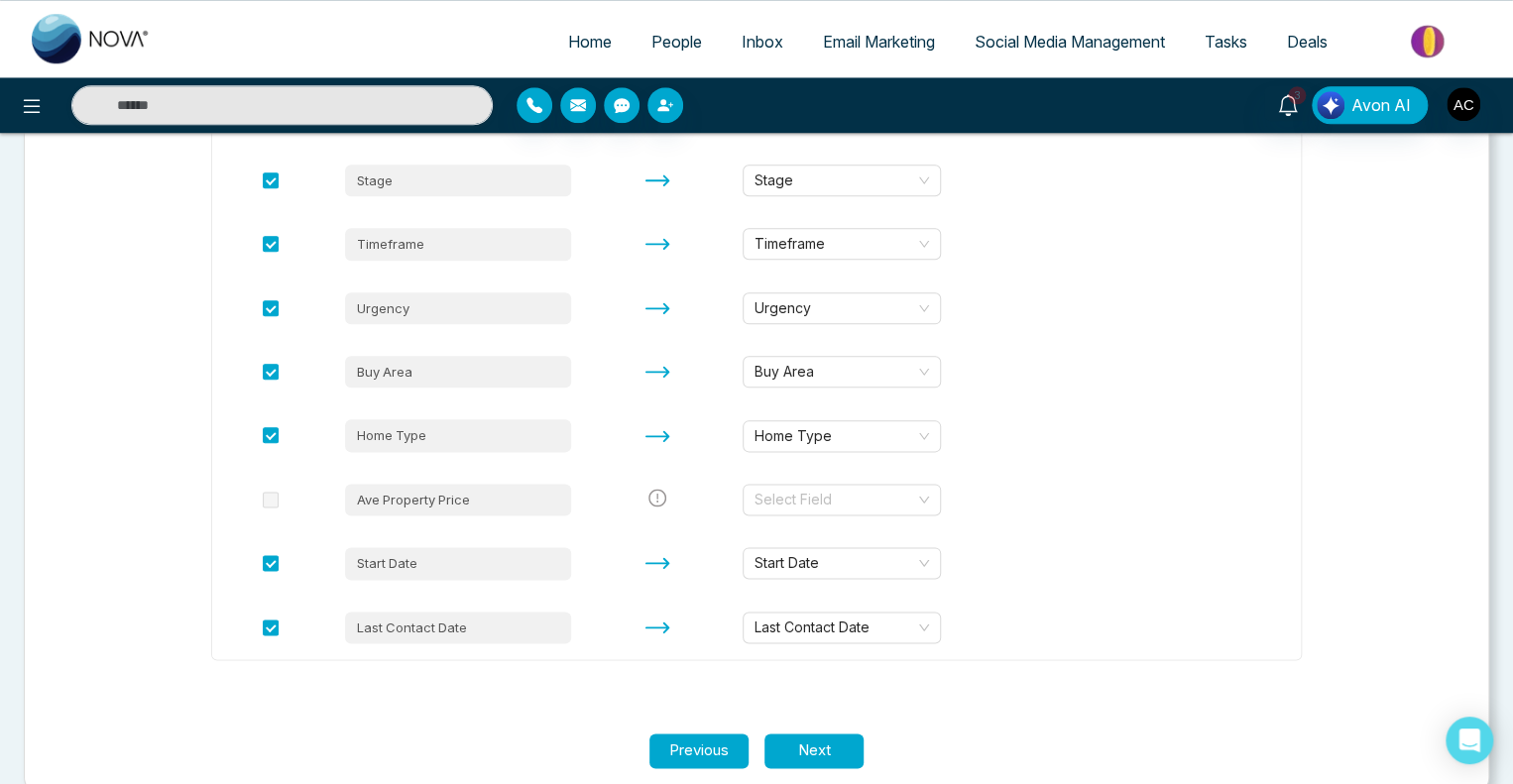 scroll, scrollTop: 1000, scrollLeft: 0, axis: vertical 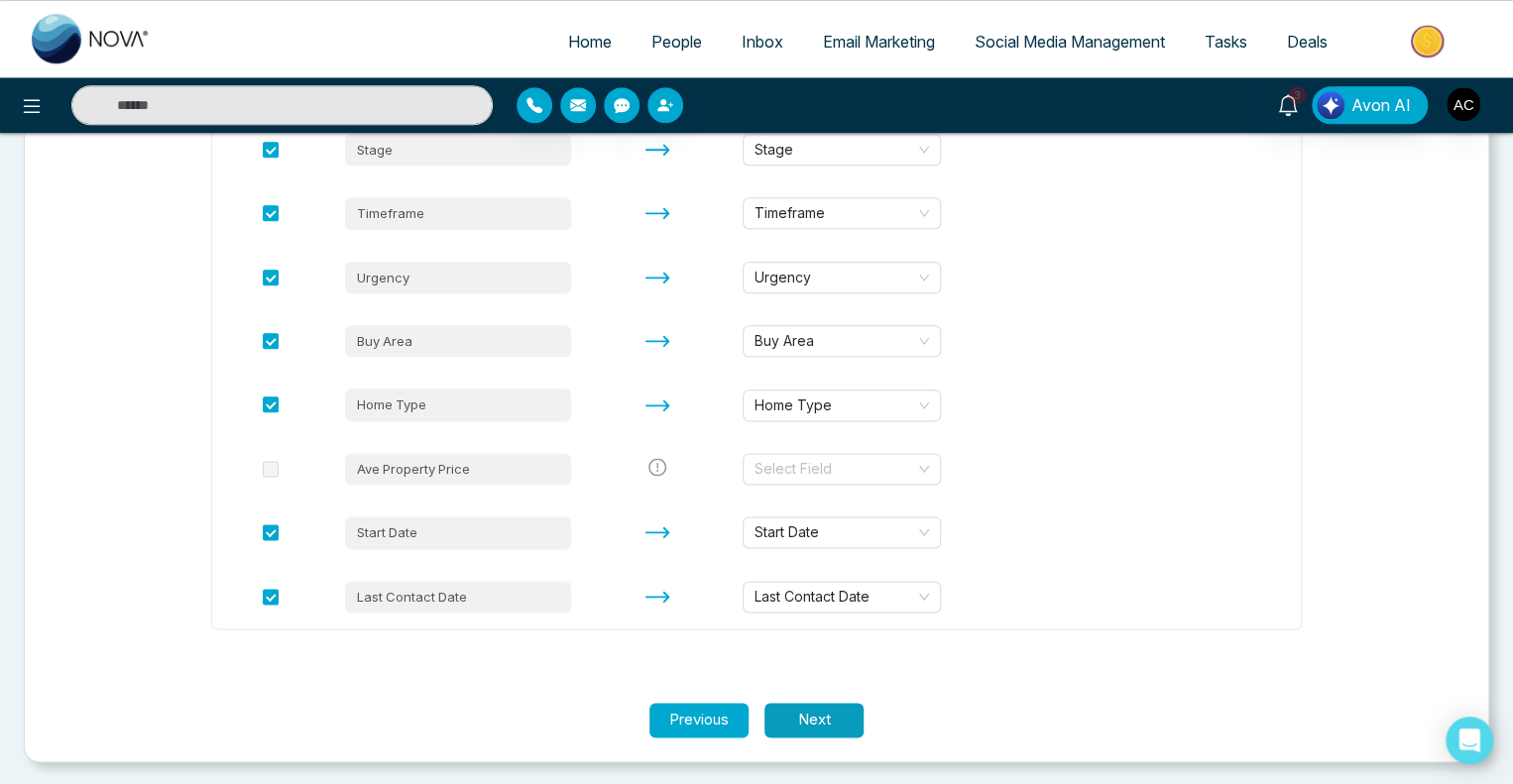 click on "Next" at bounding box center [814, 720] 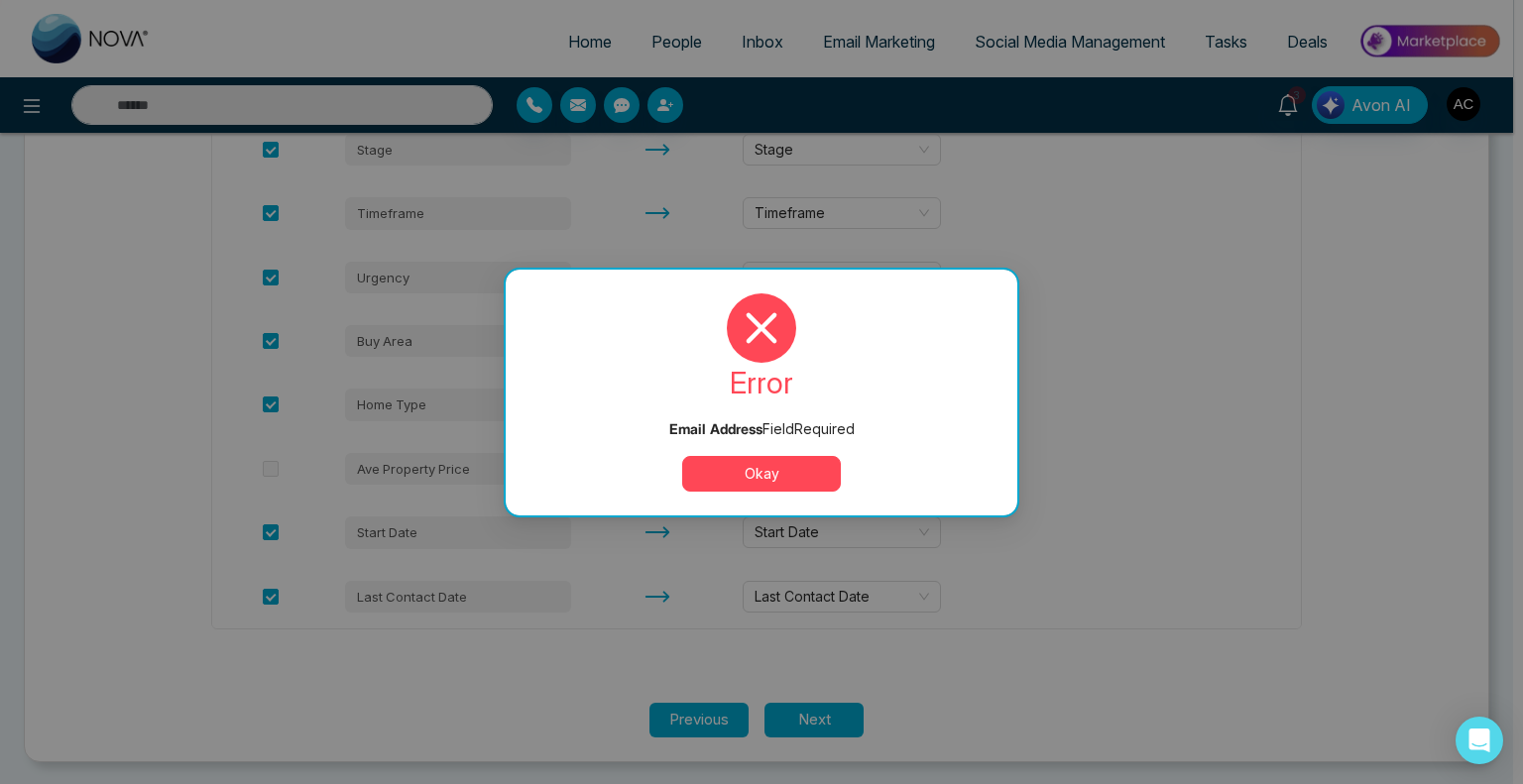 click on "Okay" at bounding box center [762, 474] 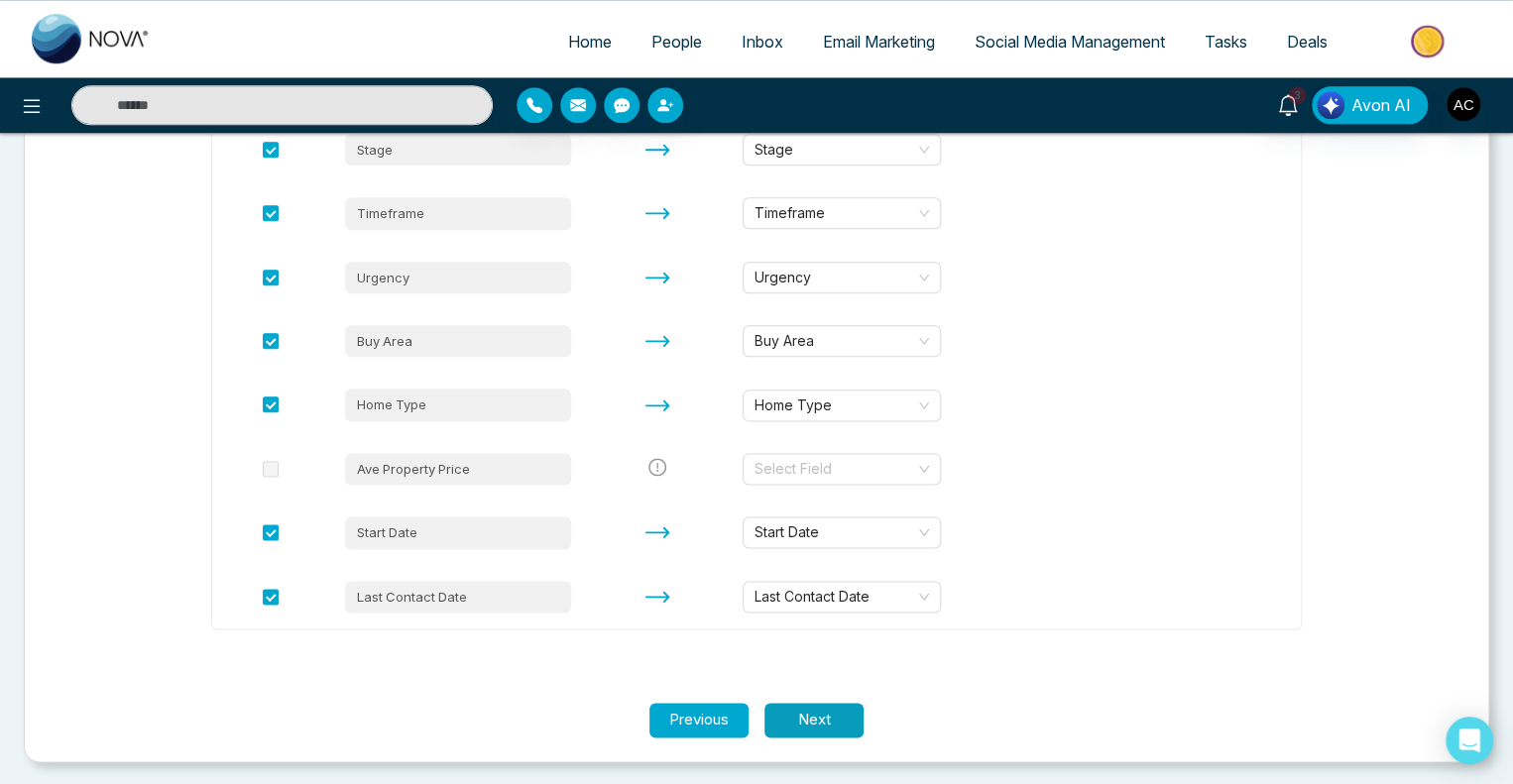 click on "Next" at bounding box center (814, 720) 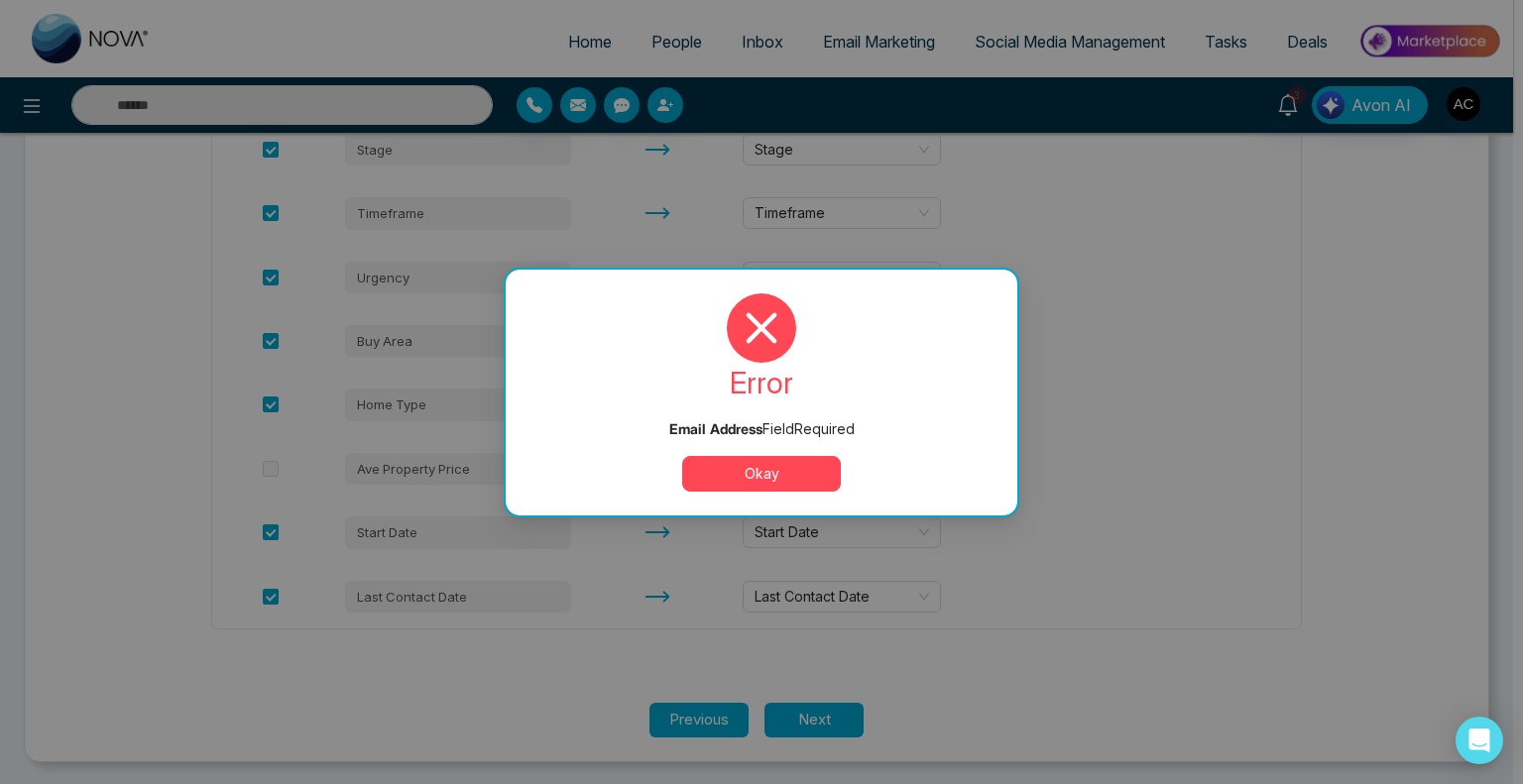 click on "Okay" at bounding box center [762, 474] 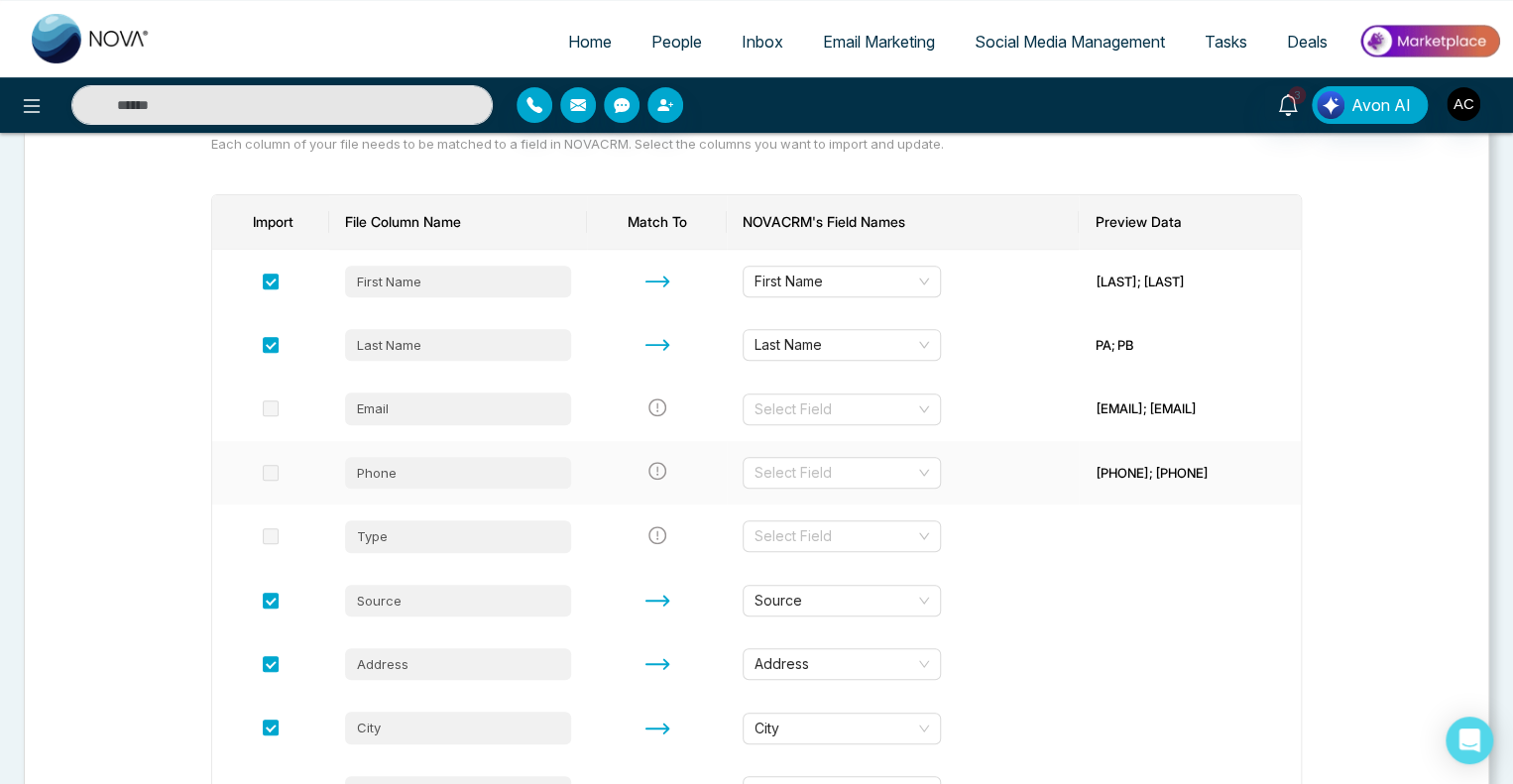 scroll, scrollTop: 236, scrollLeft: 0, axis: vertical 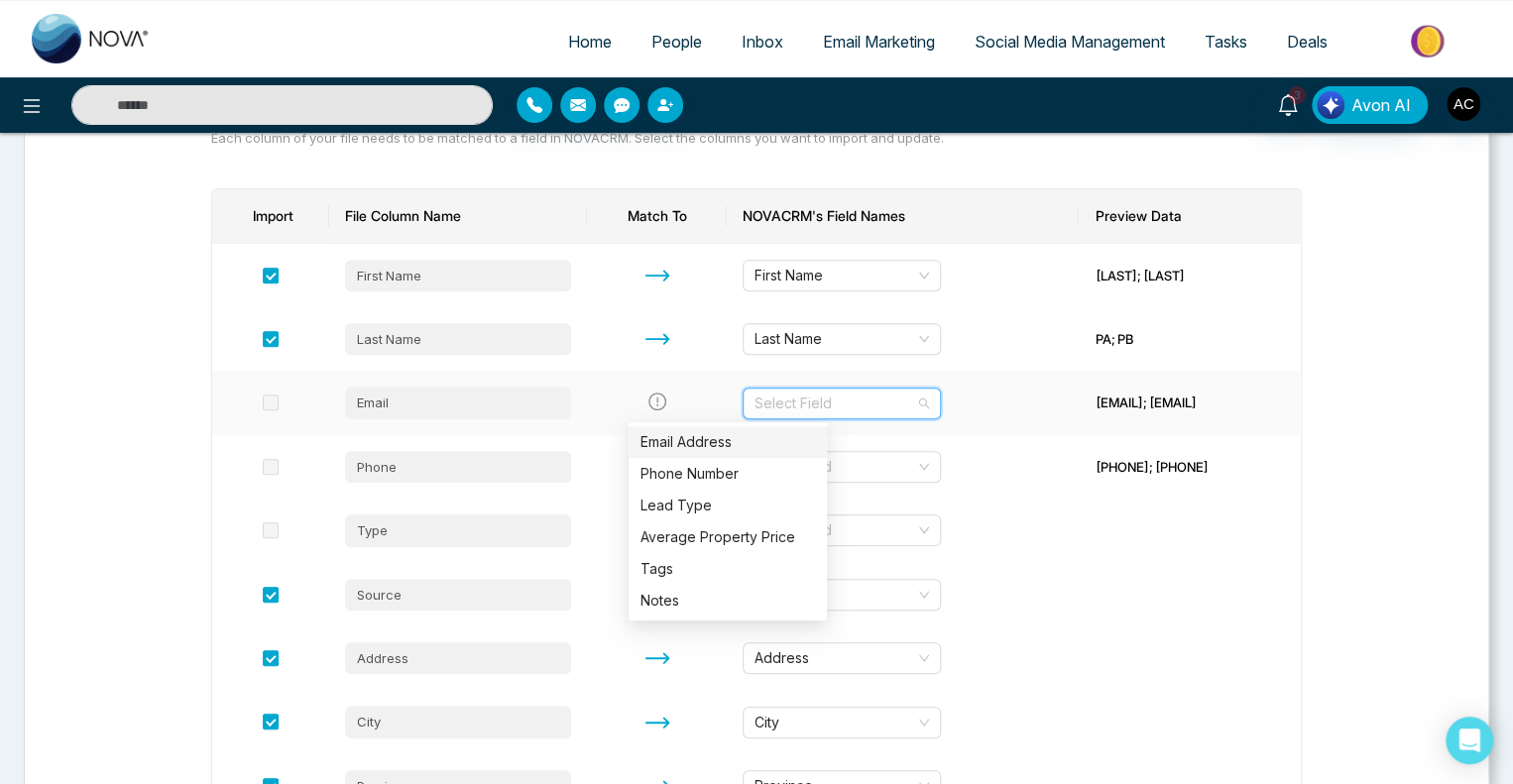 click at bounding box center (835, 403) 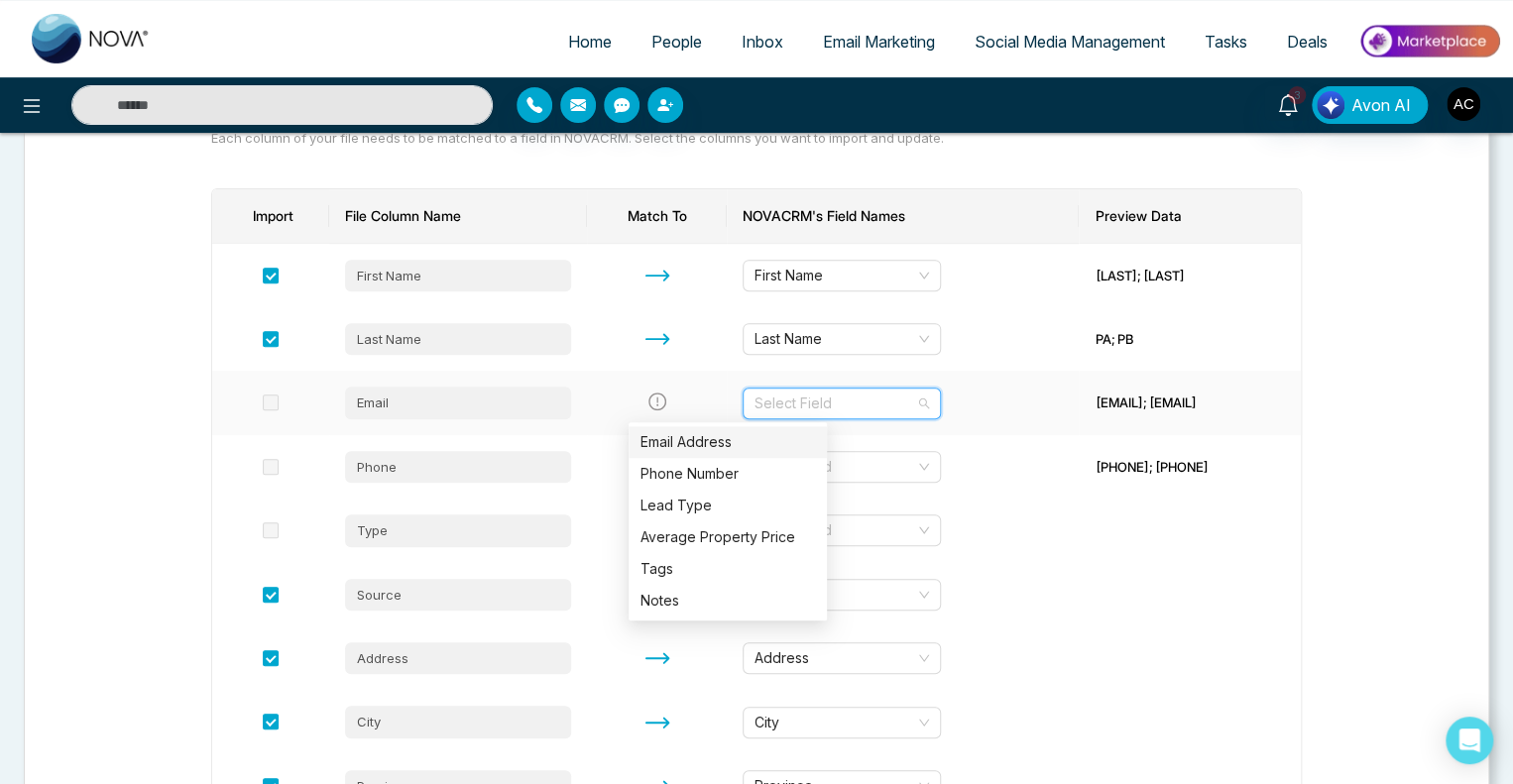 click on "Email Address" at bounding box center (728, 442) 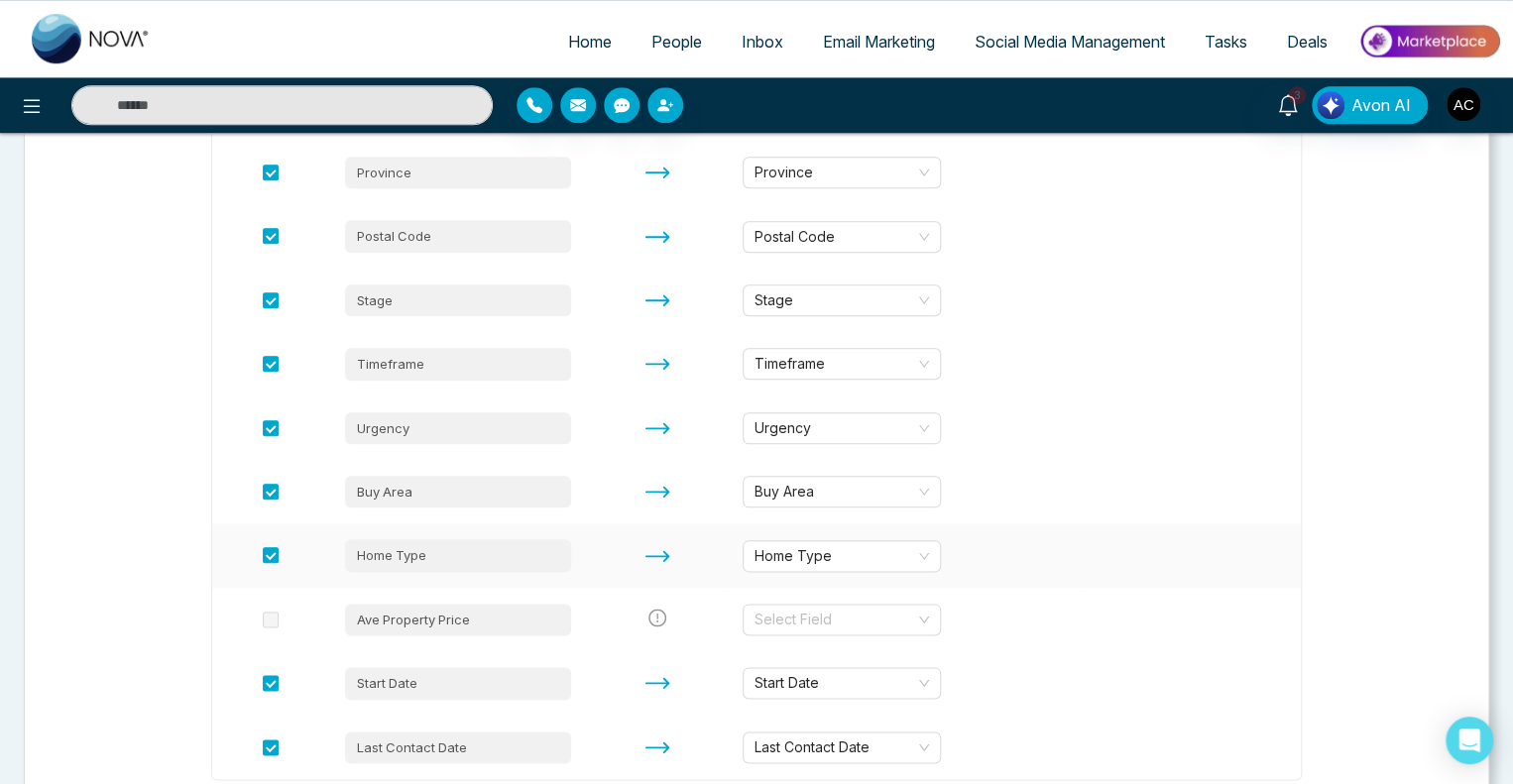 scroll, scrollTop: 1000, scrollLeft: 0, axis: vertical 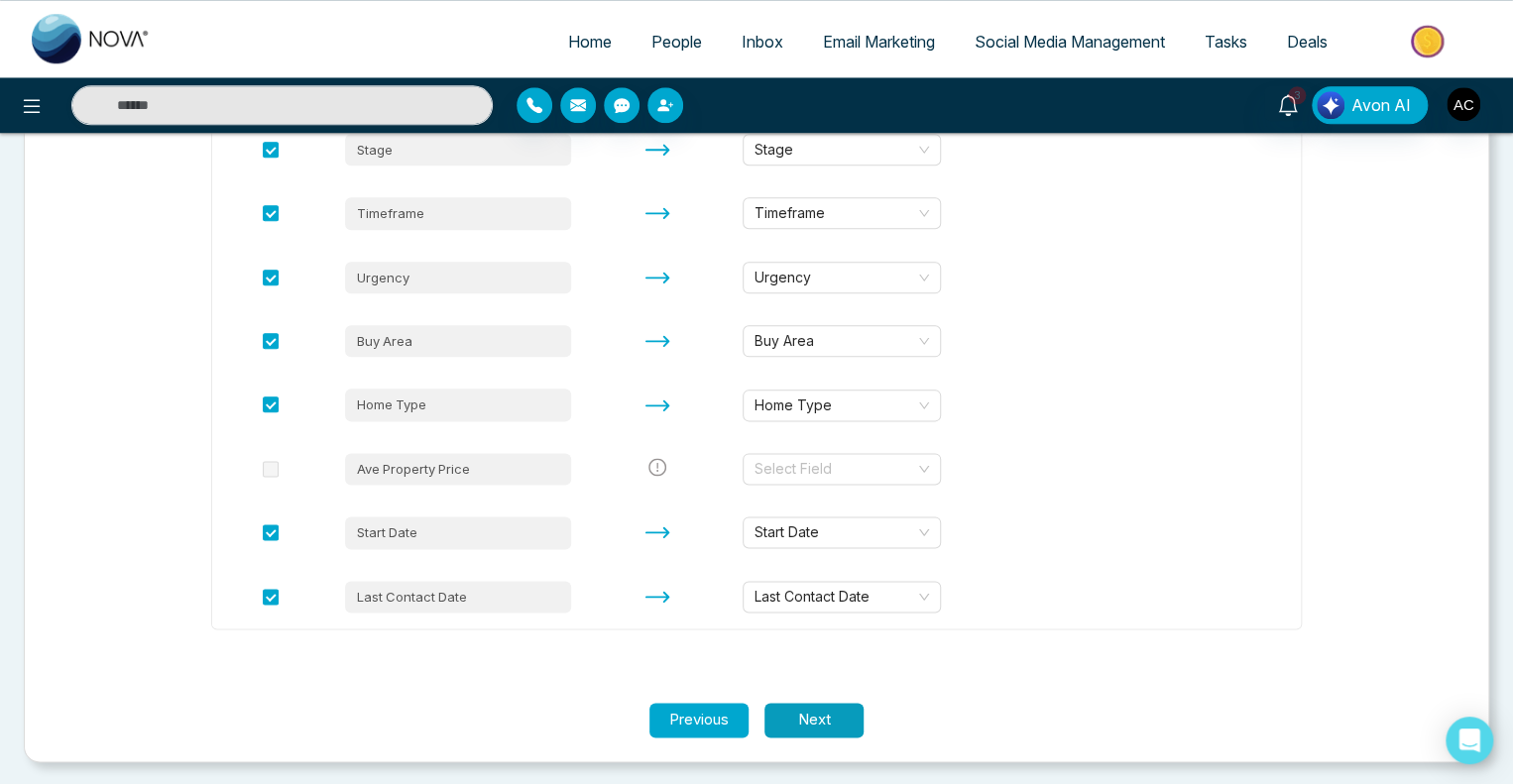 click on "Next" at bounding box center [814, 720] 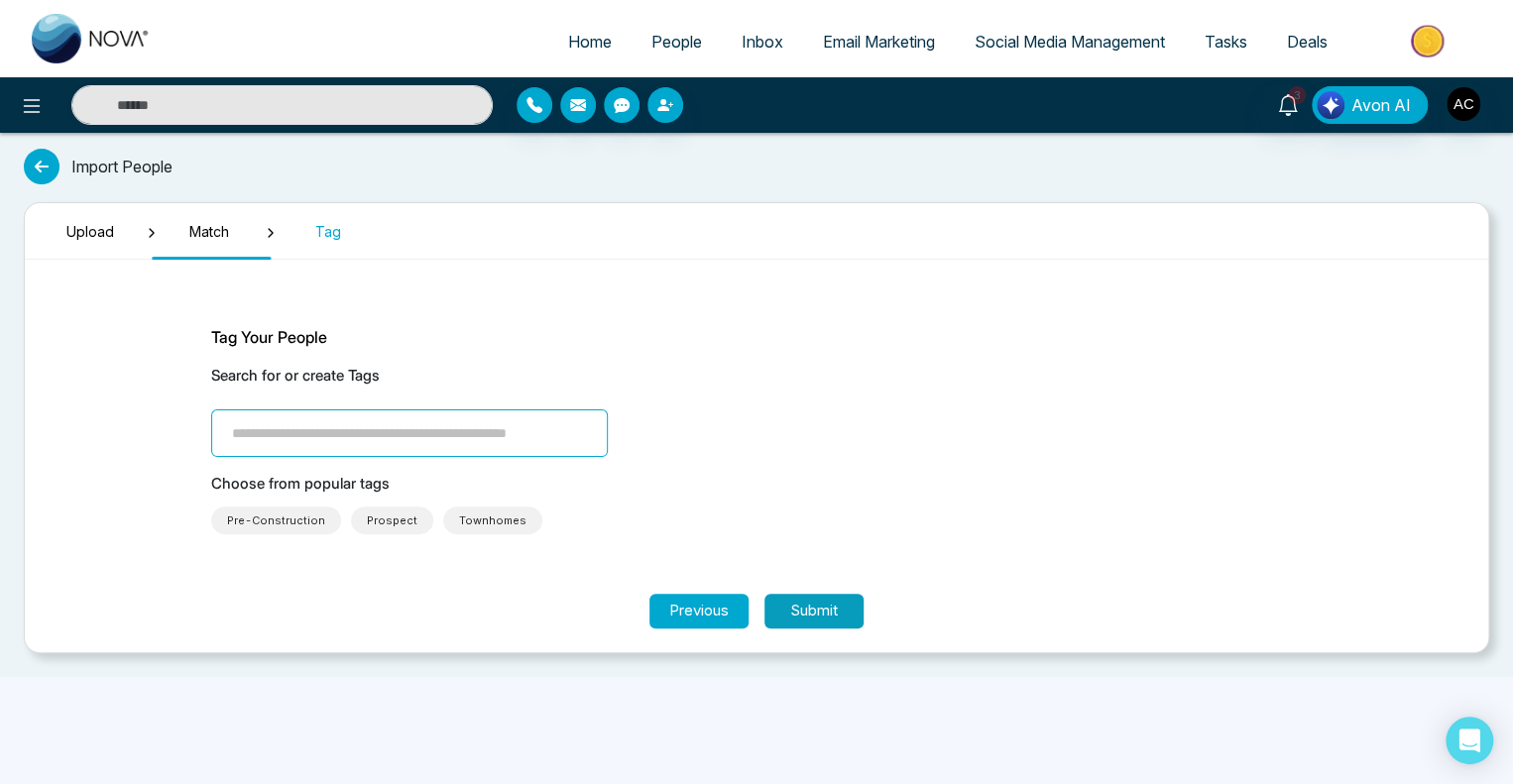 scroll, scrollTop: 0, scrollLeft: 0, axis: both 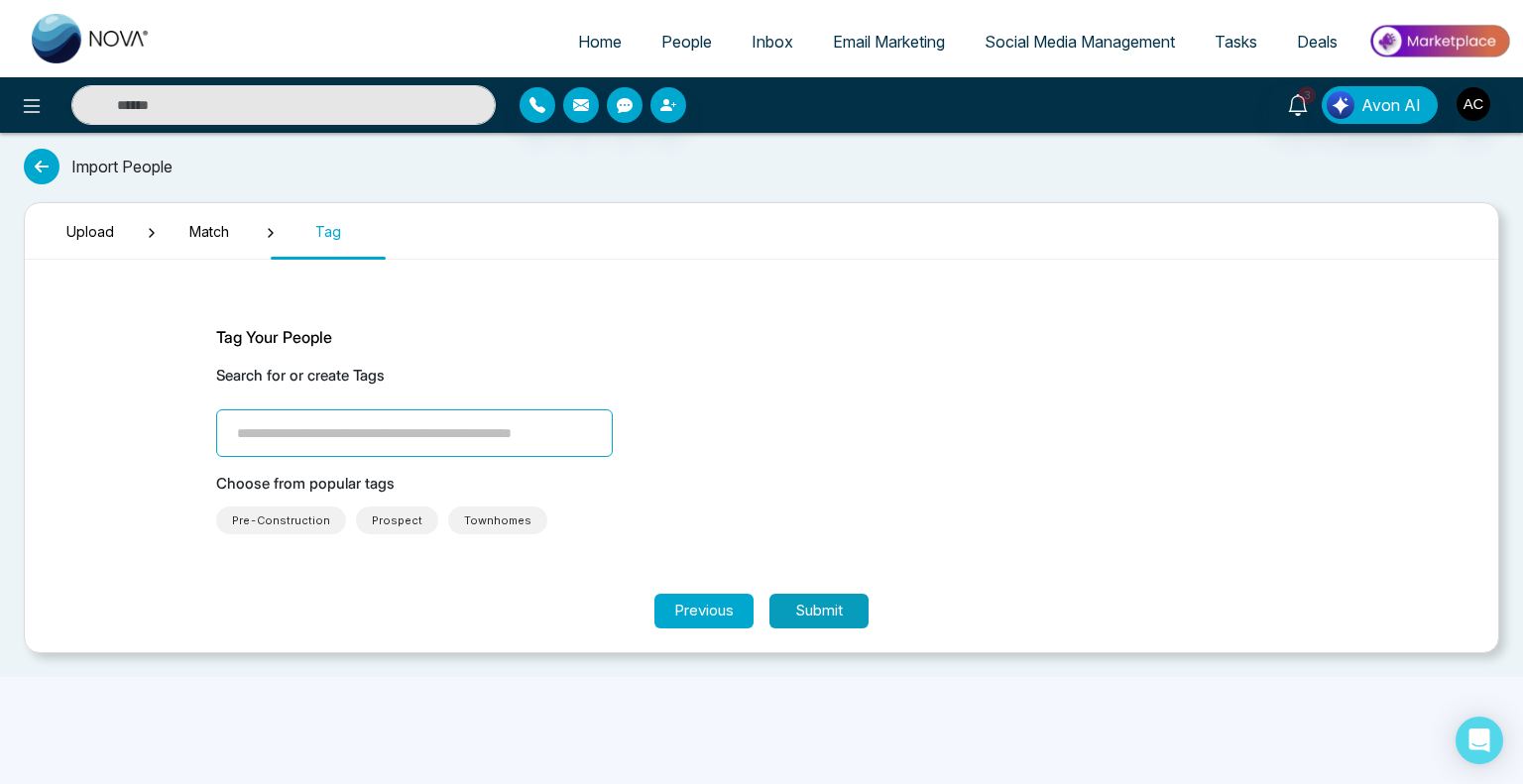 click on "Submit" at bounding box center [819, 611] 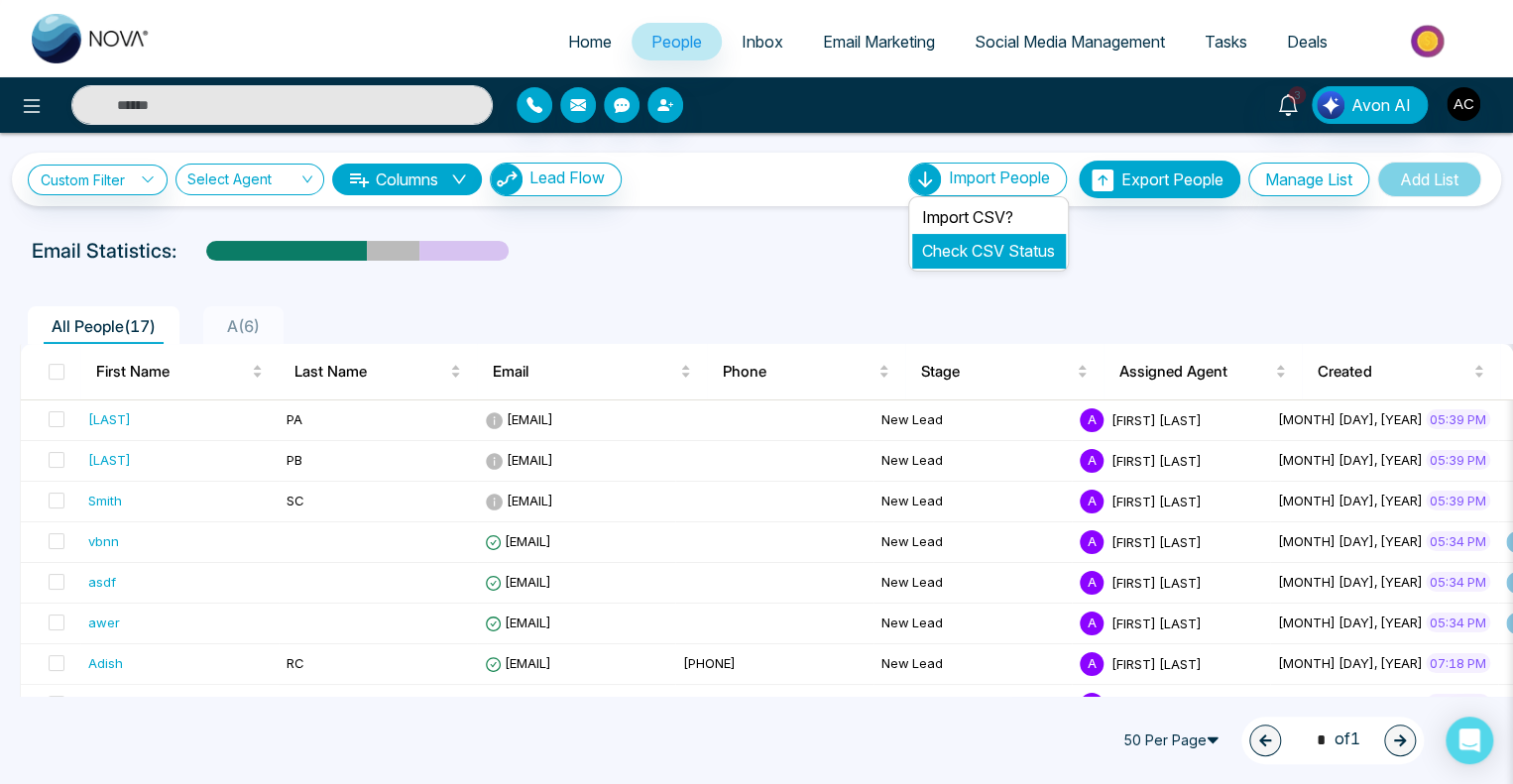 click on "Check CSV Status" at bounding box center [989, 251] 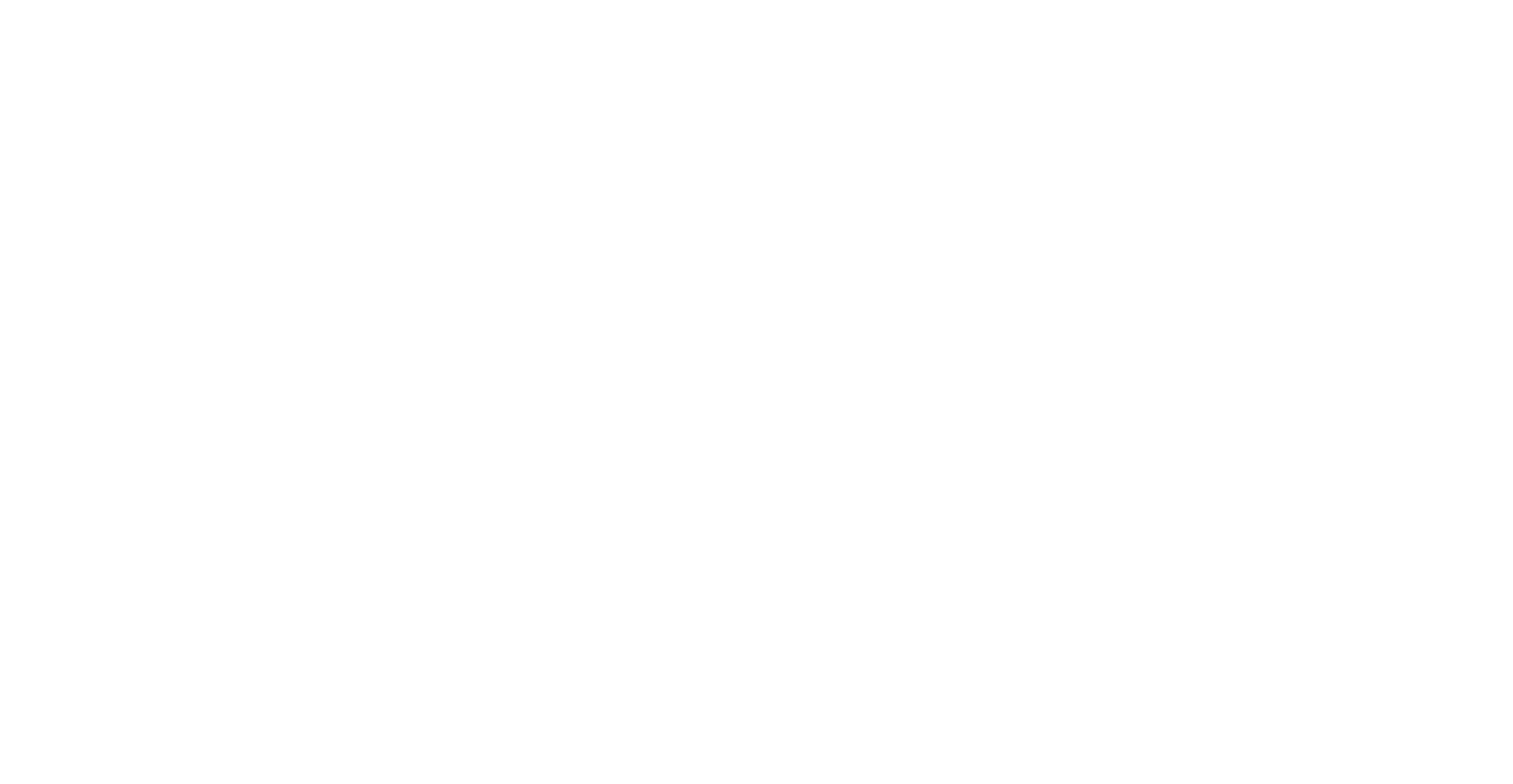 scroll, scrollTop: 0, scrollLeft: 0, axis: both 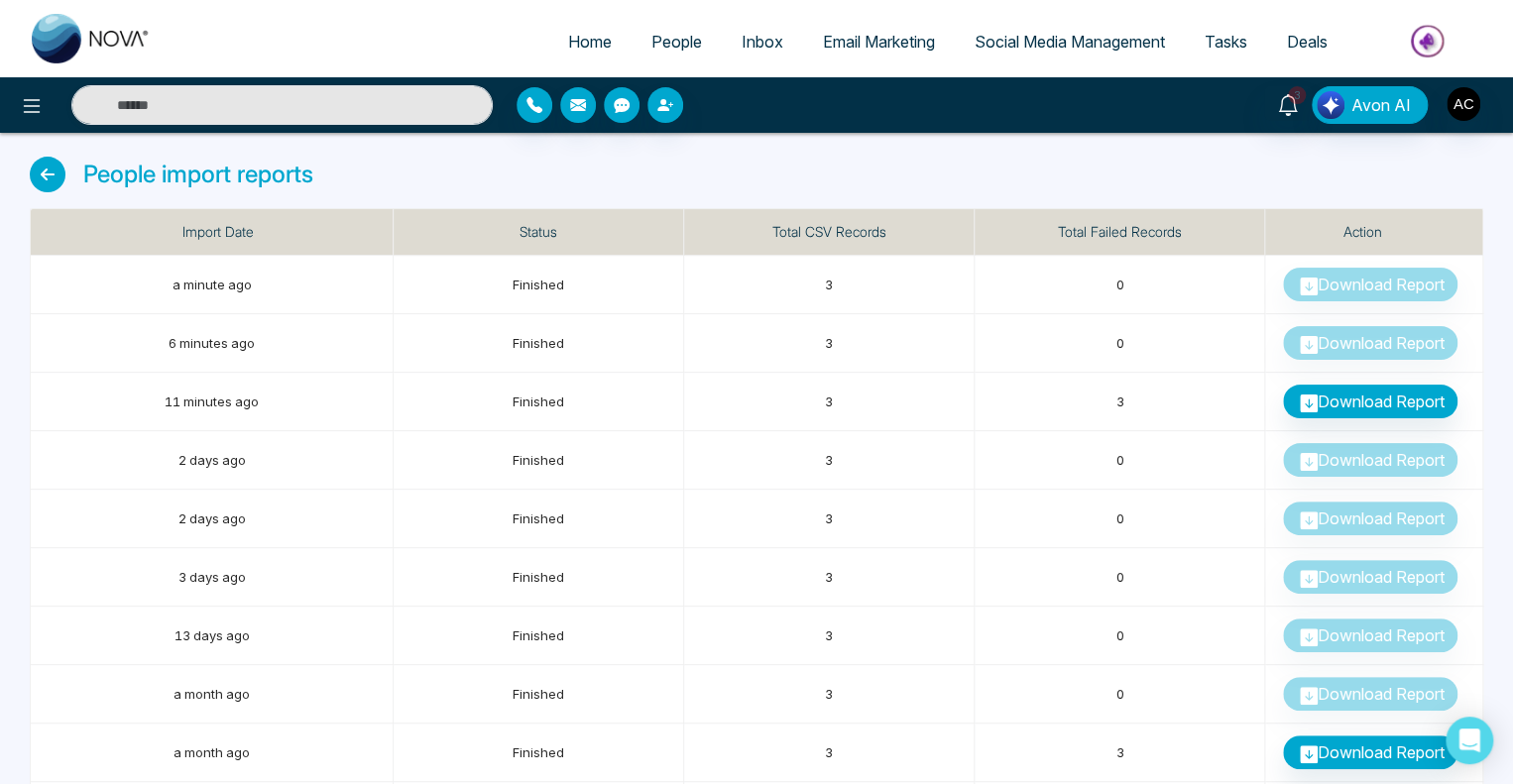 click on "People" at bounding box center (676, 42) 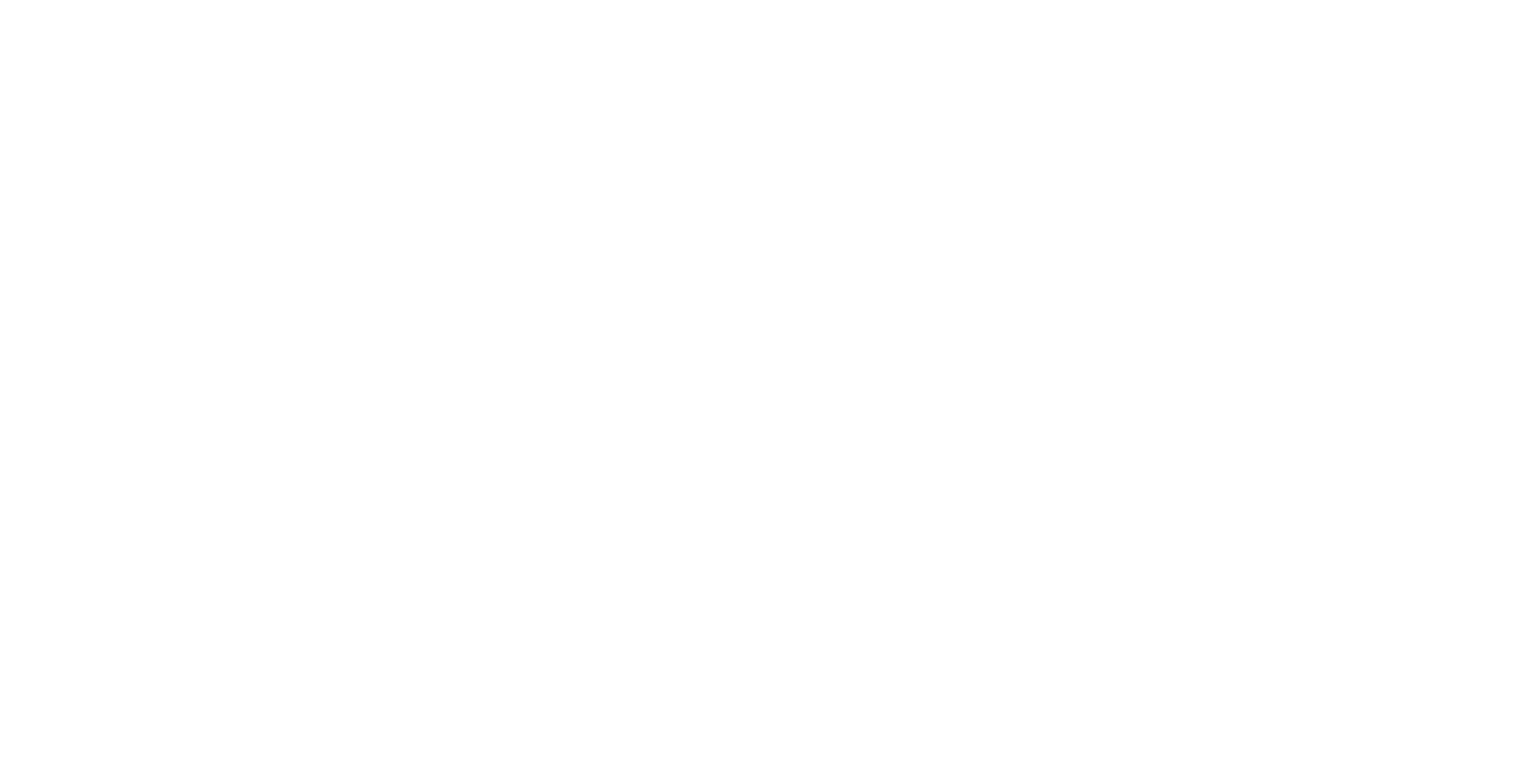 scroll, scrollTop: 0, scrollLeft: 0, axis: both 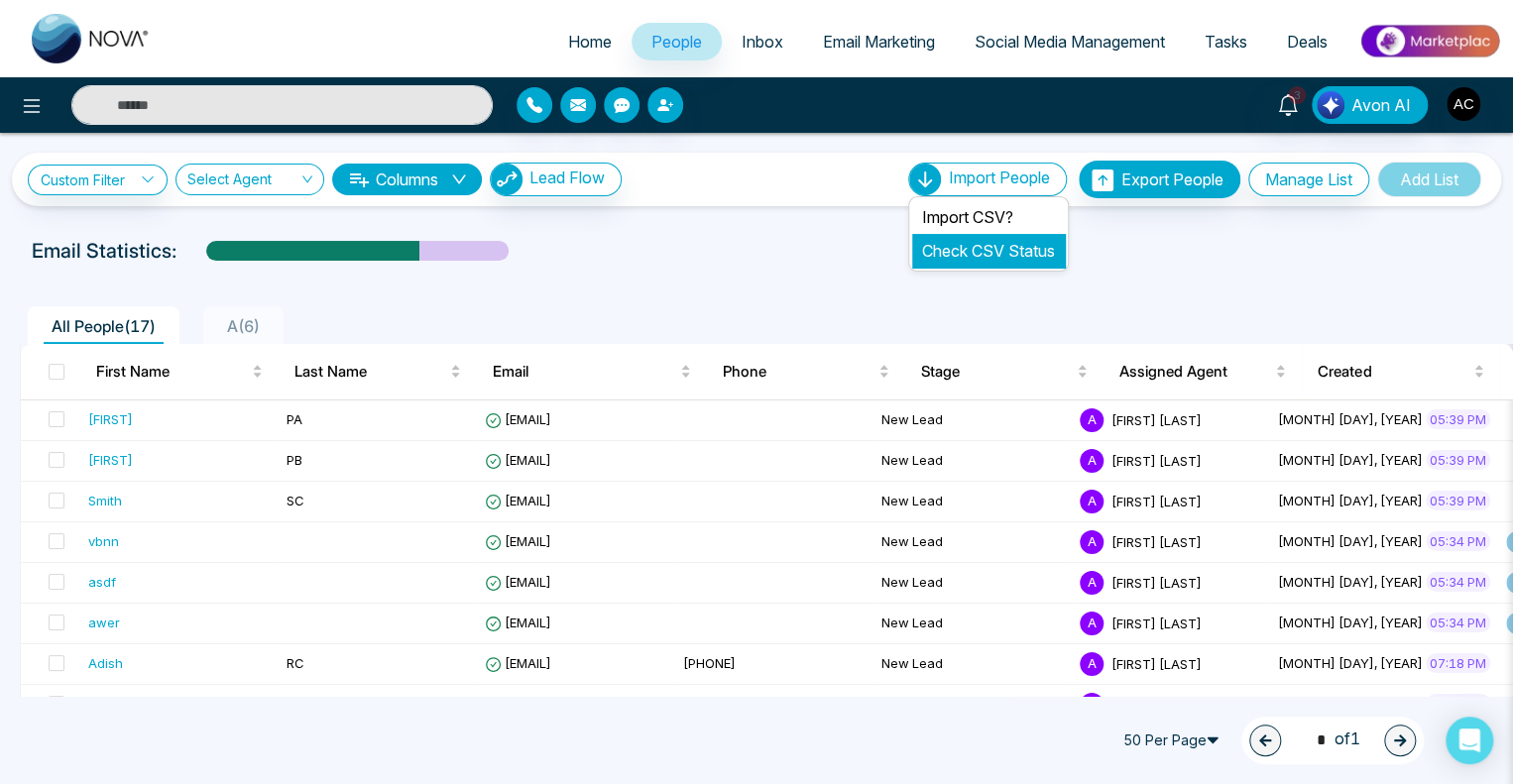 click on "Check CSV Status" at bounding box center (989, 251) 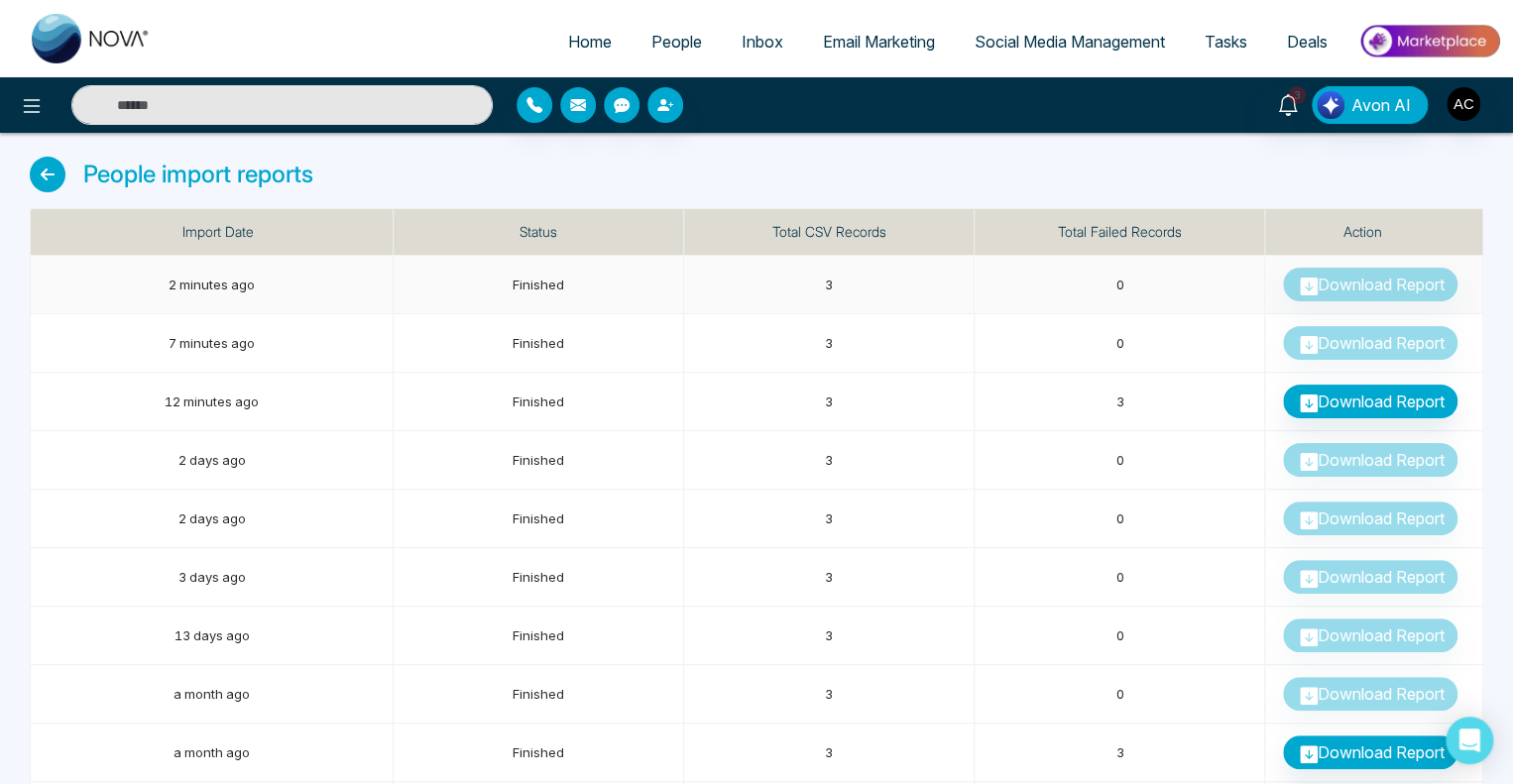 click on "Download Report" at bounding box center (1374, 284) 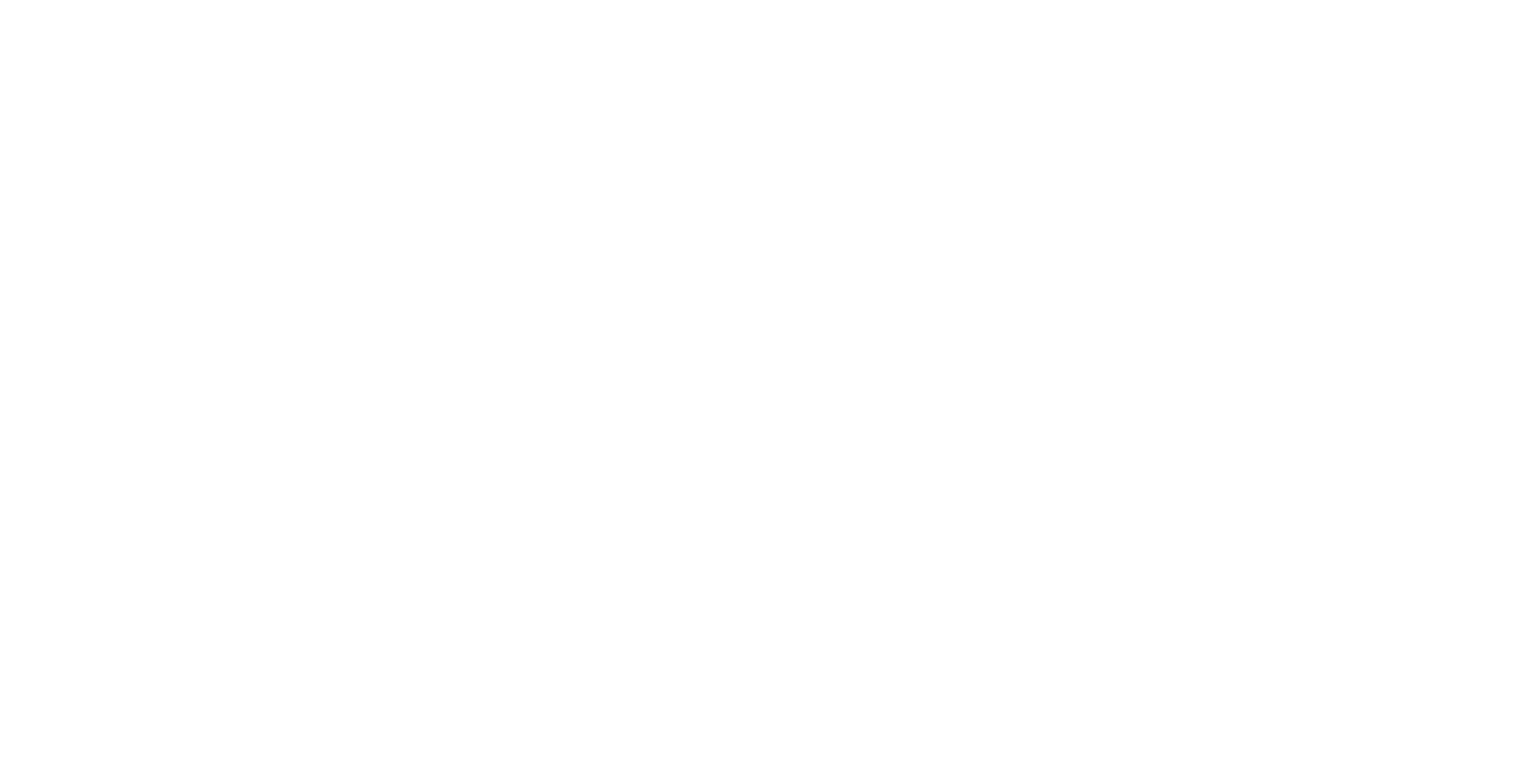 scroll, scrollTop: 0, scrollLeft: 0, axis: both 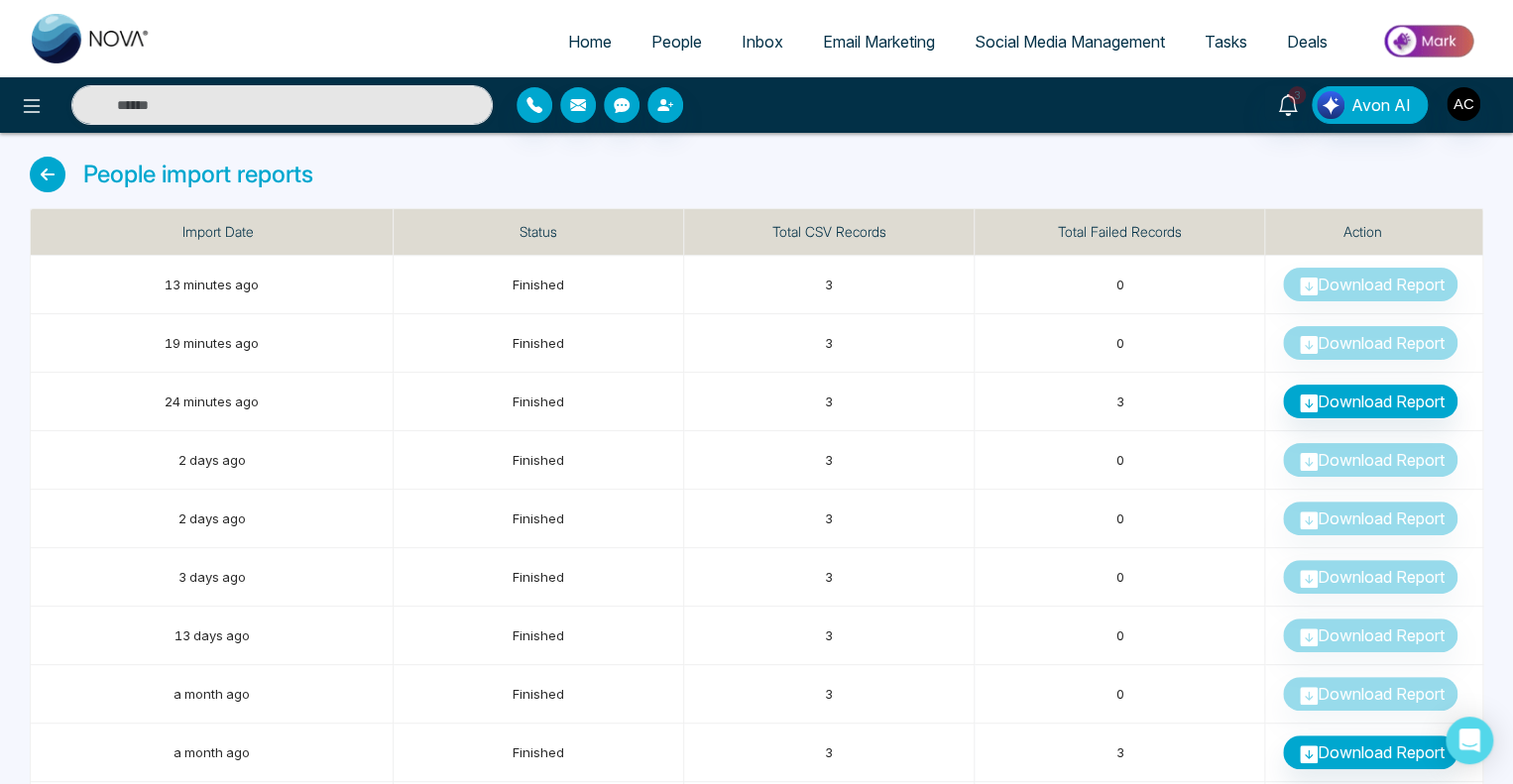 click on "People" at bounding box center (676, 42) 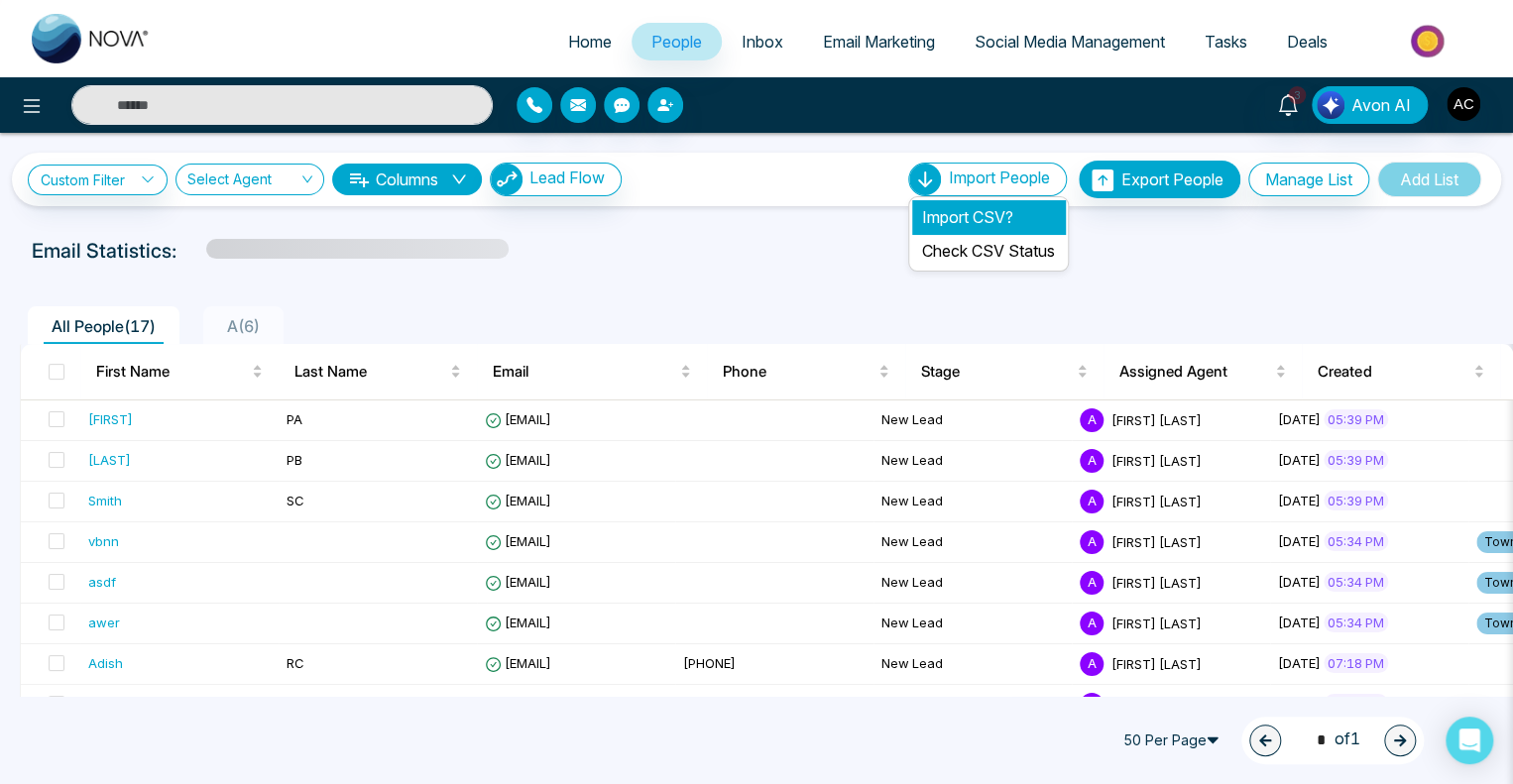 click on "Import CSV?" at bounding box center (989, 217) 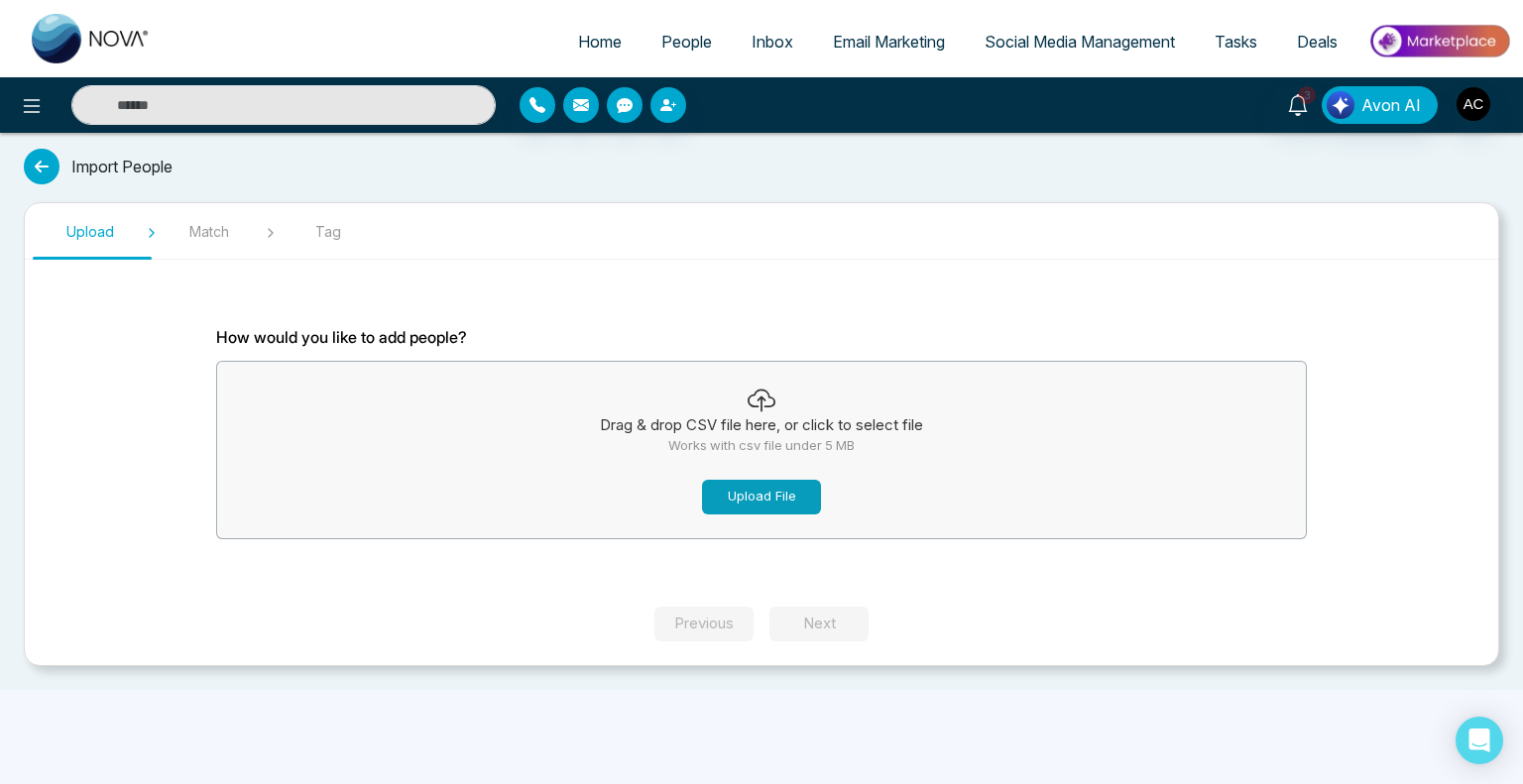 click on "Upload File" at bounding box center (762, 497) 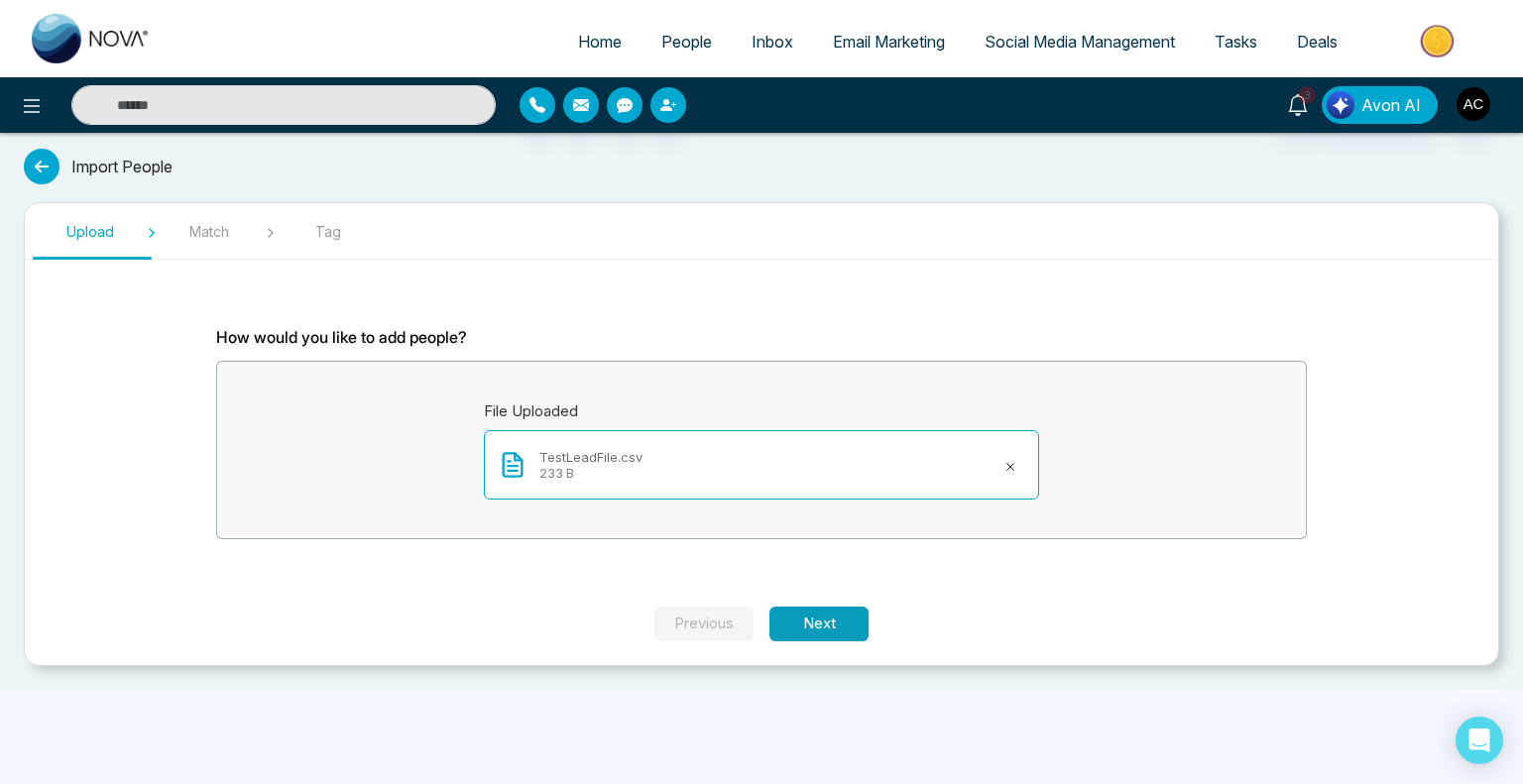 click on "Next" at bounding box center [819, 623] 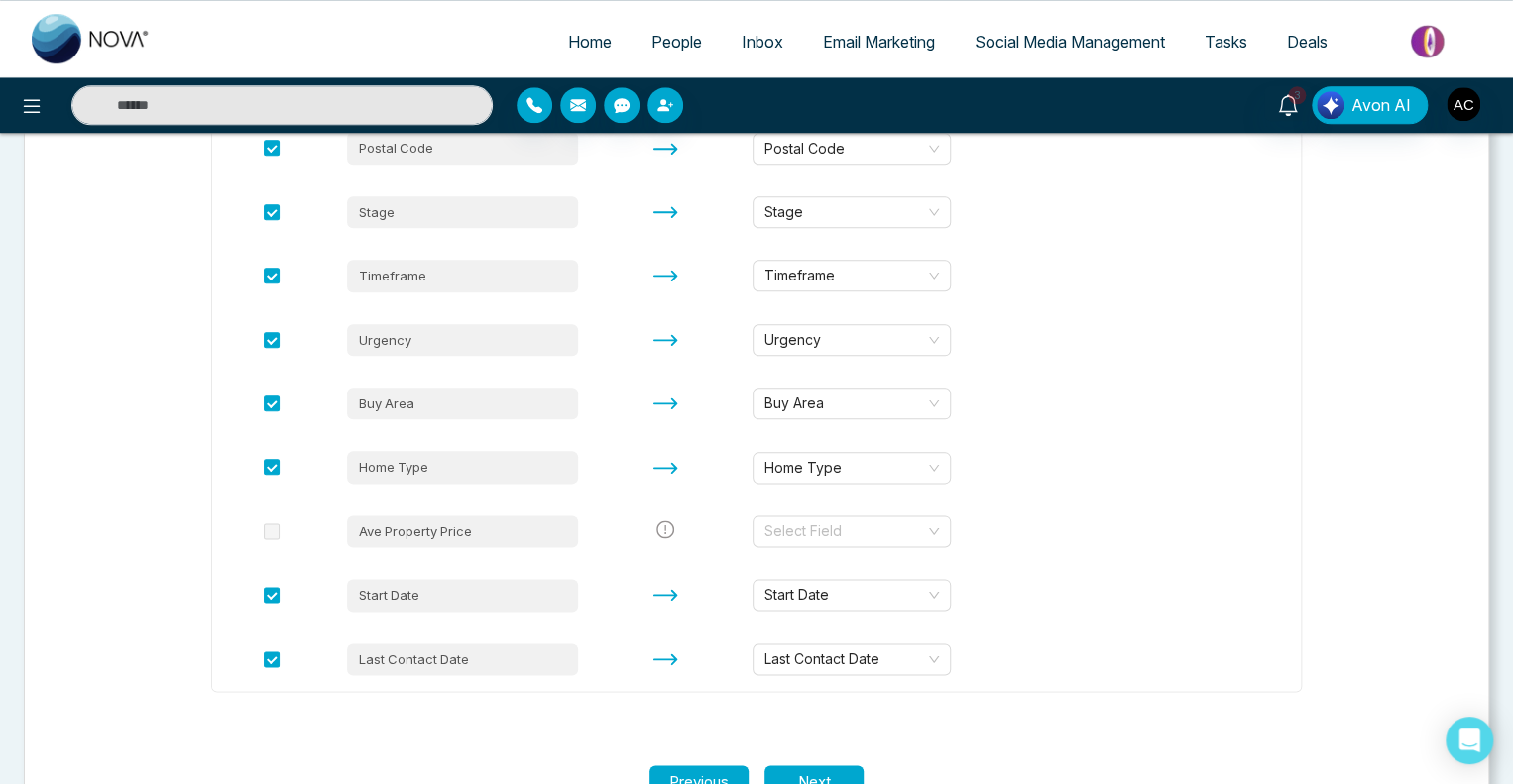 scroll, scrollTop: 1000, scrollLeft: 0, axis: vertical 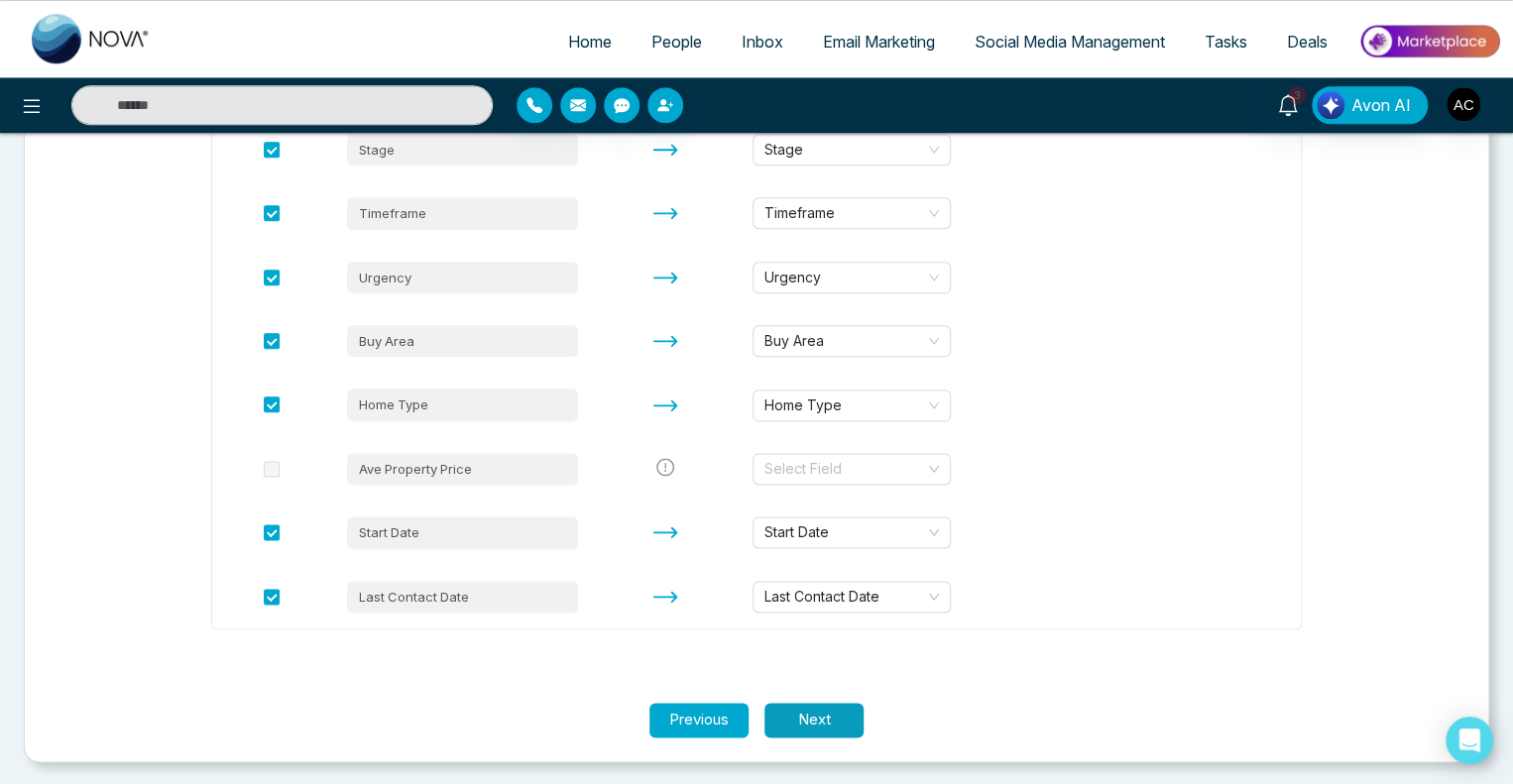 click on "Next" at bounding box center [814, 720] 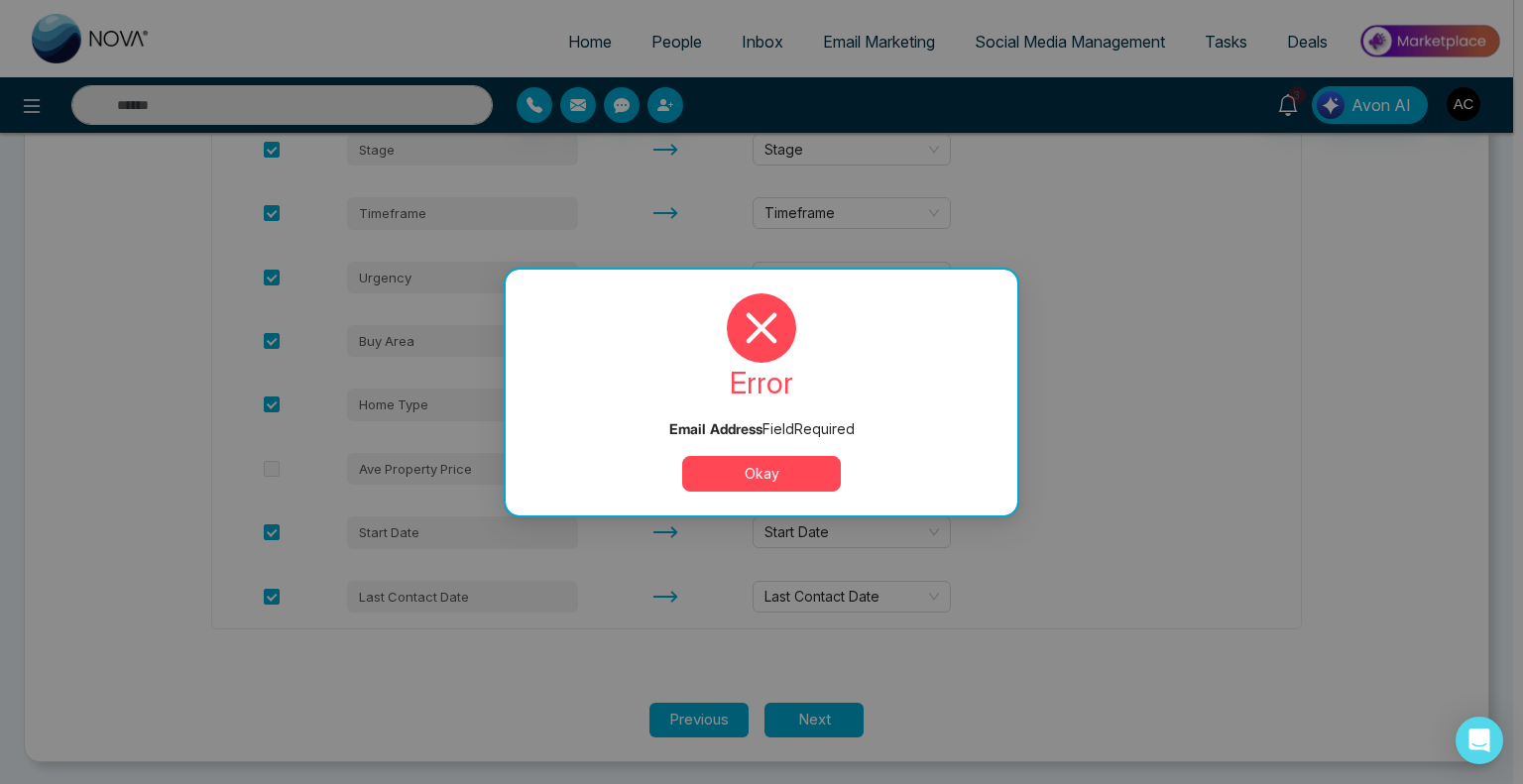 click on "Okay" at bounding box center (762, 474) 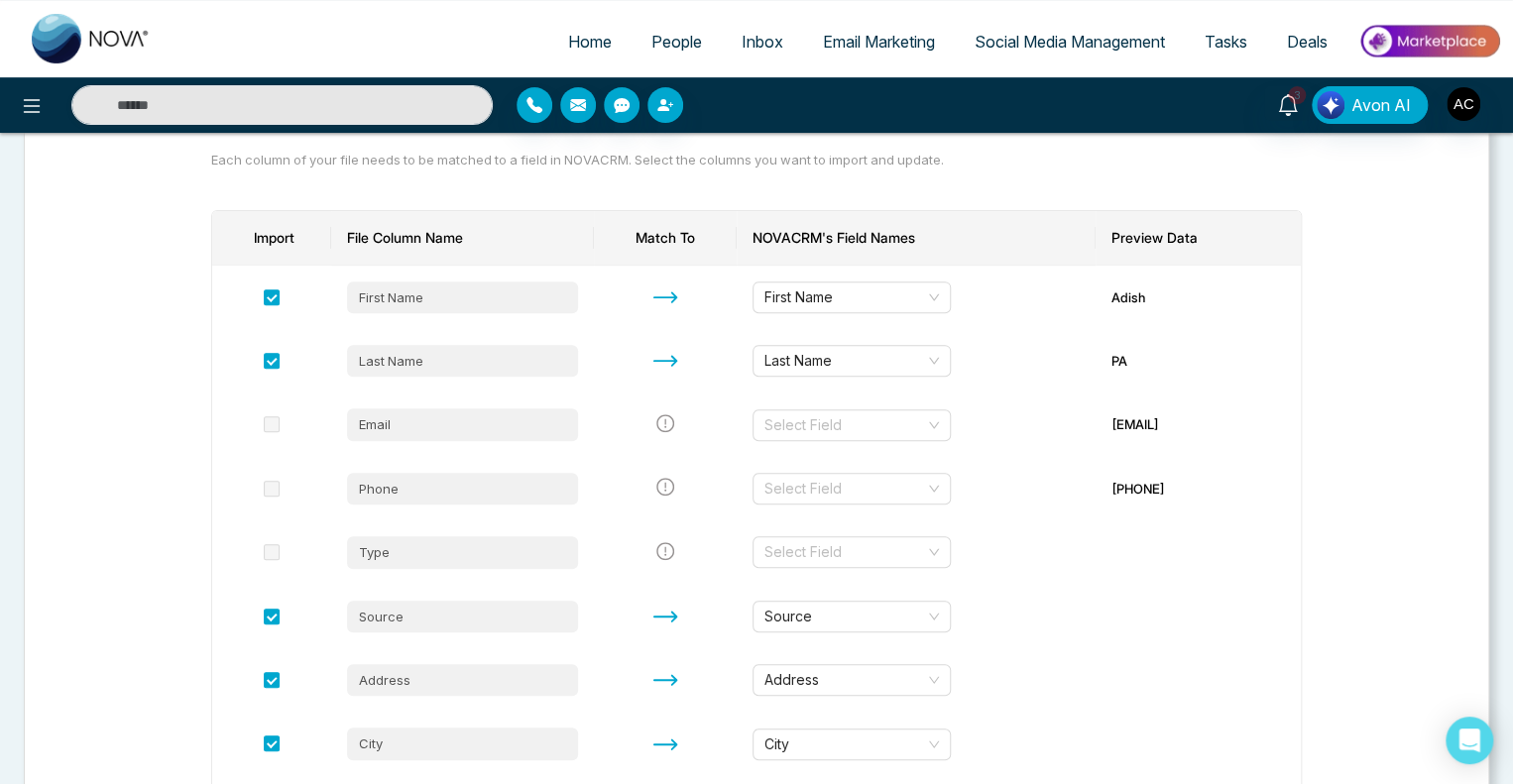 scroll, scrollTop: 218, scrollLeft: 0, axis: vertical 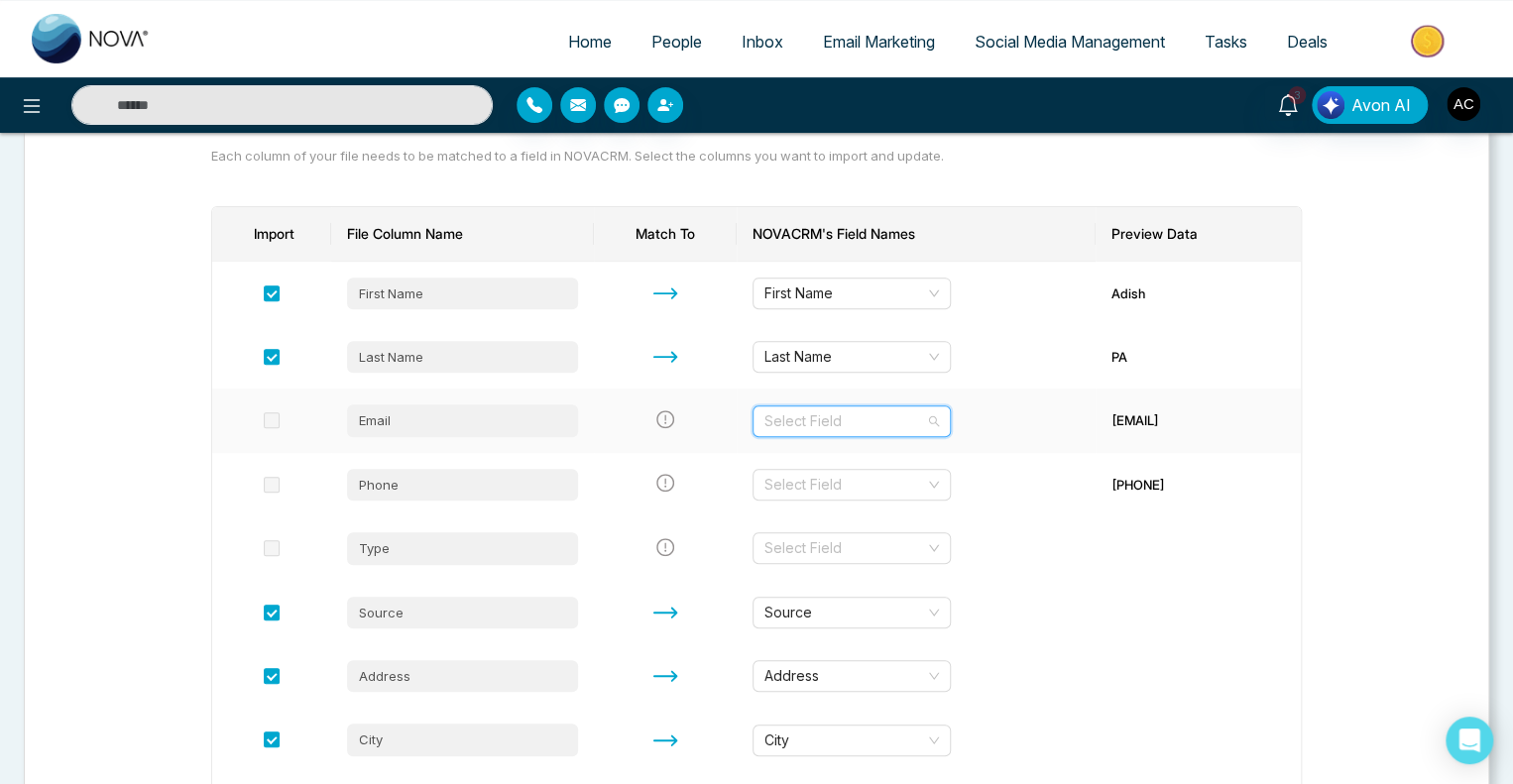 click at bounding box center (845, 421) 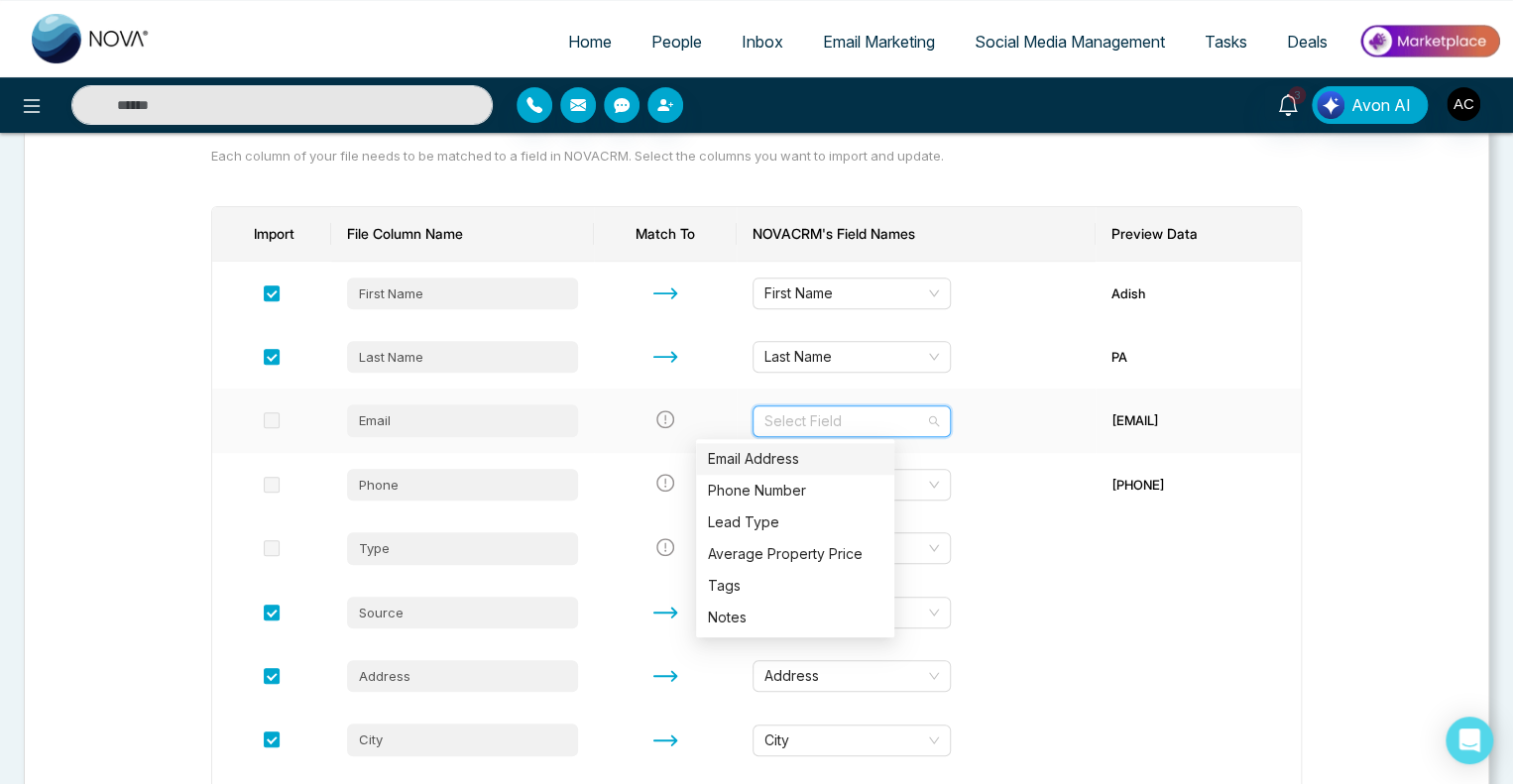 click on "Email Address" at bounding box center (795, 459) 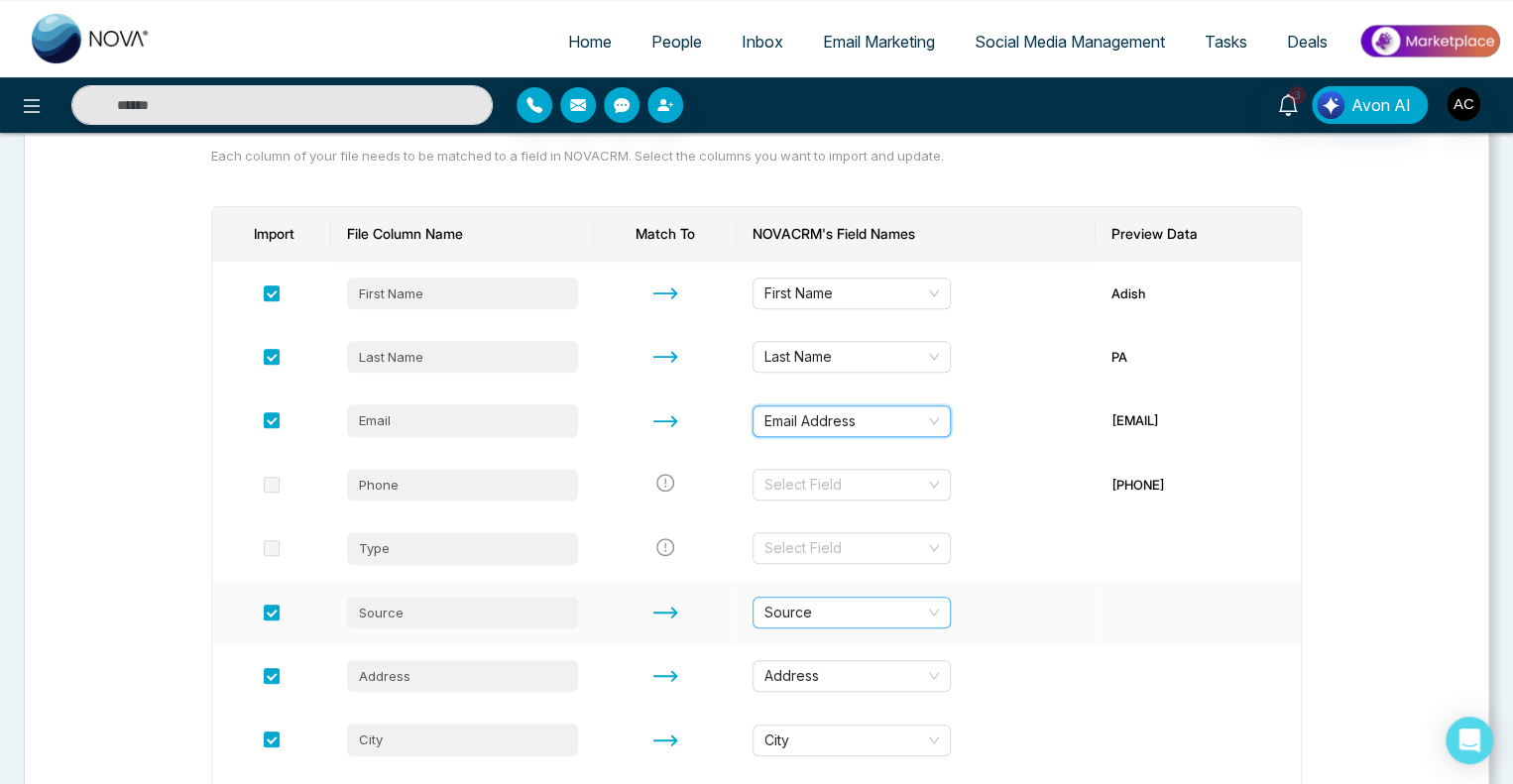 scroll, scrollTop: 1000, scrollLeft: 0, axis: vertical 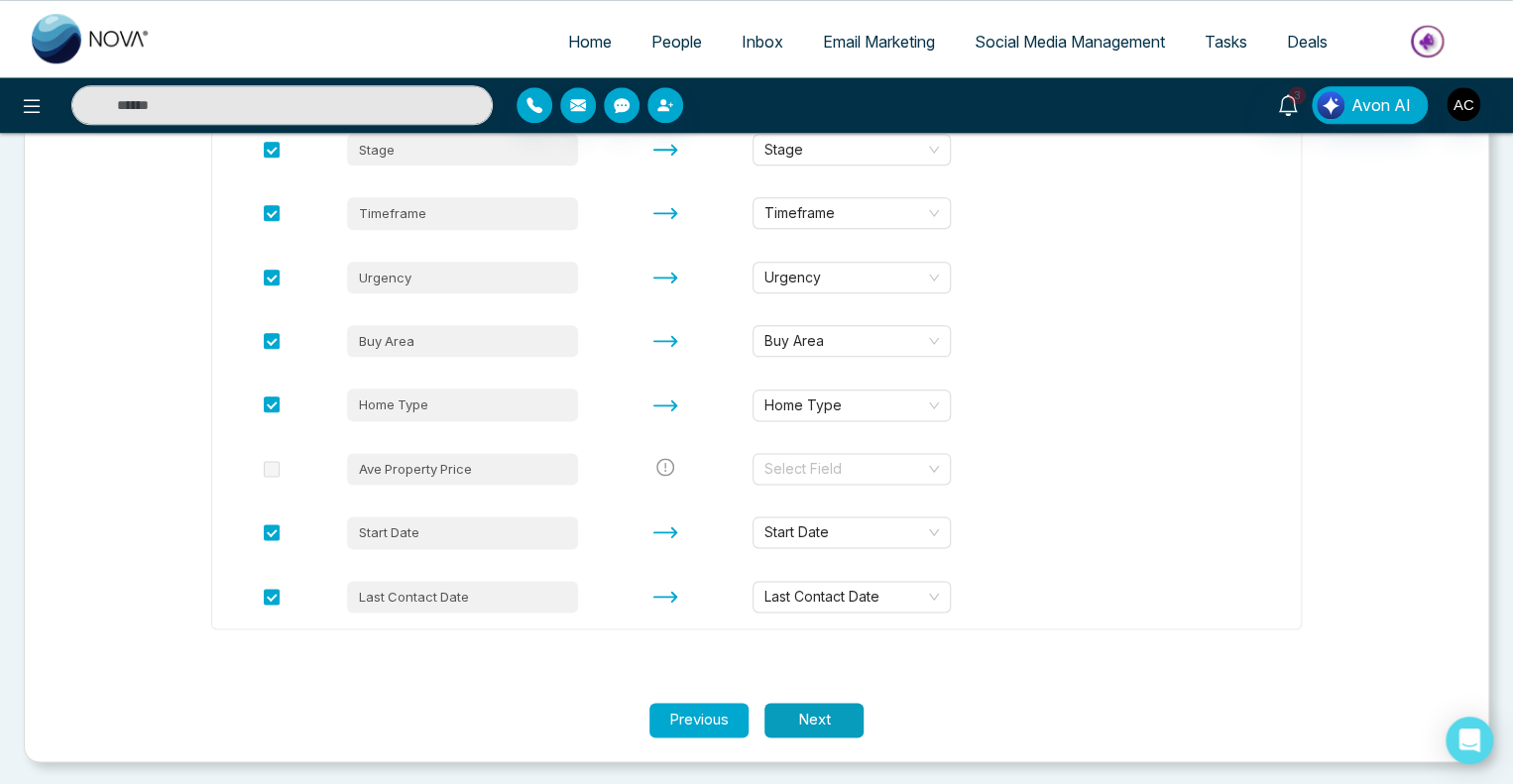 click on "Next" at bounding box center (814, 720) 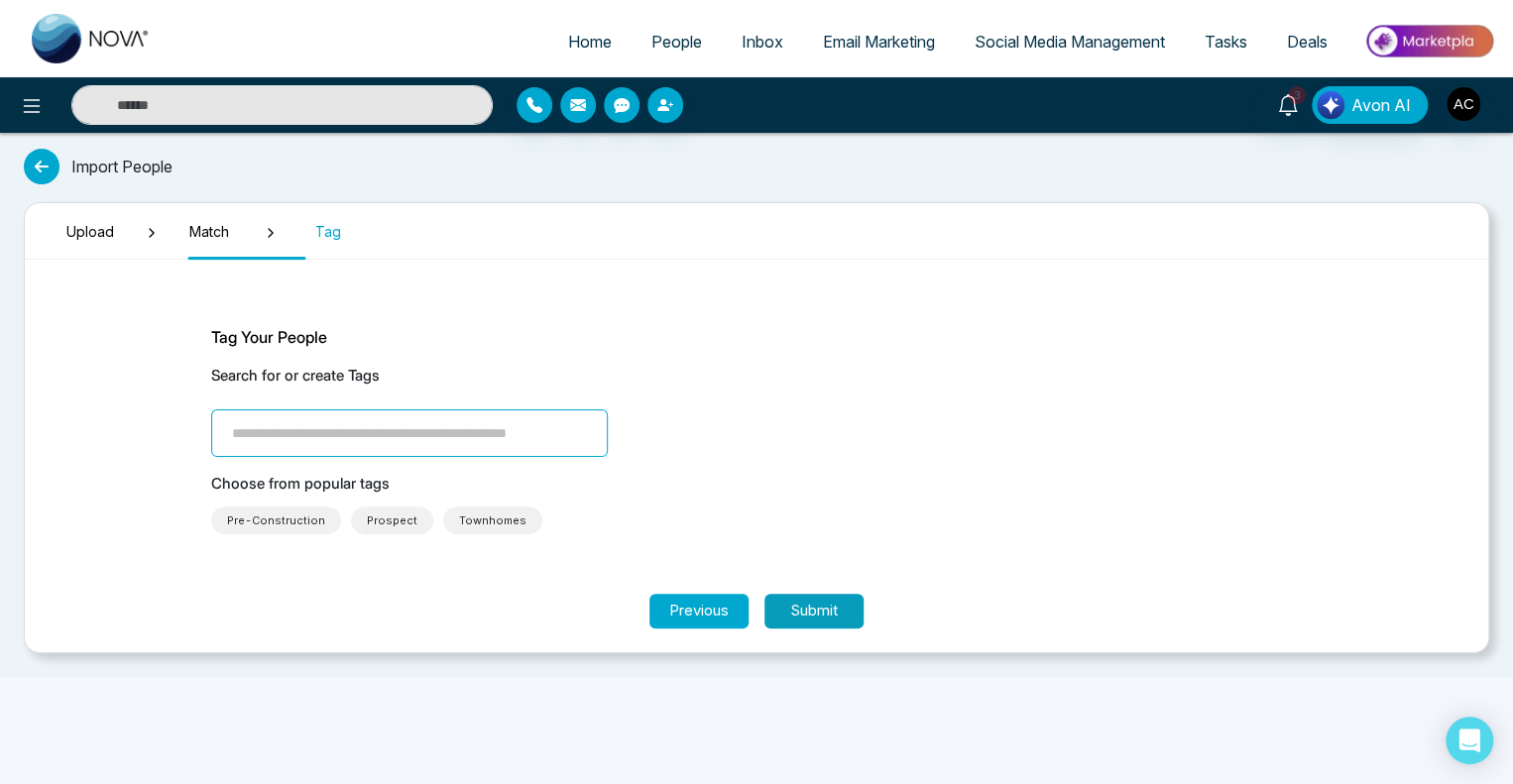scroll, scrollTop: 0, scrollLeft: 0, axis: both 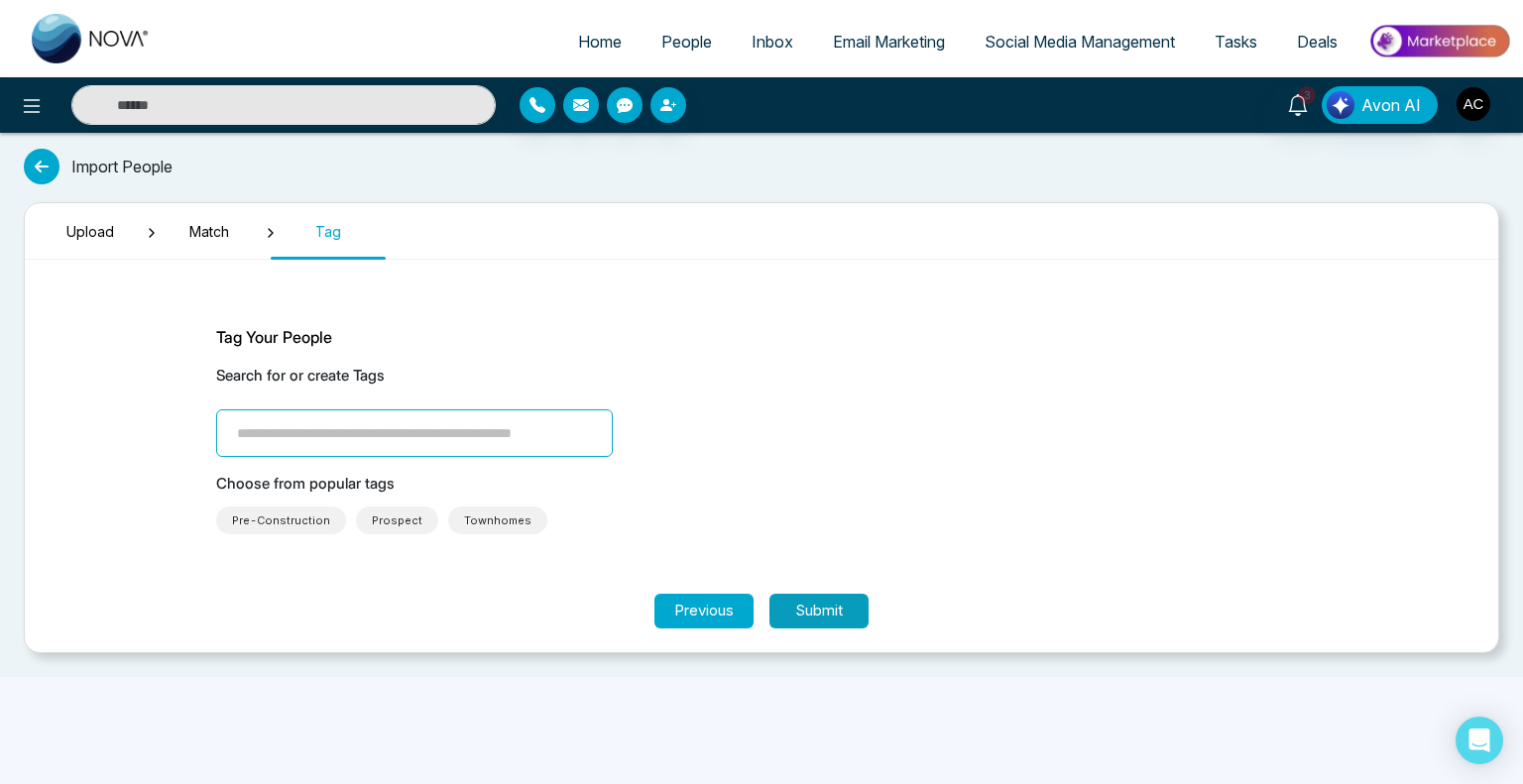 click on "Submit" at bounding box center [819, 611] 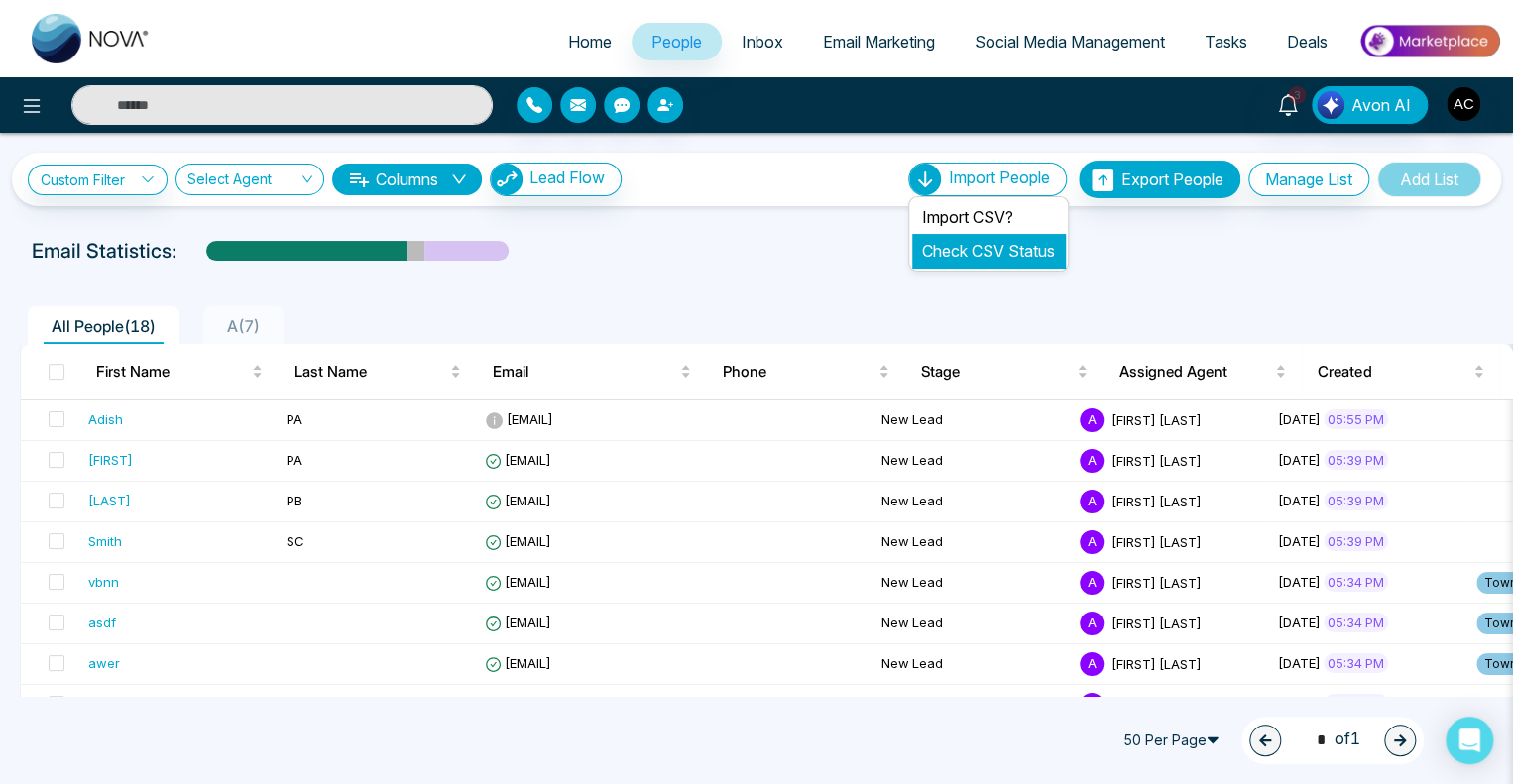 click on "Check CSV Status" at bounding box center [989, 251] 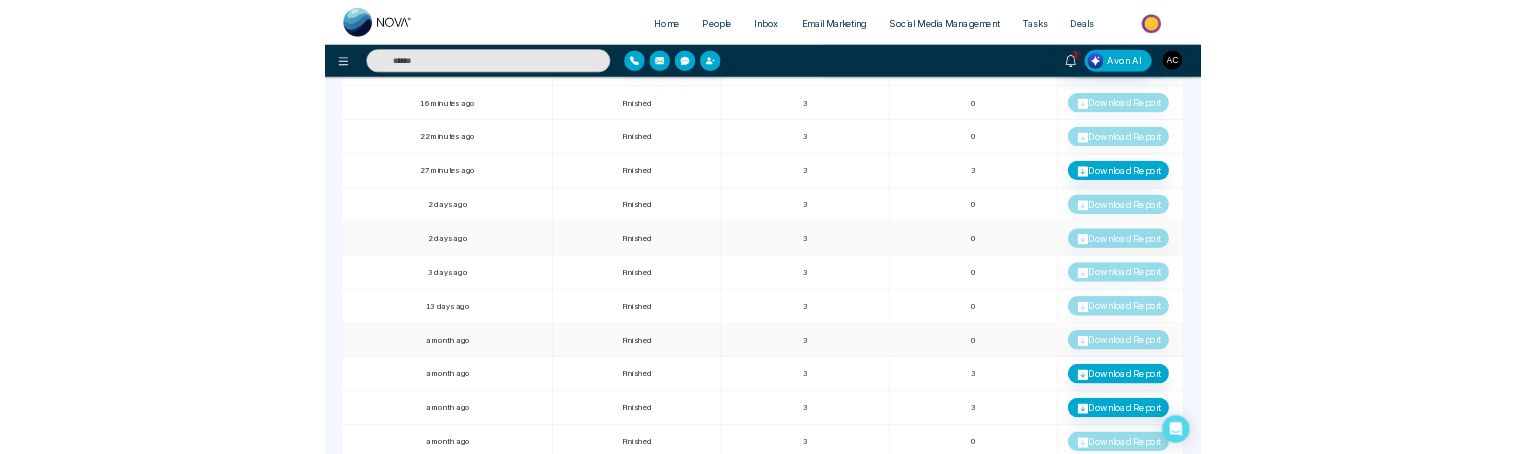 scroll, scrollTop: 0, scrollLeft: 0, axis: both 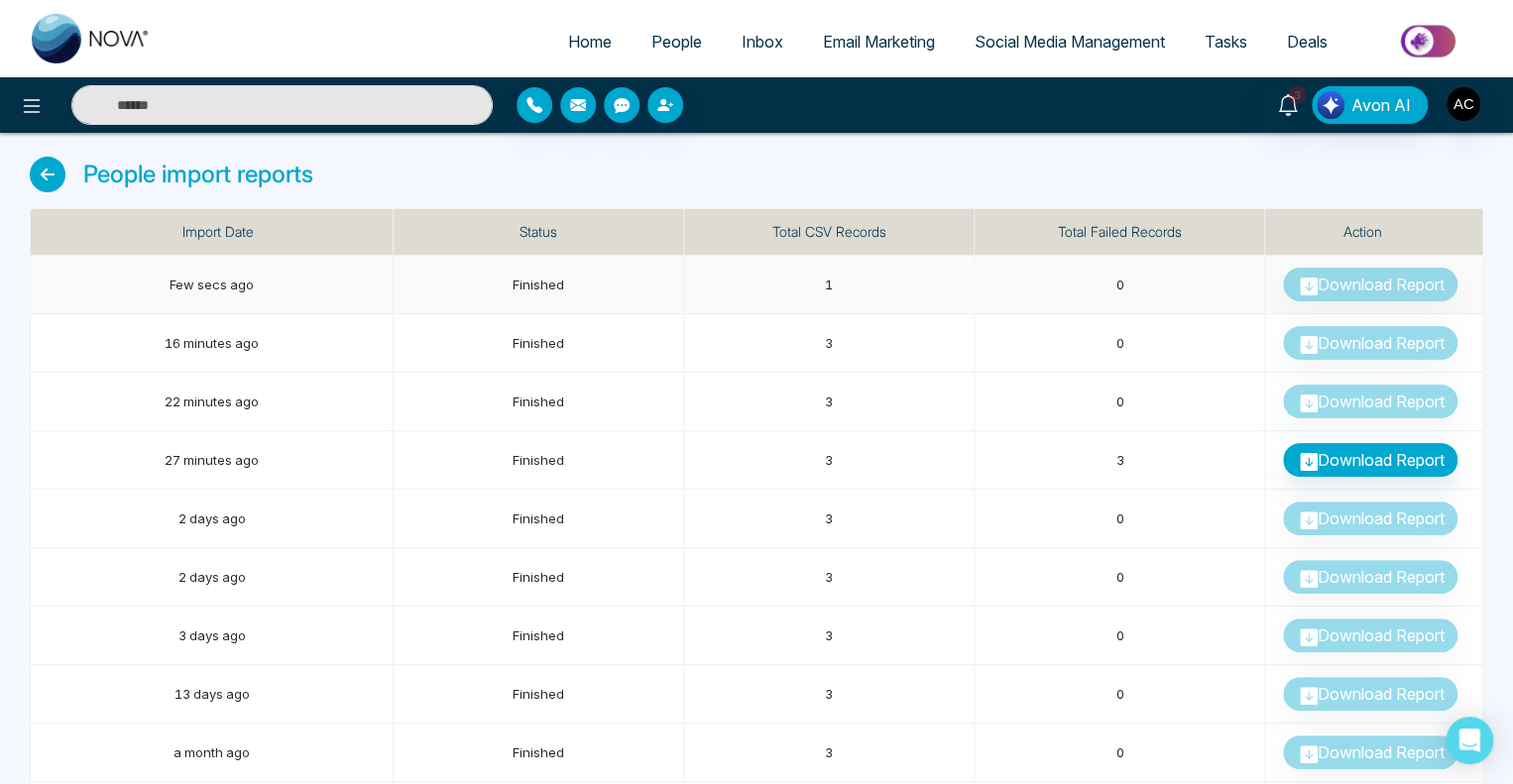 click on "Download Report" at bounding box center [1374, 284] 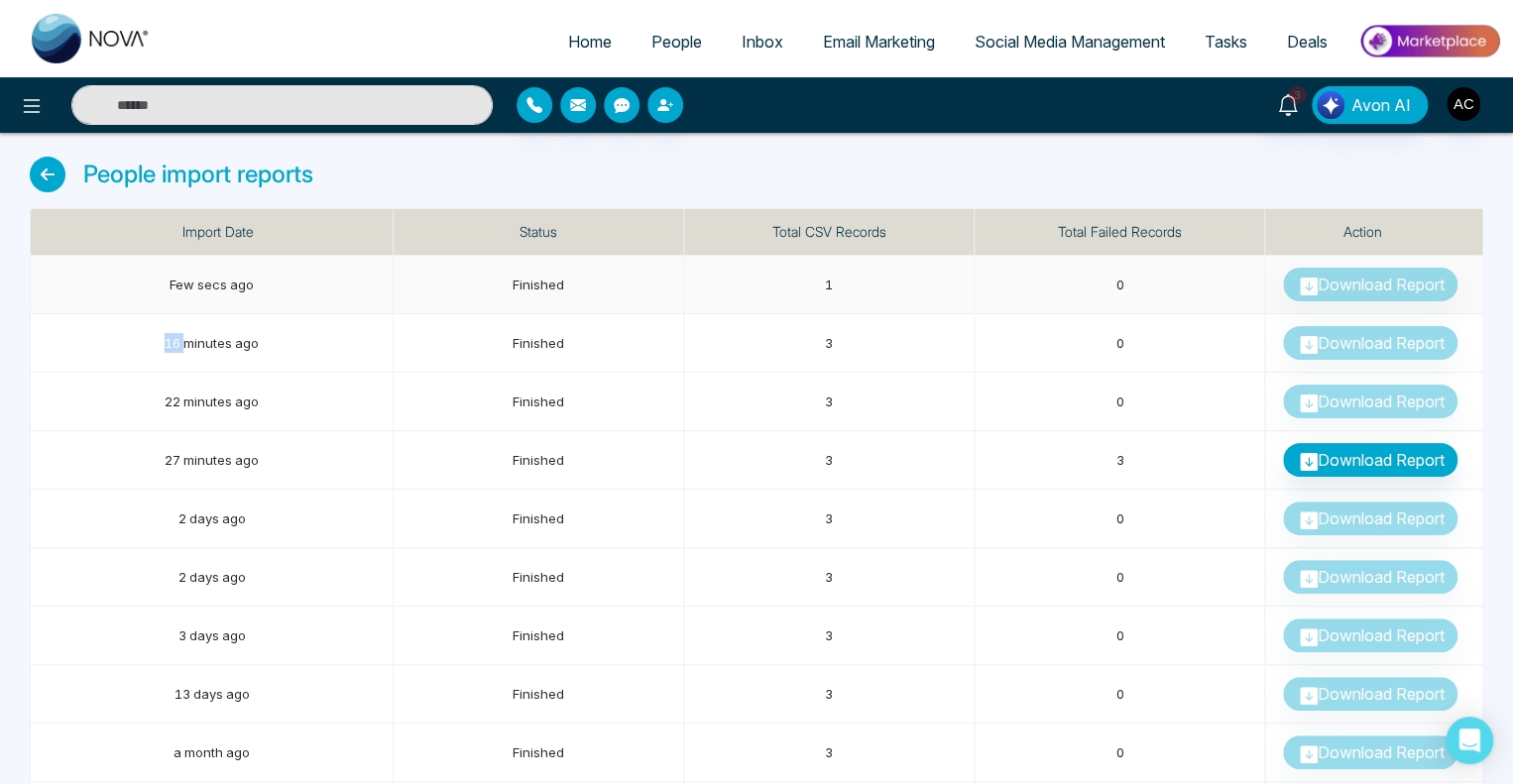 click on "Download Report" at bounding box center [1374, 284] 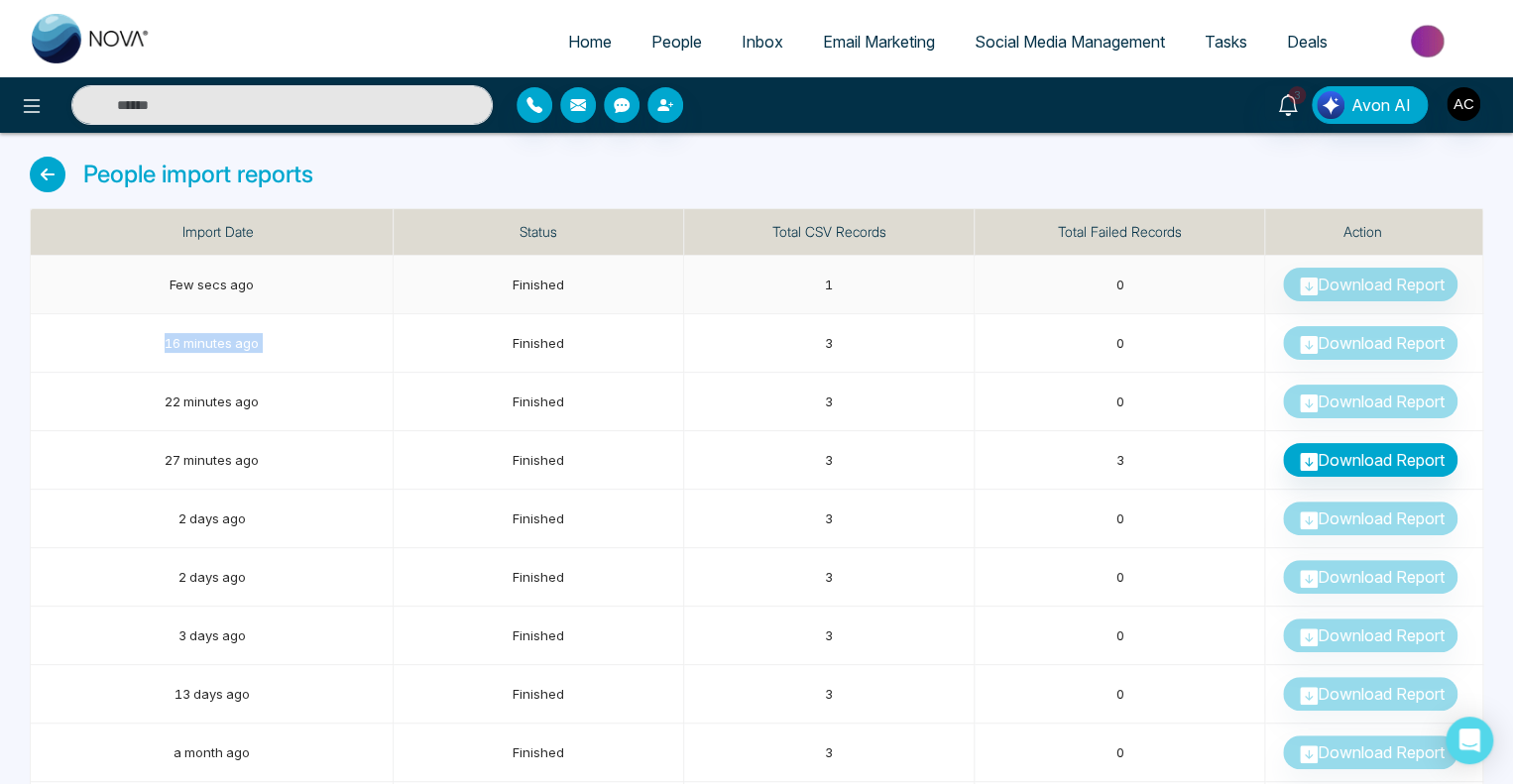 click on "Download Report" at bounding box center (1374, 284) 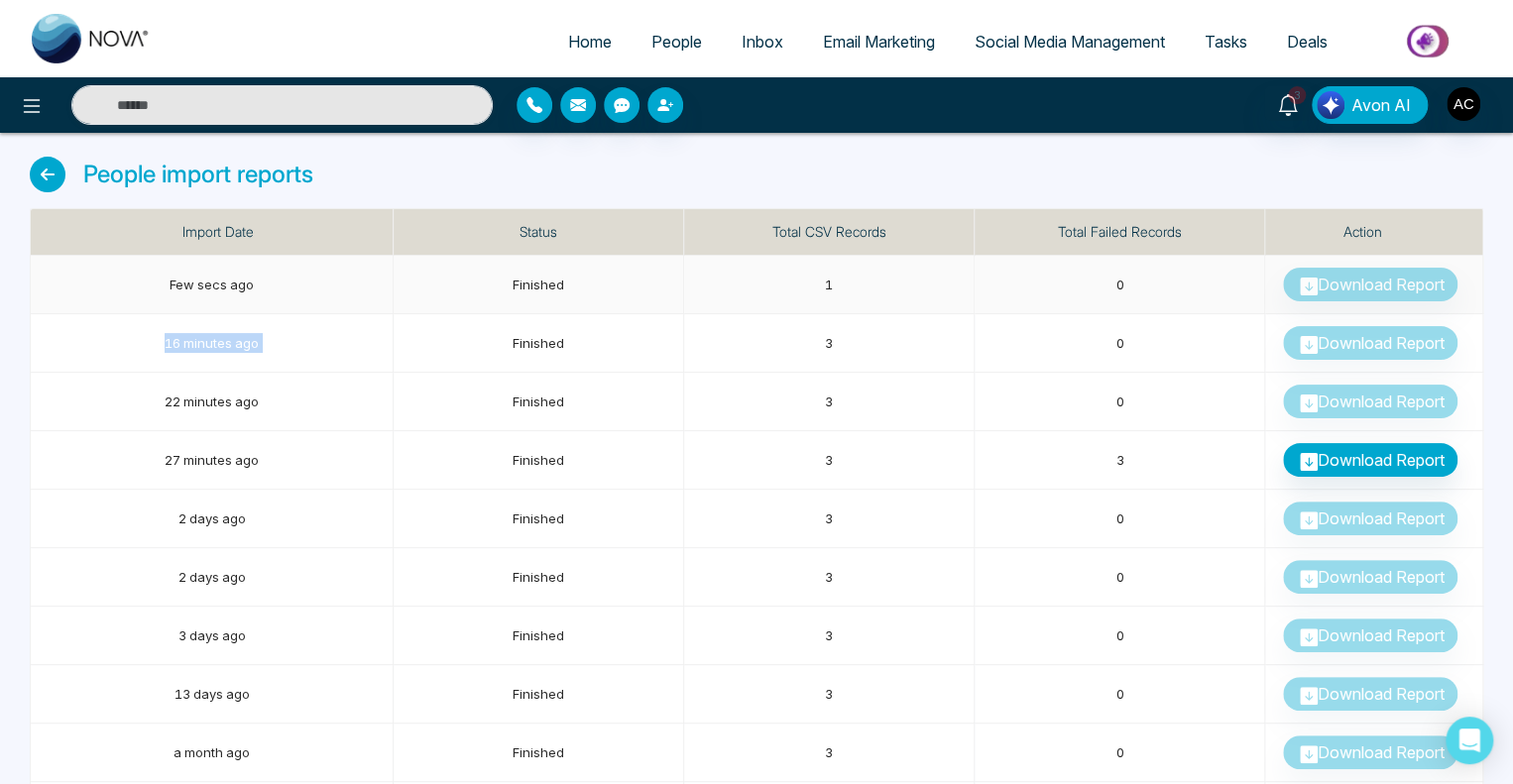 click on "Download Report" at bounding box center (1374, 284) 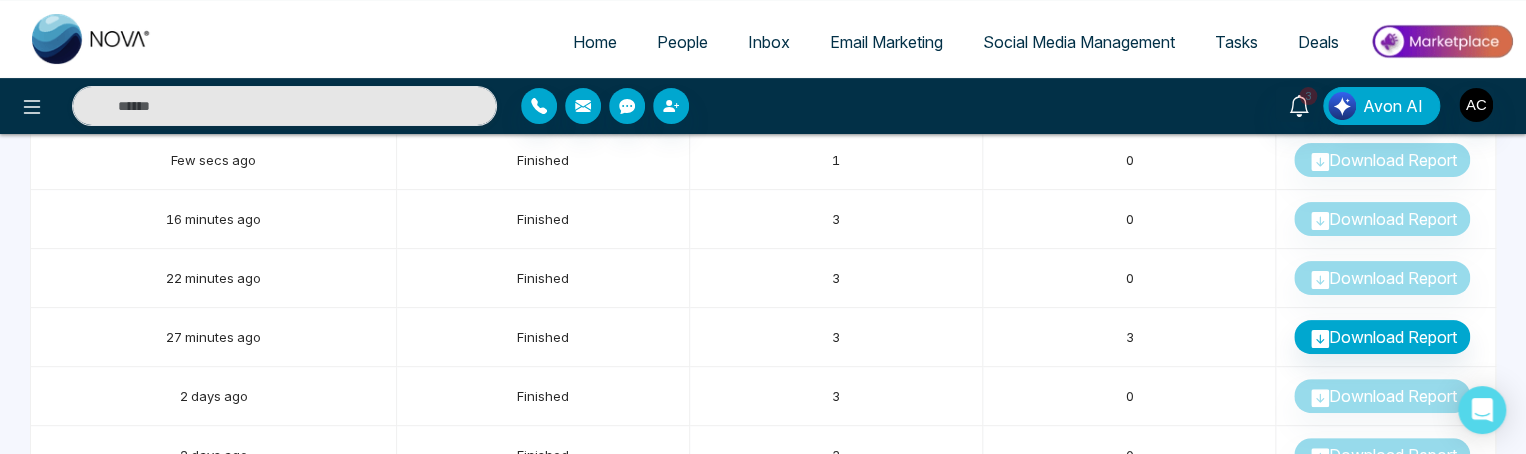 scroll, scrollTop: 0, scrollLeft: 0, axis: both 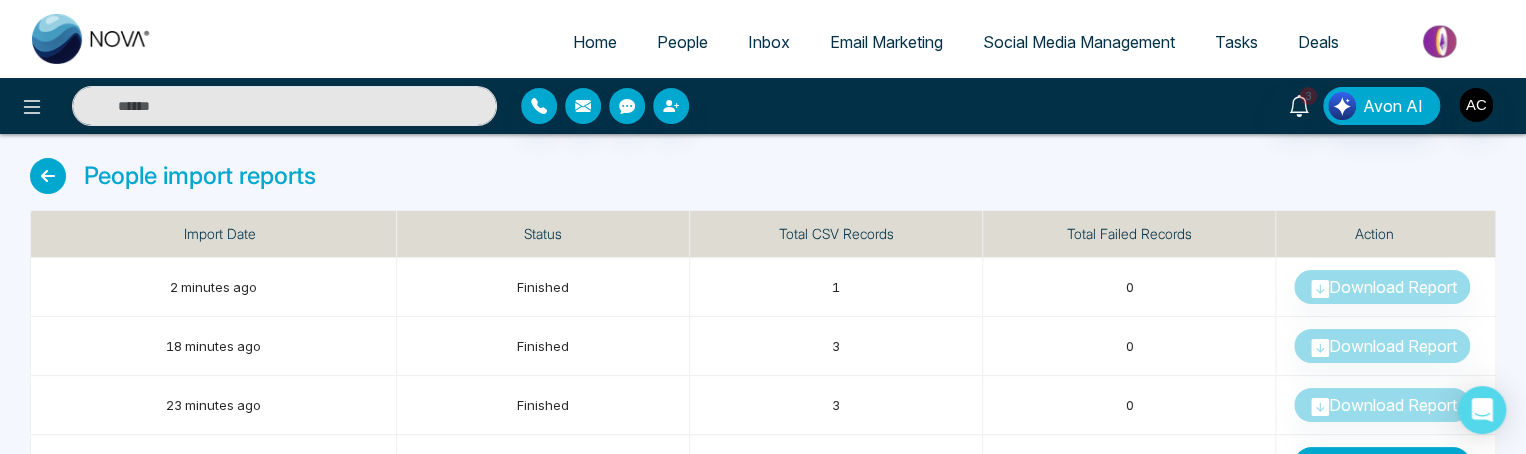 click on "People" at bounding box center (682, 42) 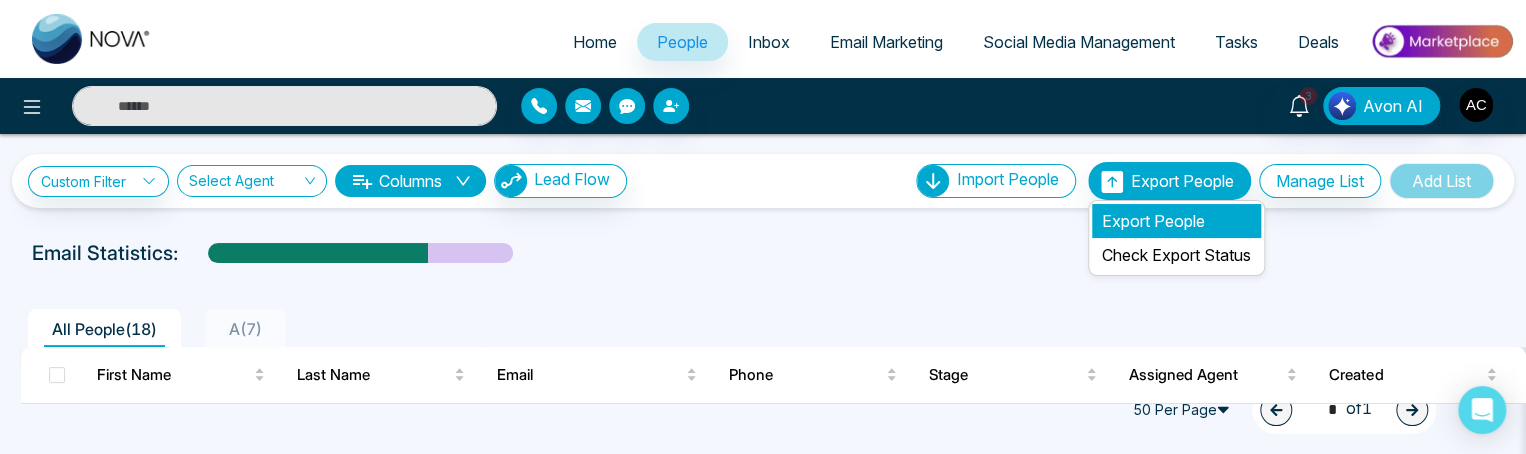 click on "Export People" at bounding box center [1176, 221] 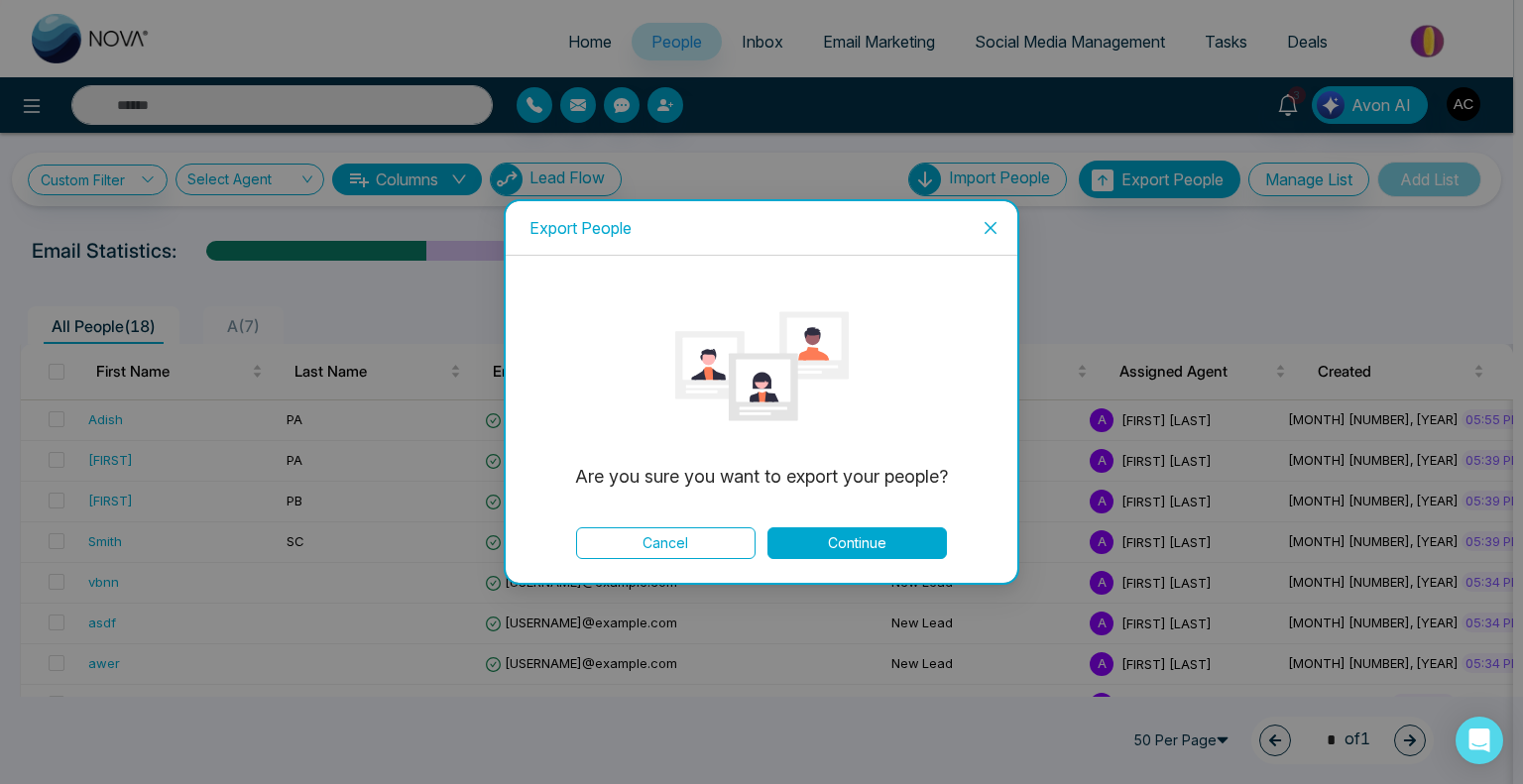 click on "Continue" at bounding box center (857, 543) 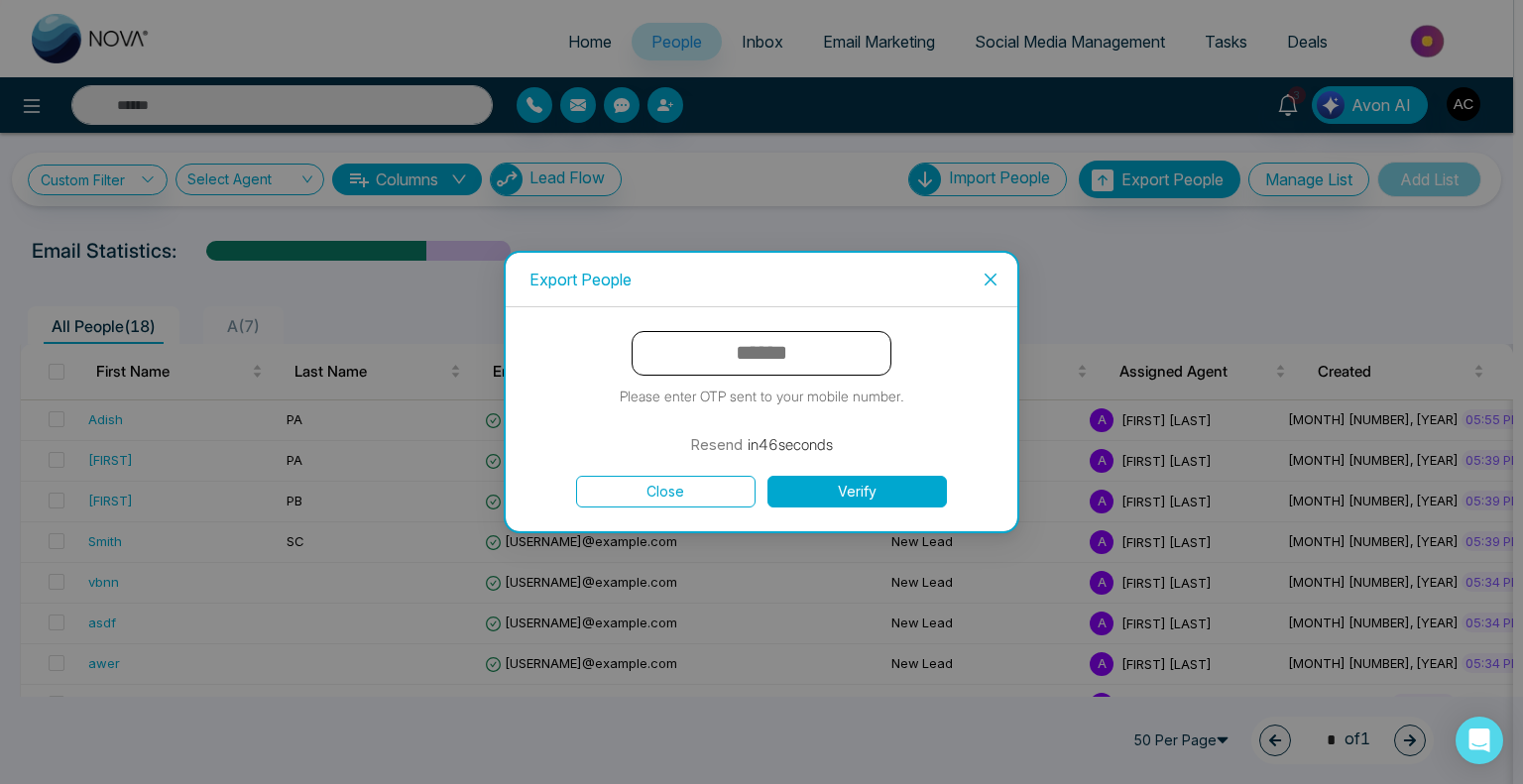 click on "Verify" at bounding box center [857, 492] 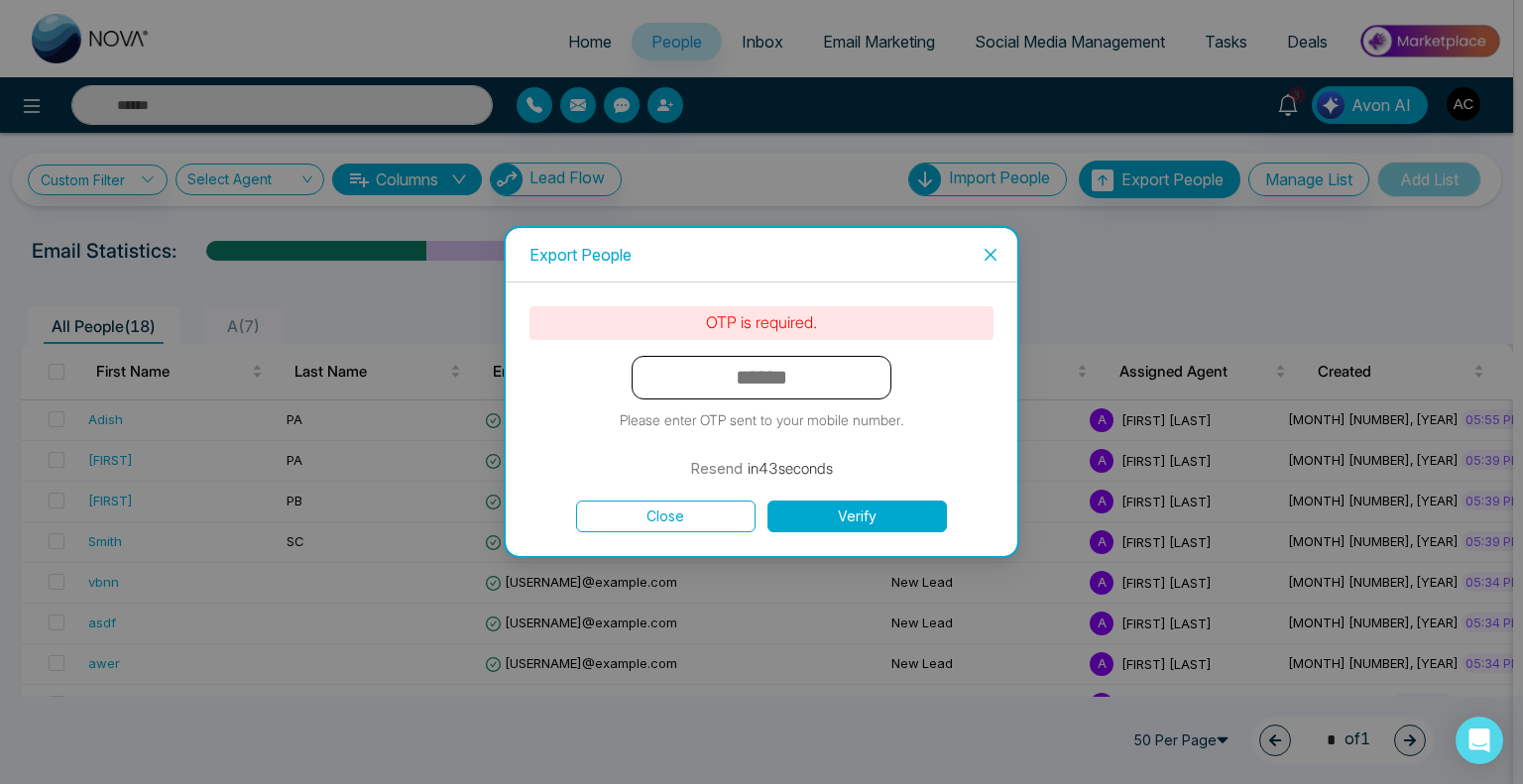 click at bounding box center [762, 378] 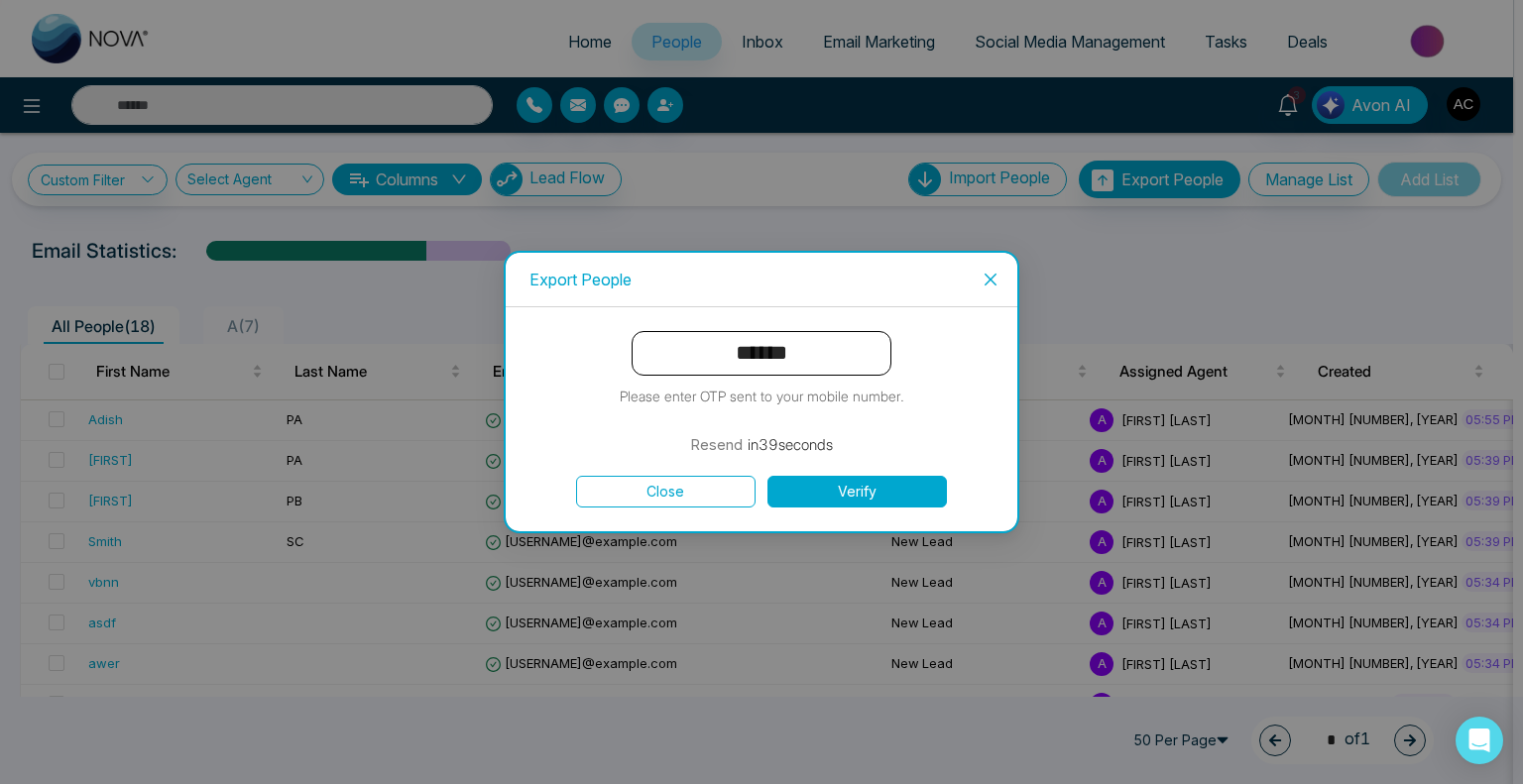 type on "******" 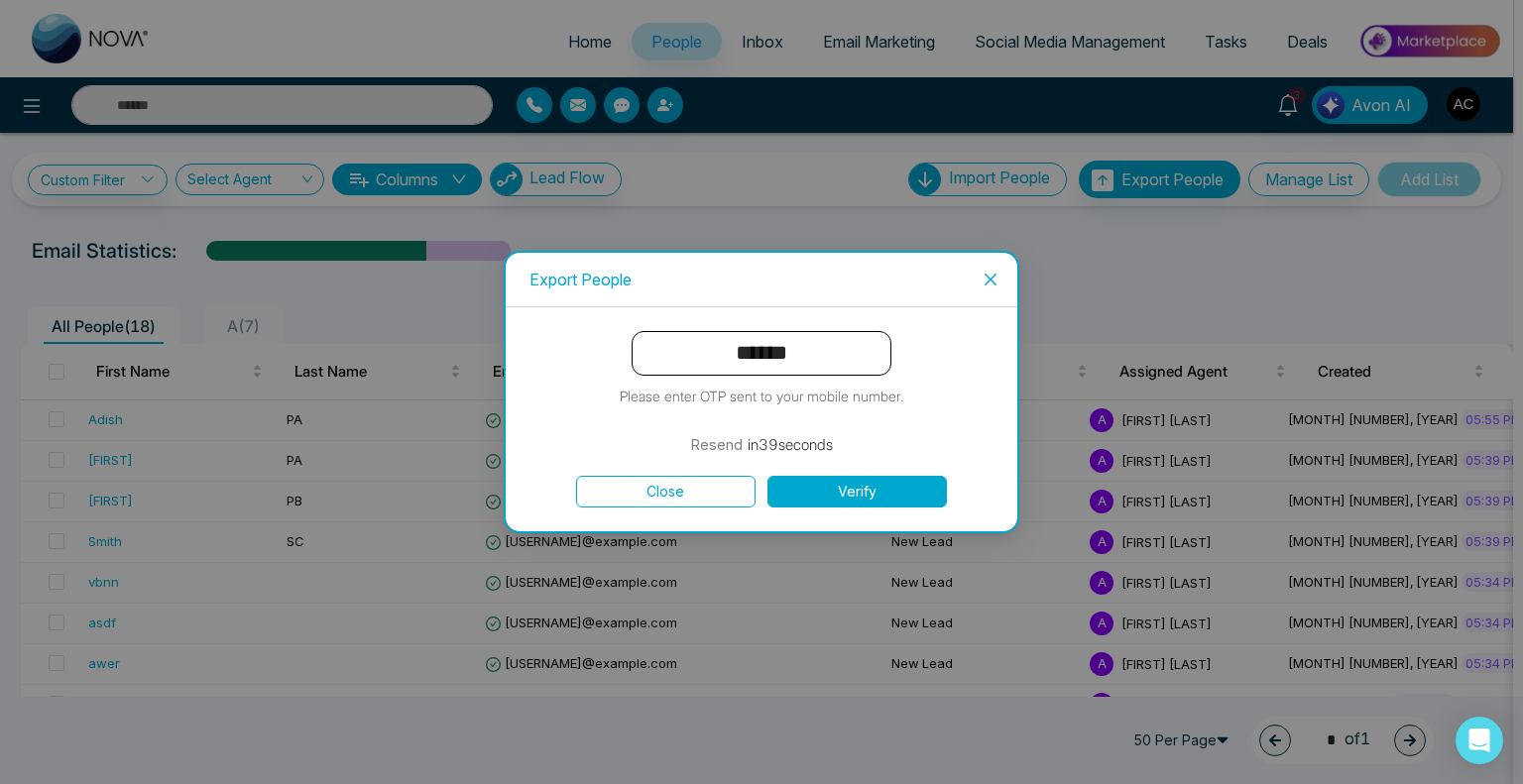 click on "Verify" at bounding box center [857, 492] 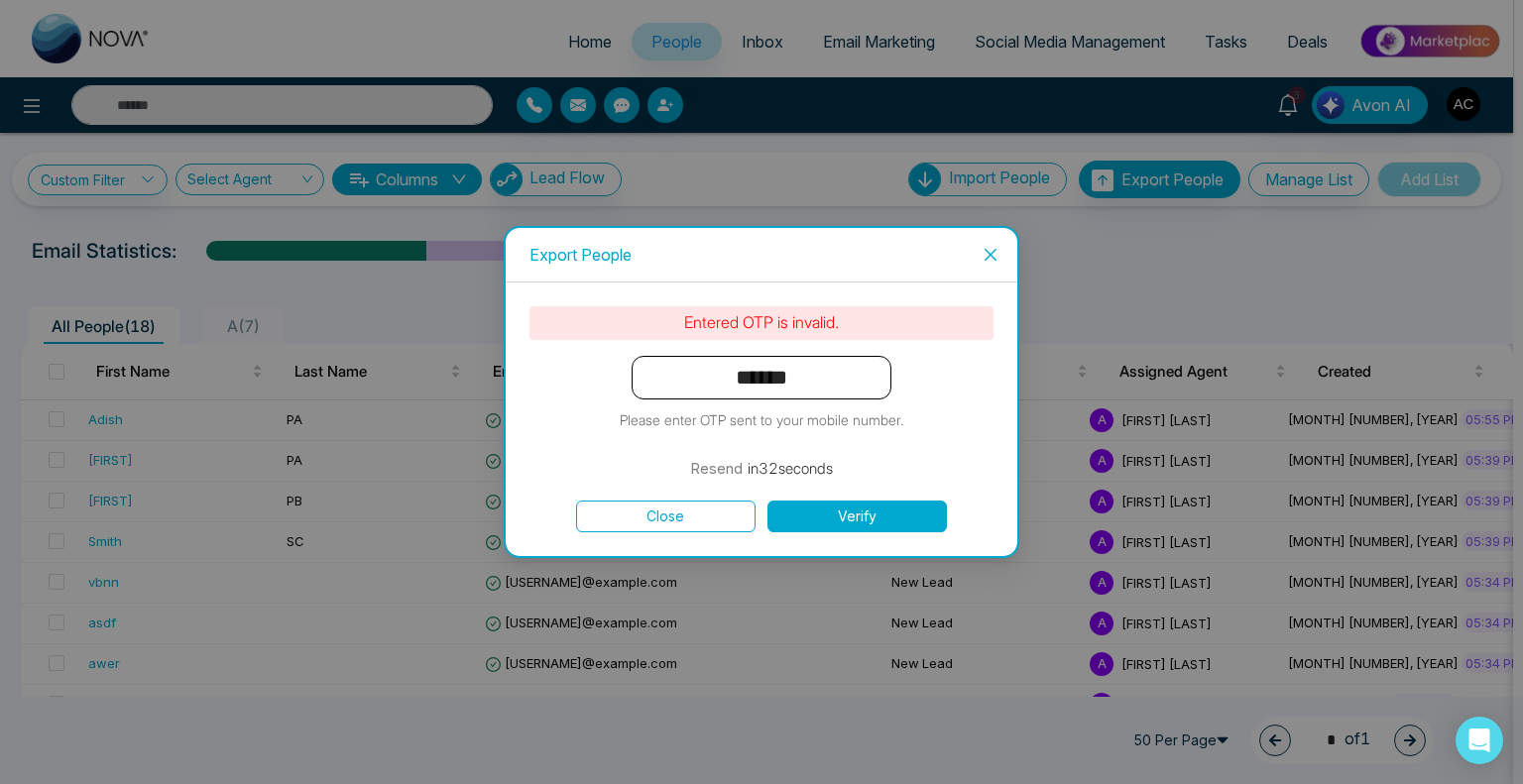 click on "Close" at bounding box center [665, 516] 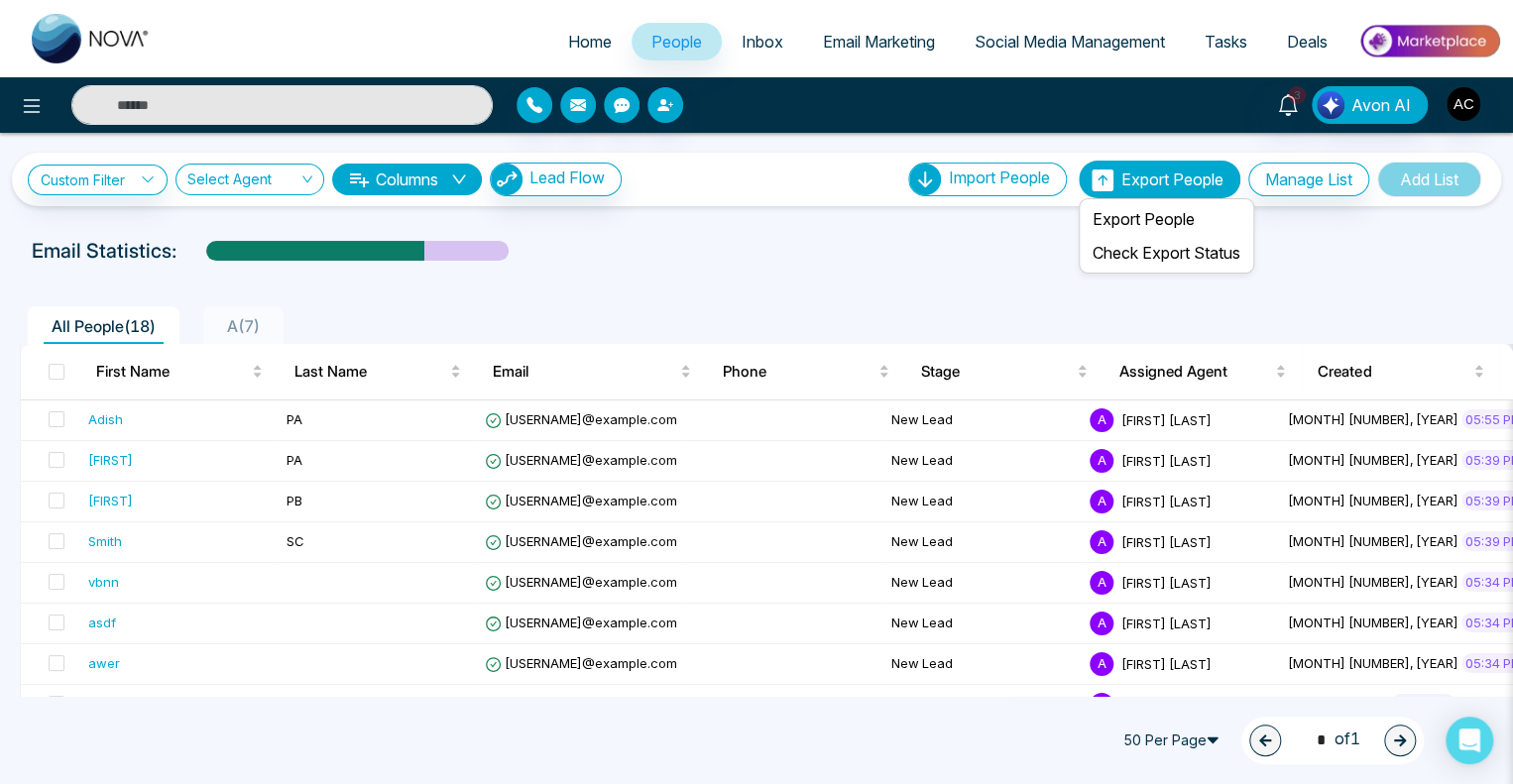 click on "Export People" at bounding box center [1172, 179] 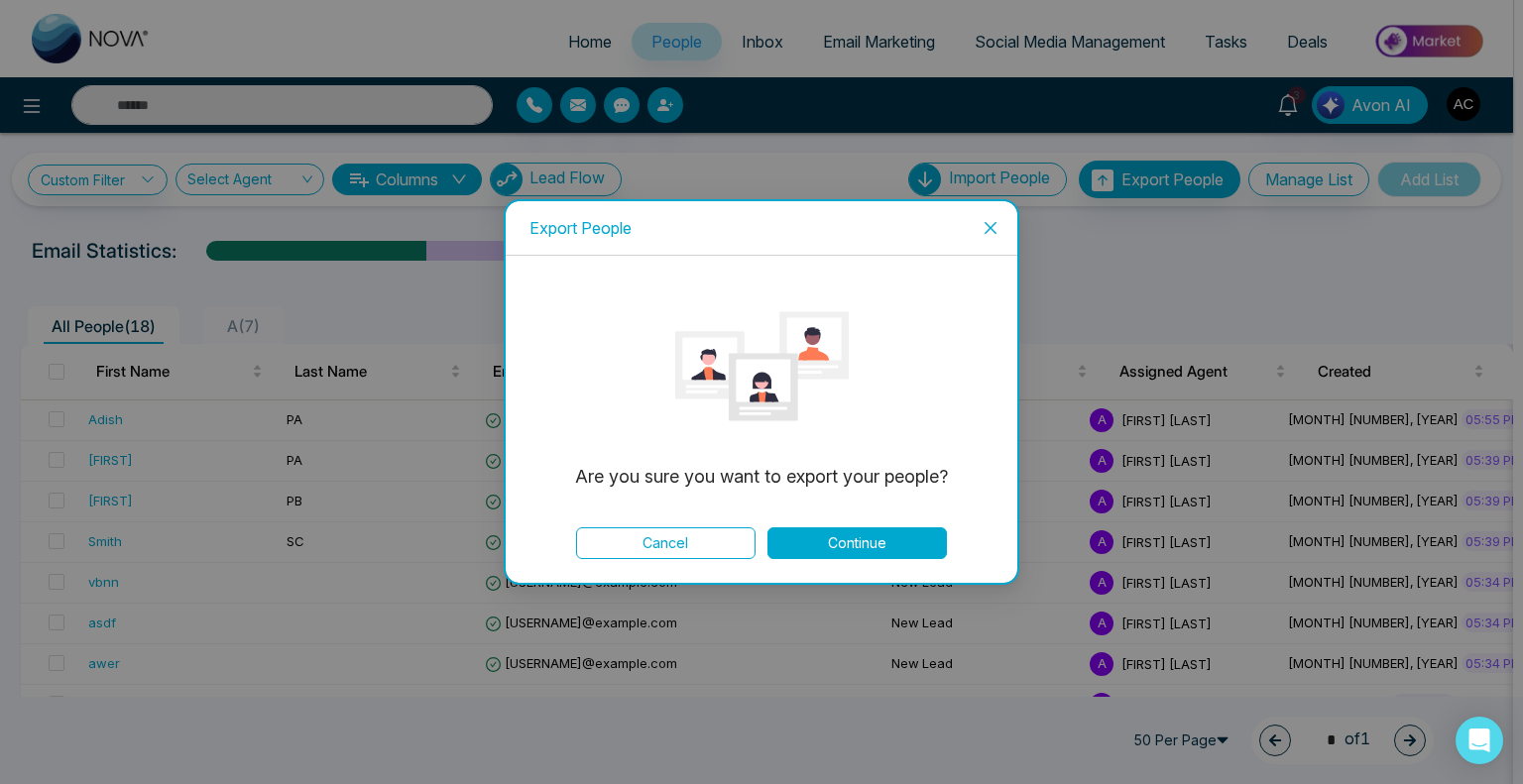 click 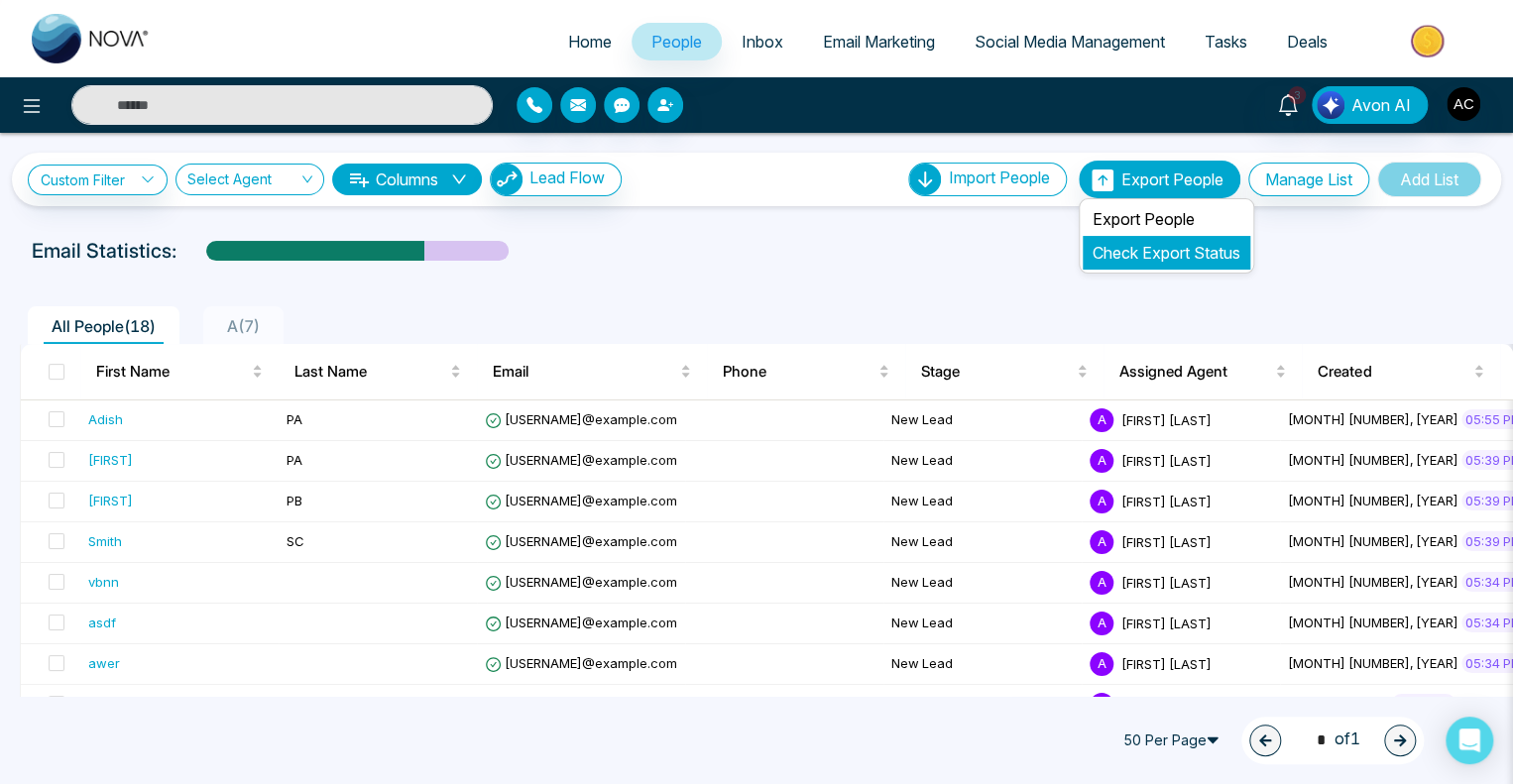 click on "Check Export Status" at bounding box center [1166, 253] 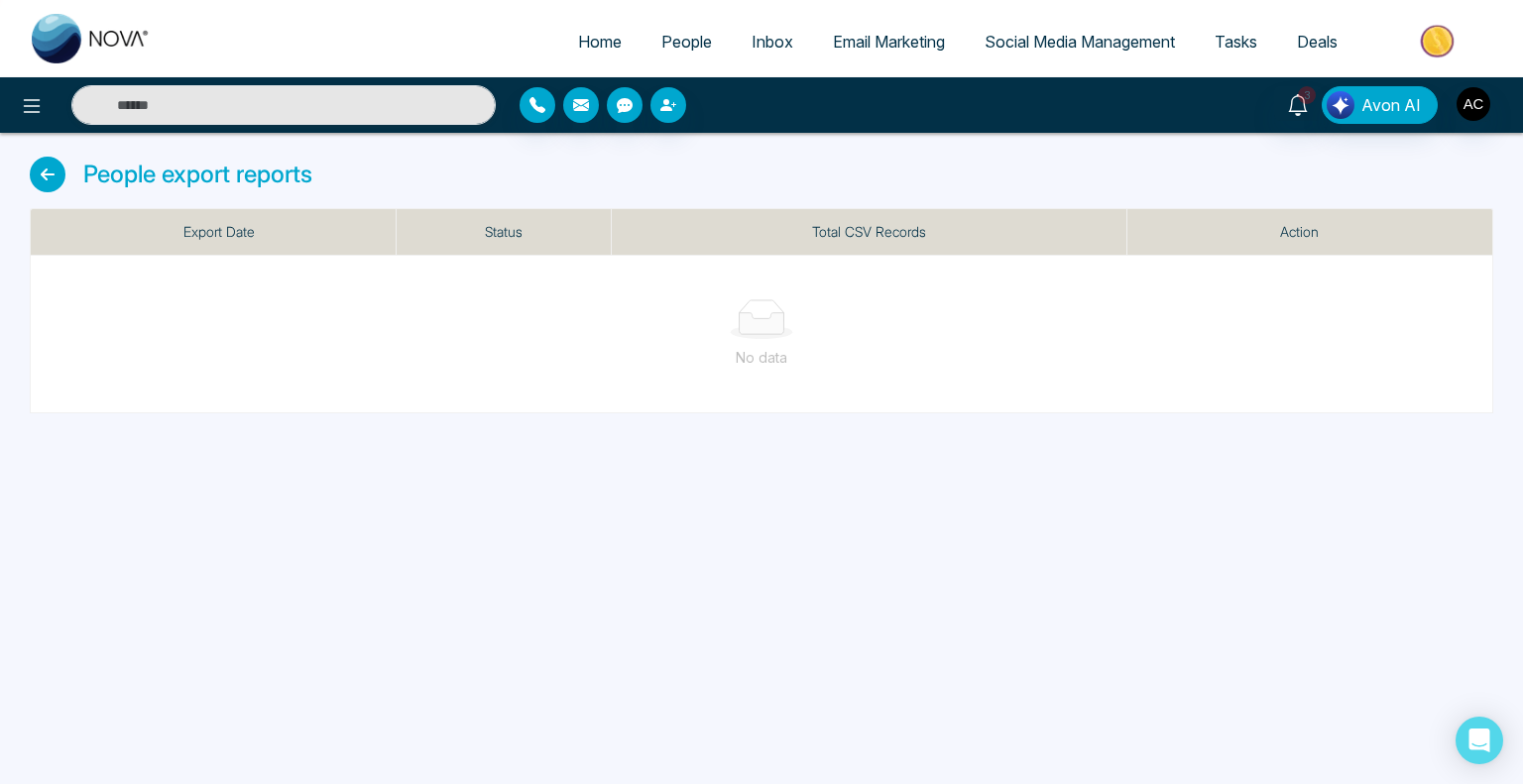 click at bounding box center [48, 174] 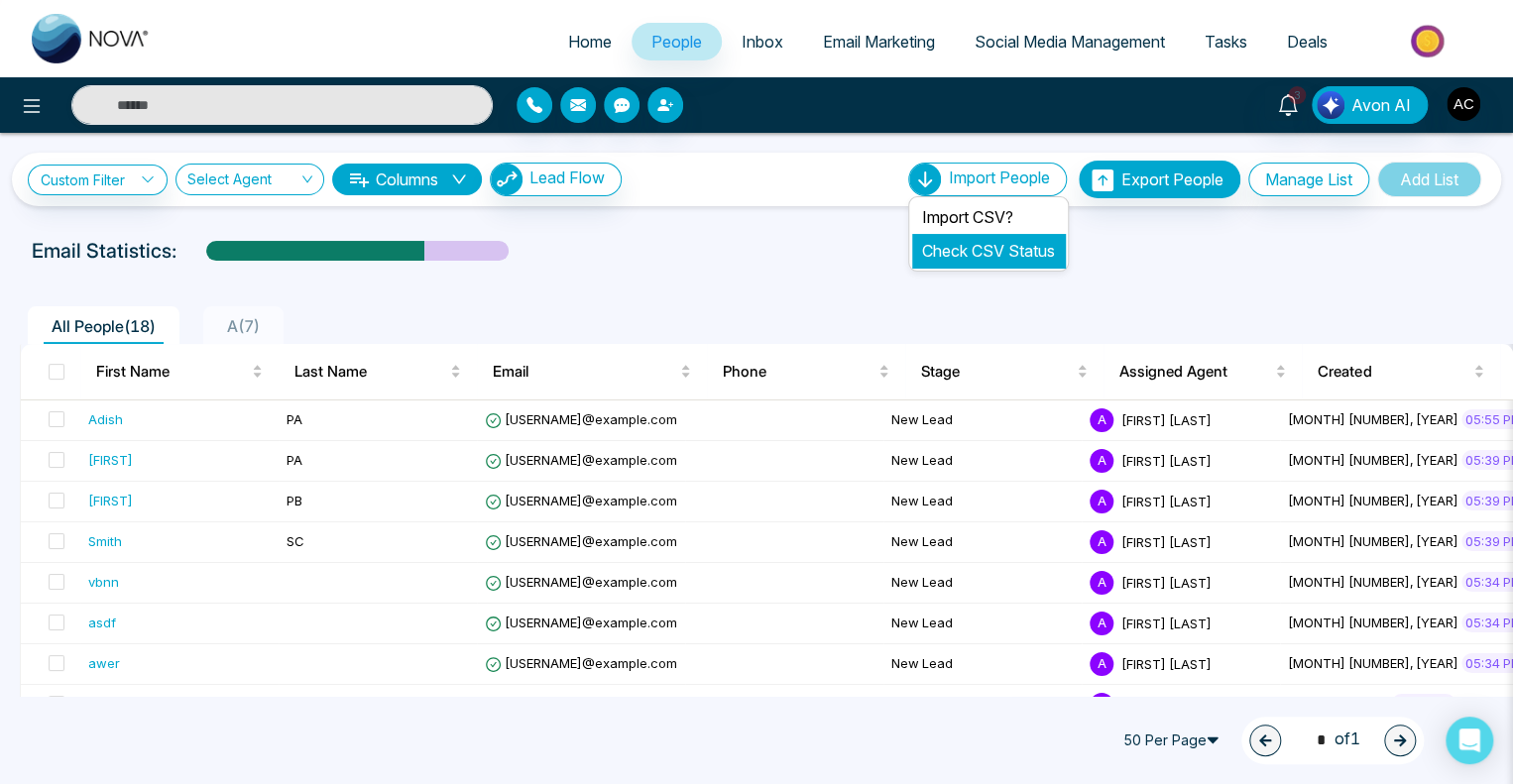 click on "Check CSV Status" at bounding box center (989, 251) 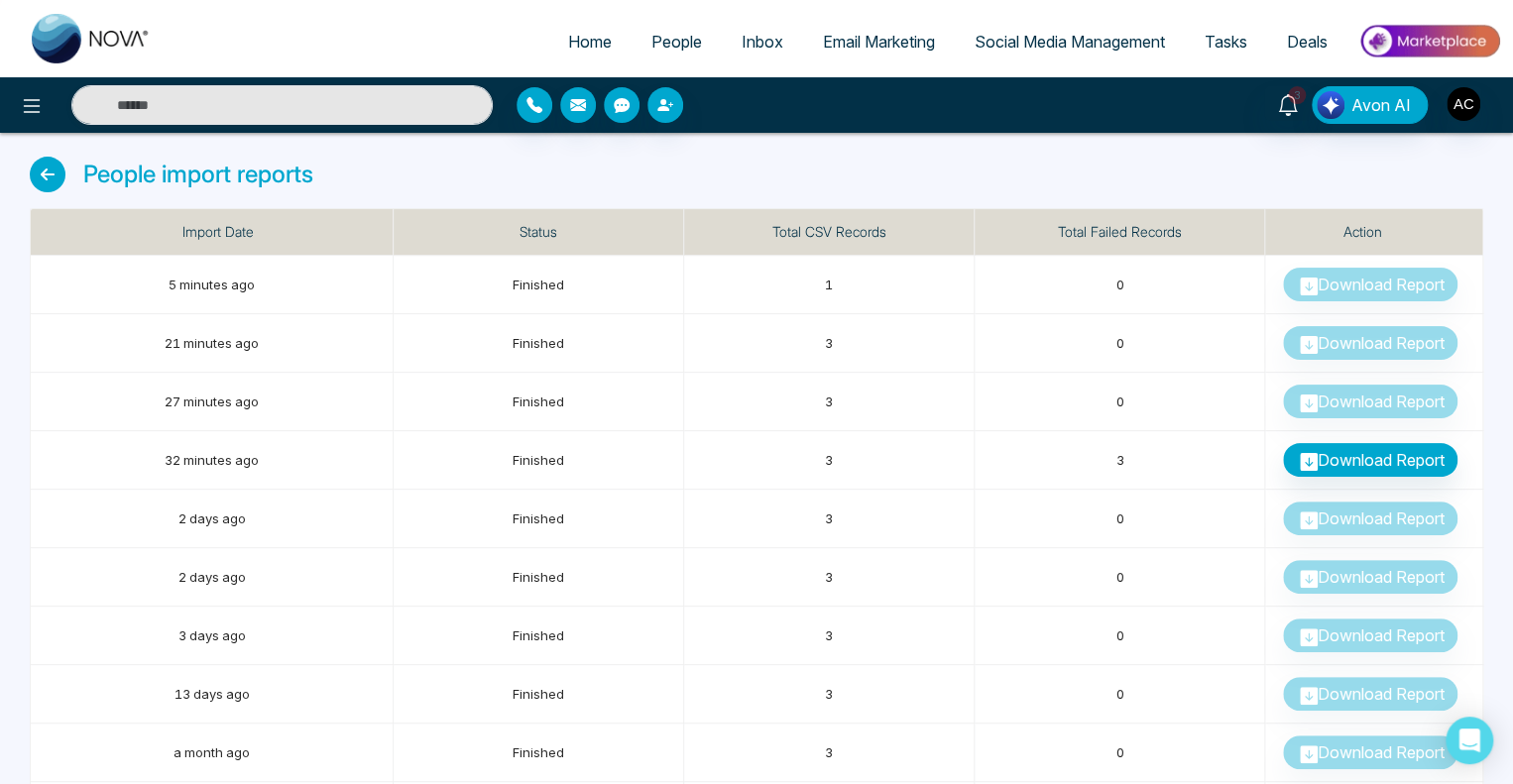 click at bounding box center (48, 174) 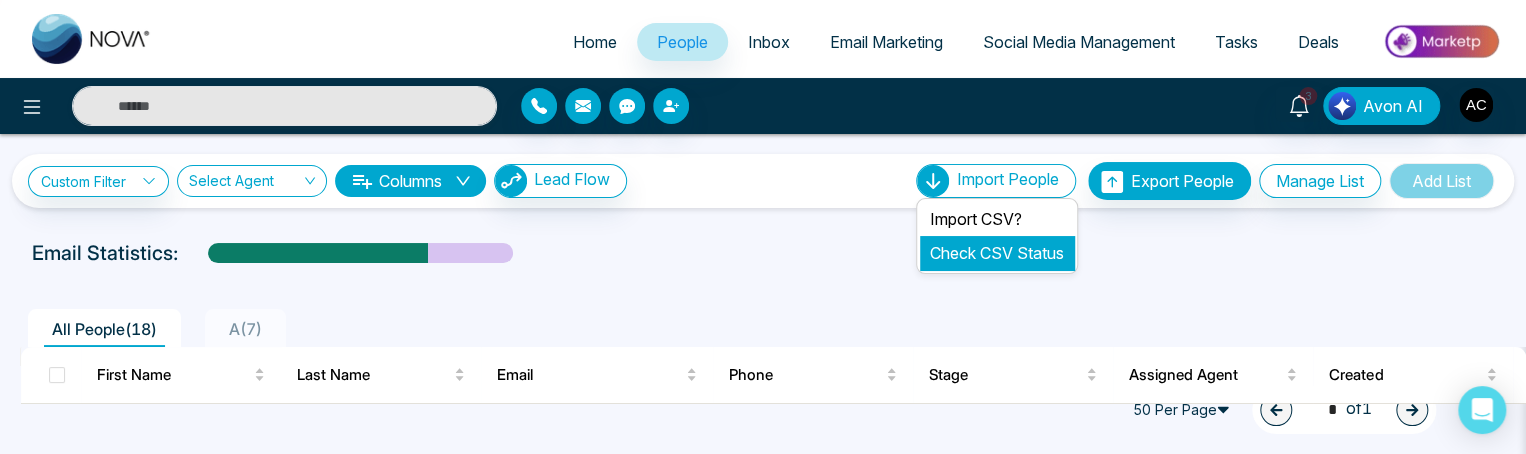 click on "Check CSV Status" at bounding box center [997, 253] 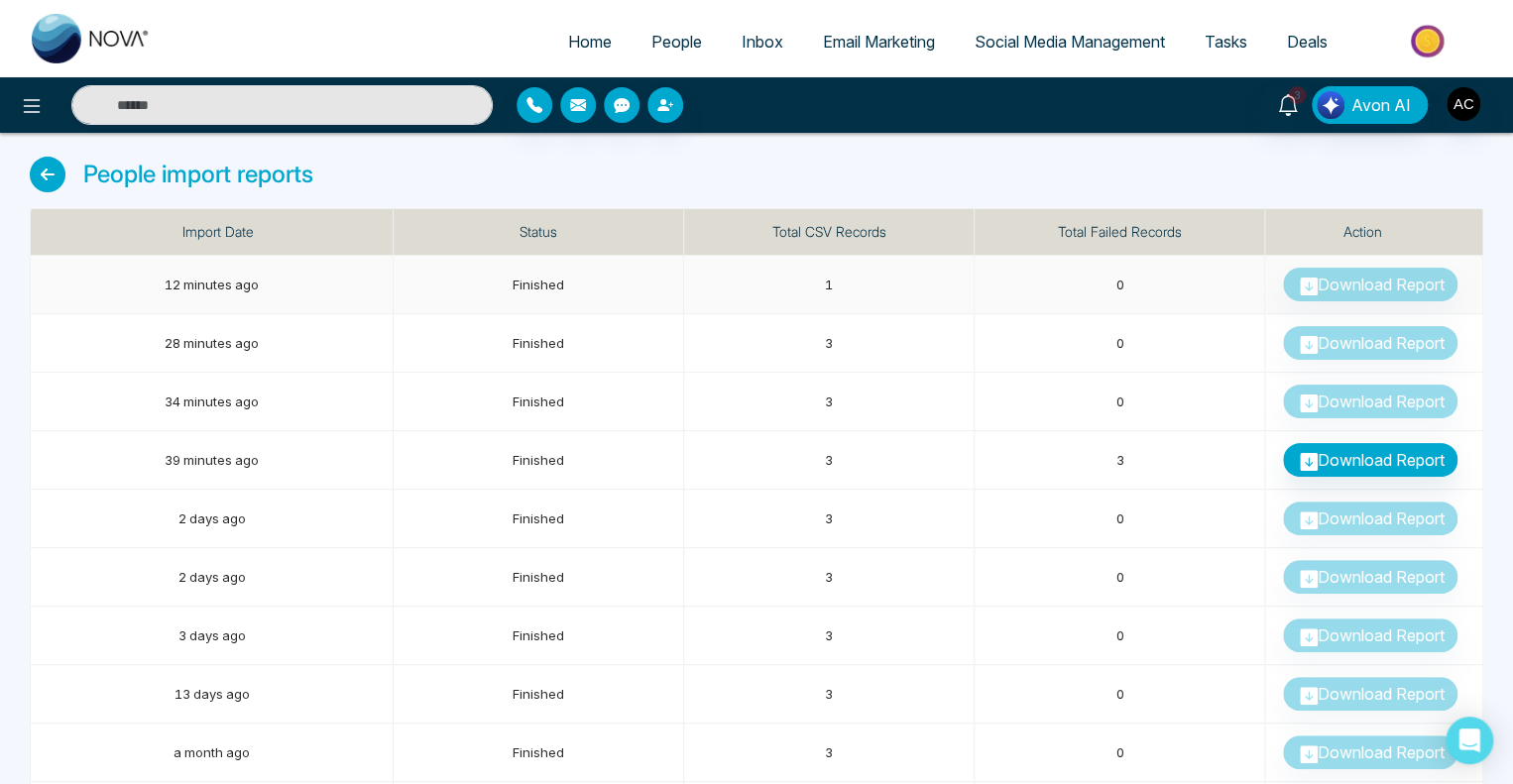 click on "Download Report" at bounding box center [1374, 284] 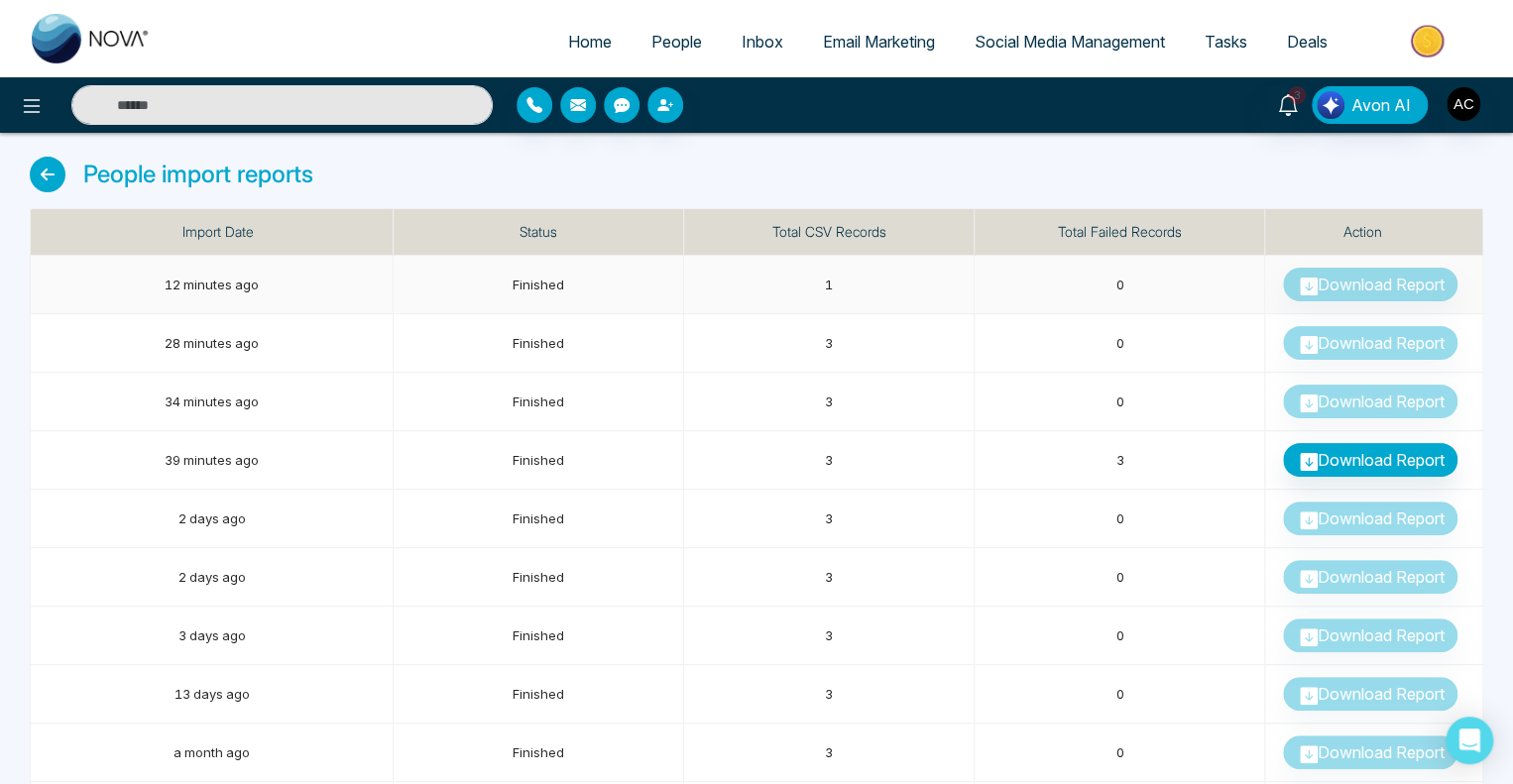 click on "Download Report" at bounding box center [1374, 284] 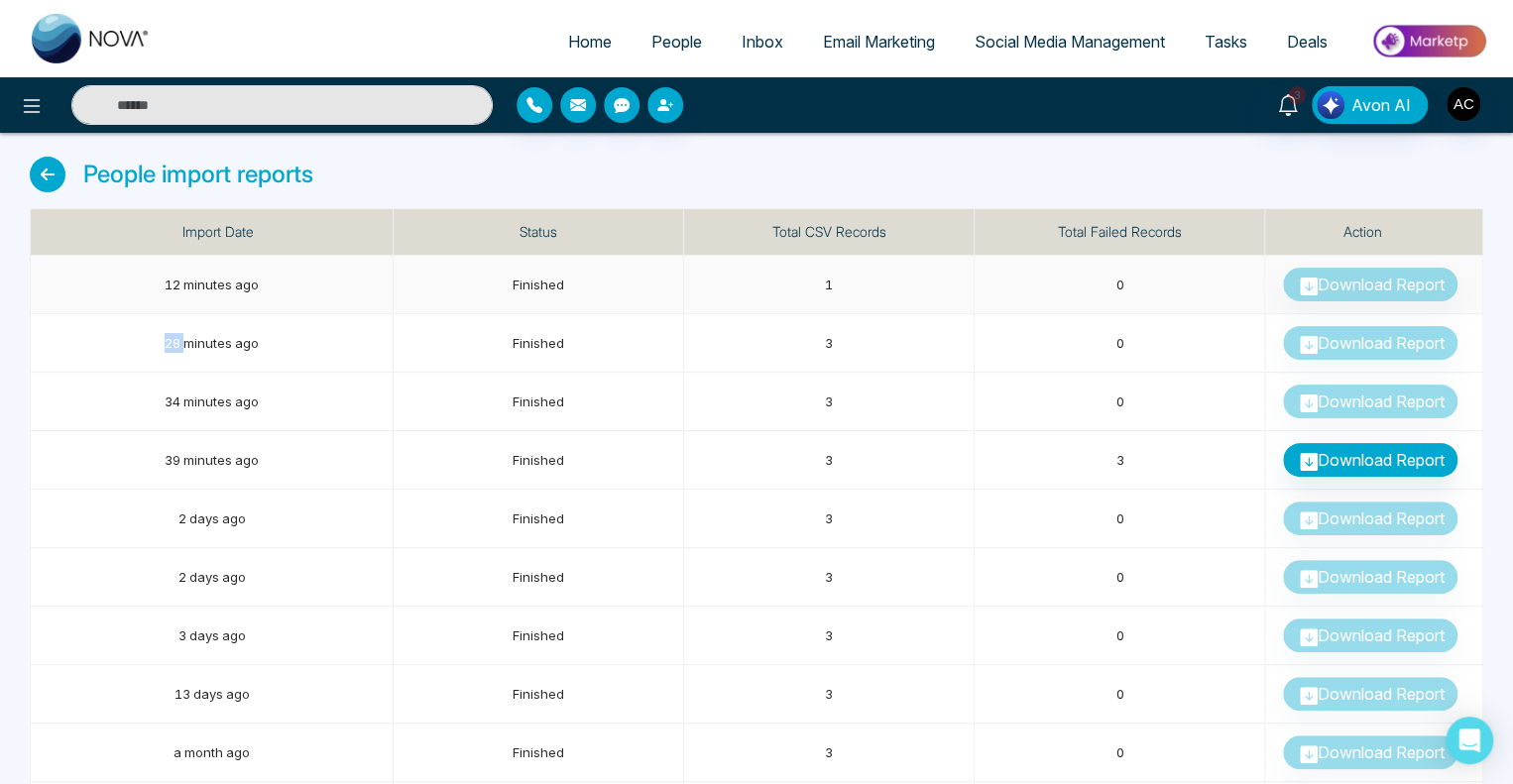click on "Download Report" at bounding box center (1374, 284) 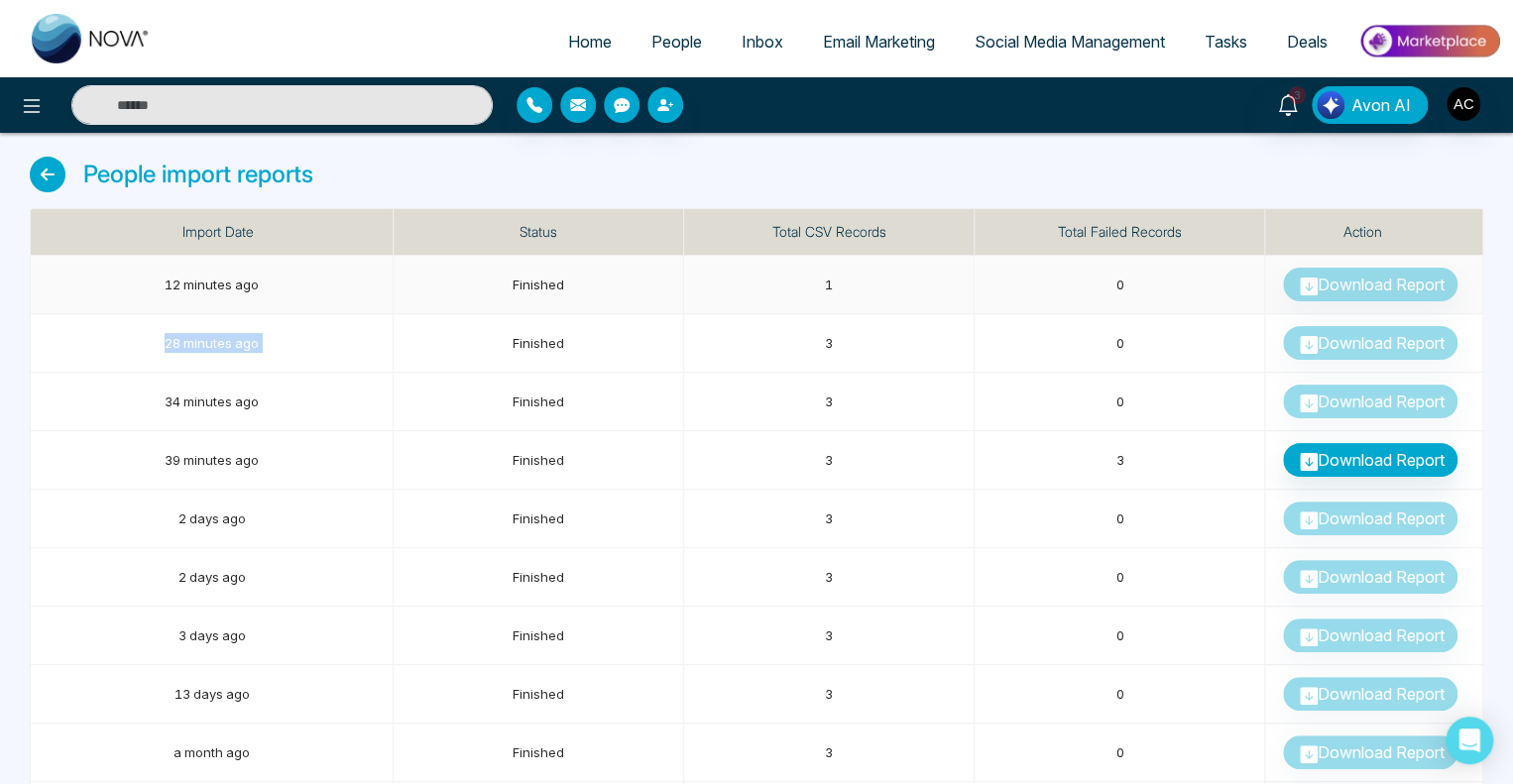 click on "Download Report" at bounding box center (1374, 284) 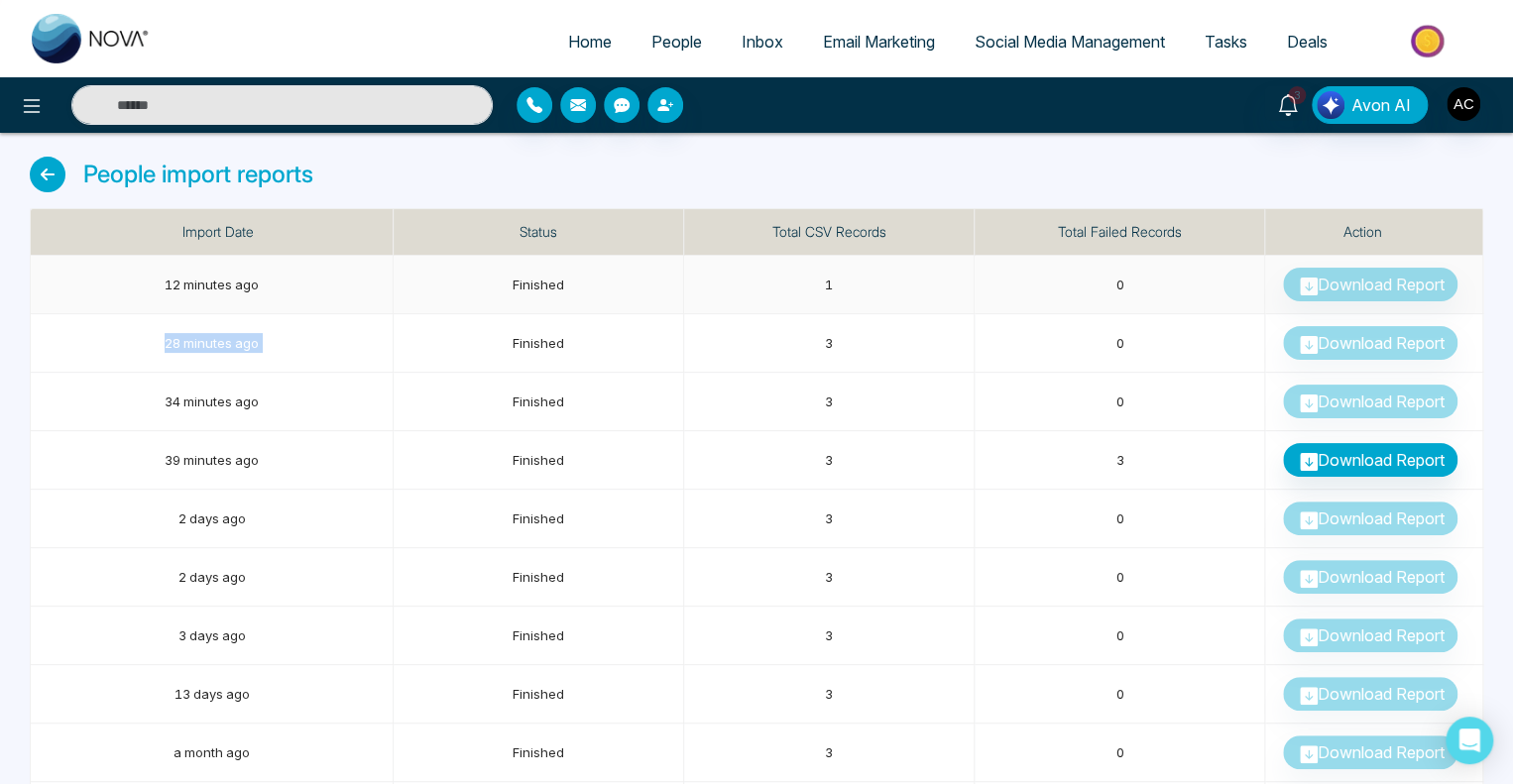 click on "Download Report" at bounding box center (1374, 284) 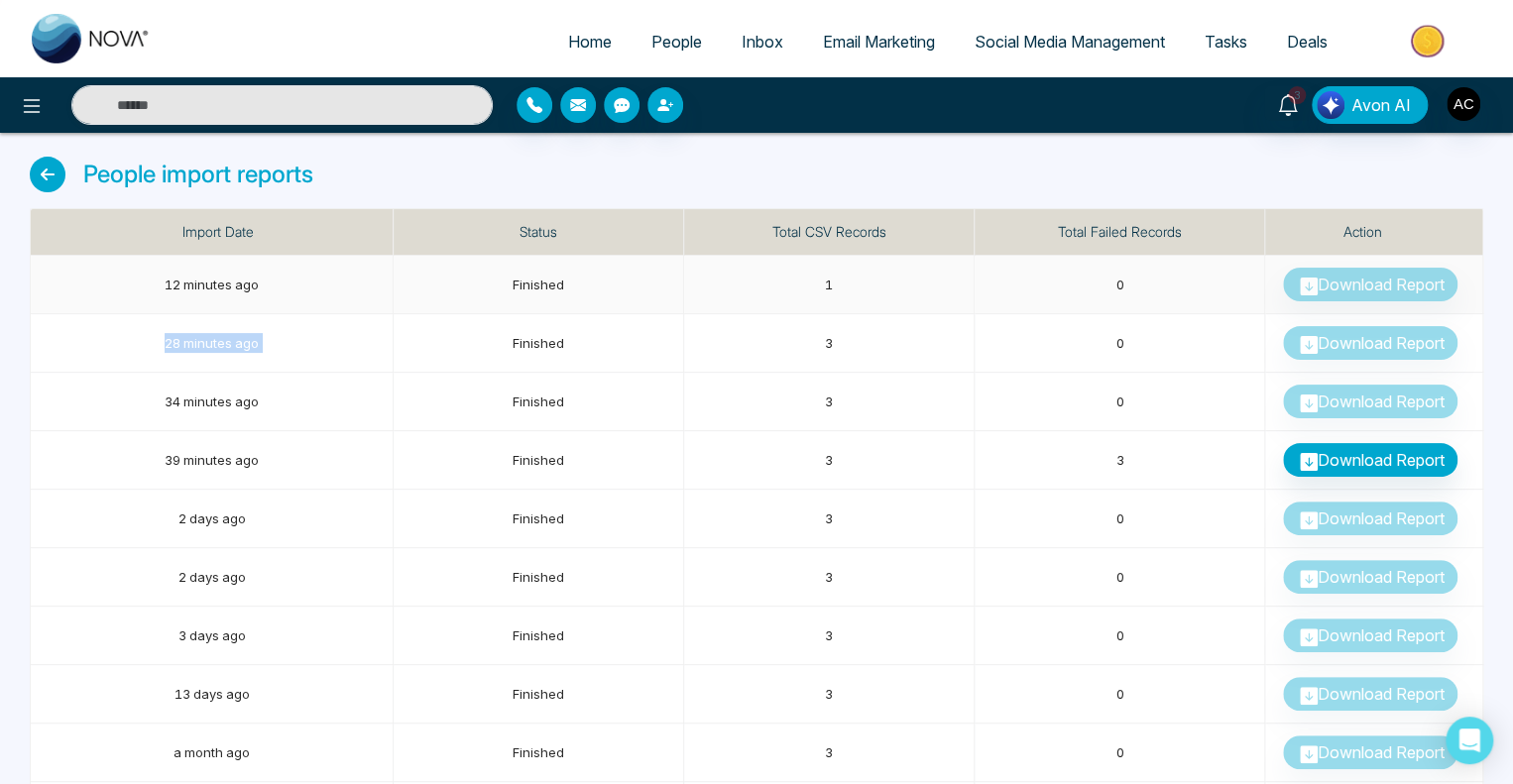 click on "Download Report" at bounding box center [1374, 284] 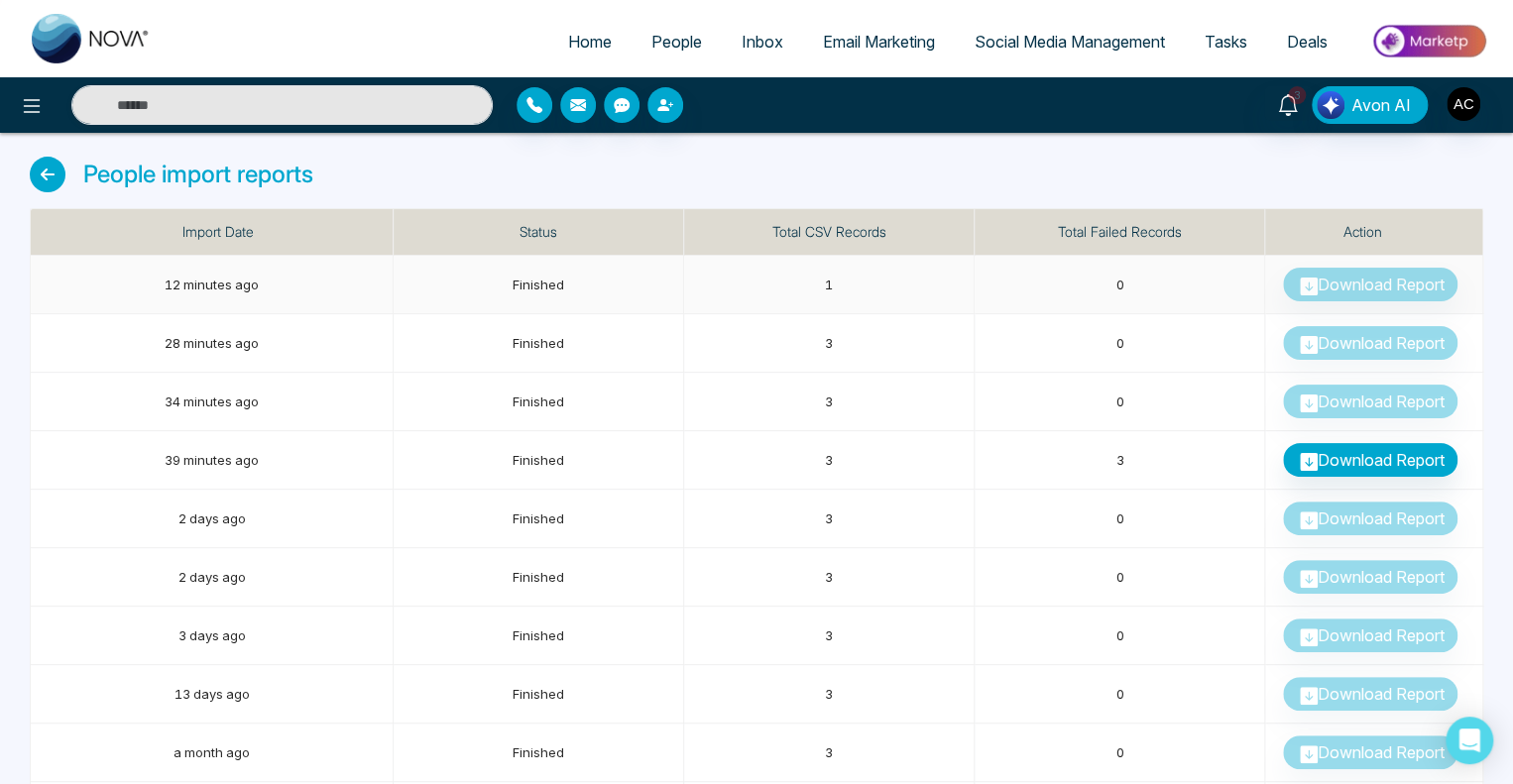 click on "12 minutes ago" at bounding box center (211, 284) 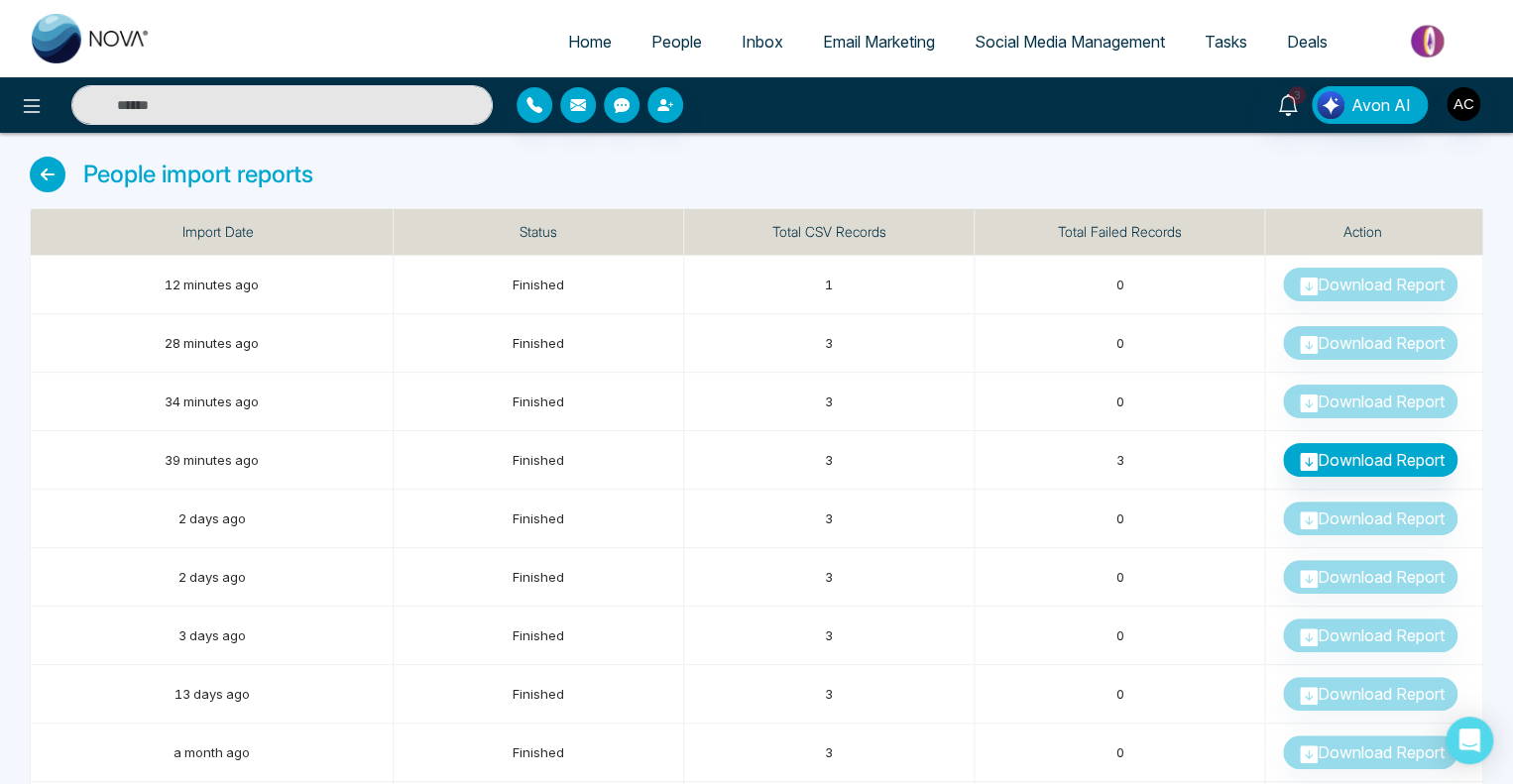 click on "People" at bounding box center (676, 42) 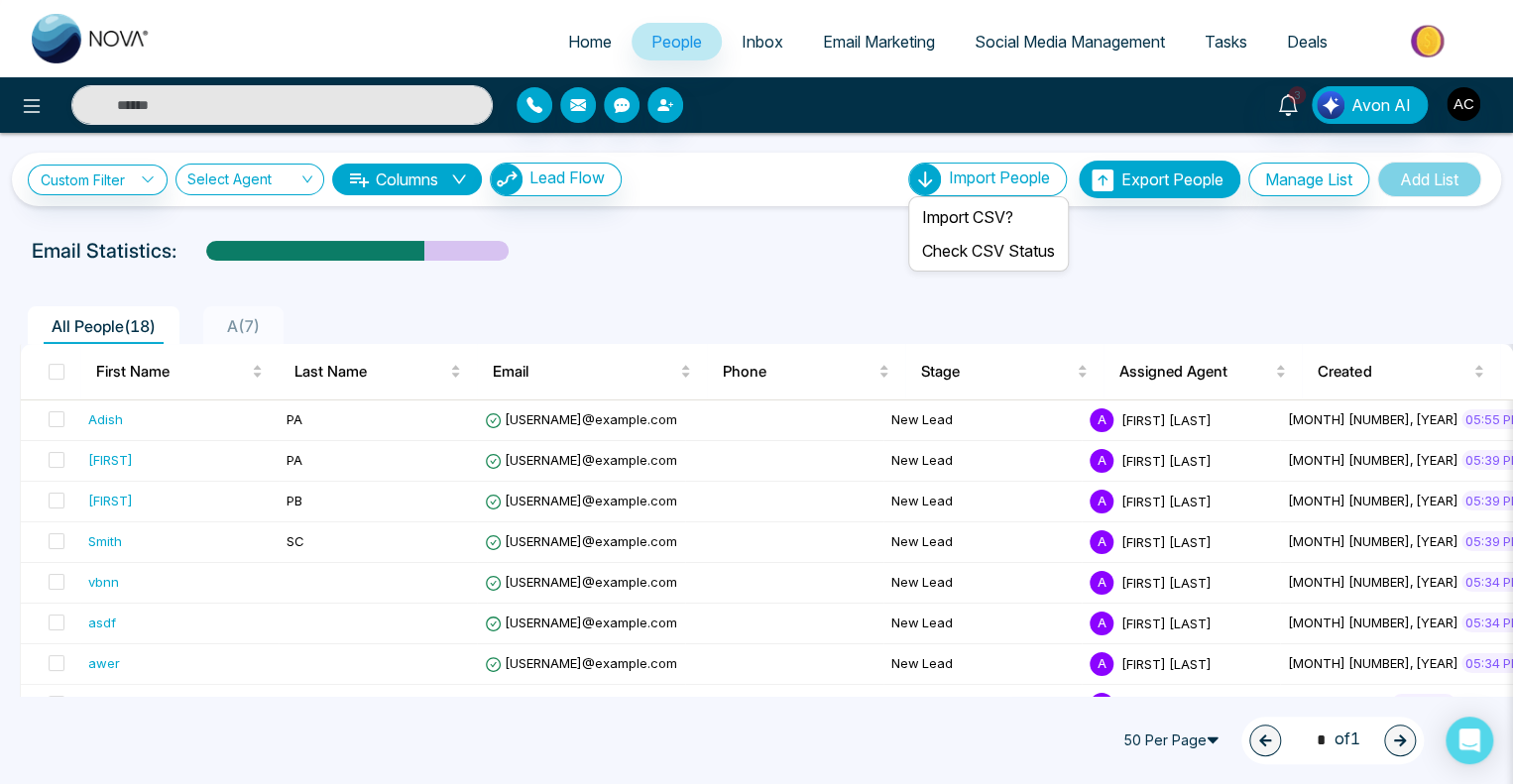 click on "Import People" at bounding box center (999, 177) 